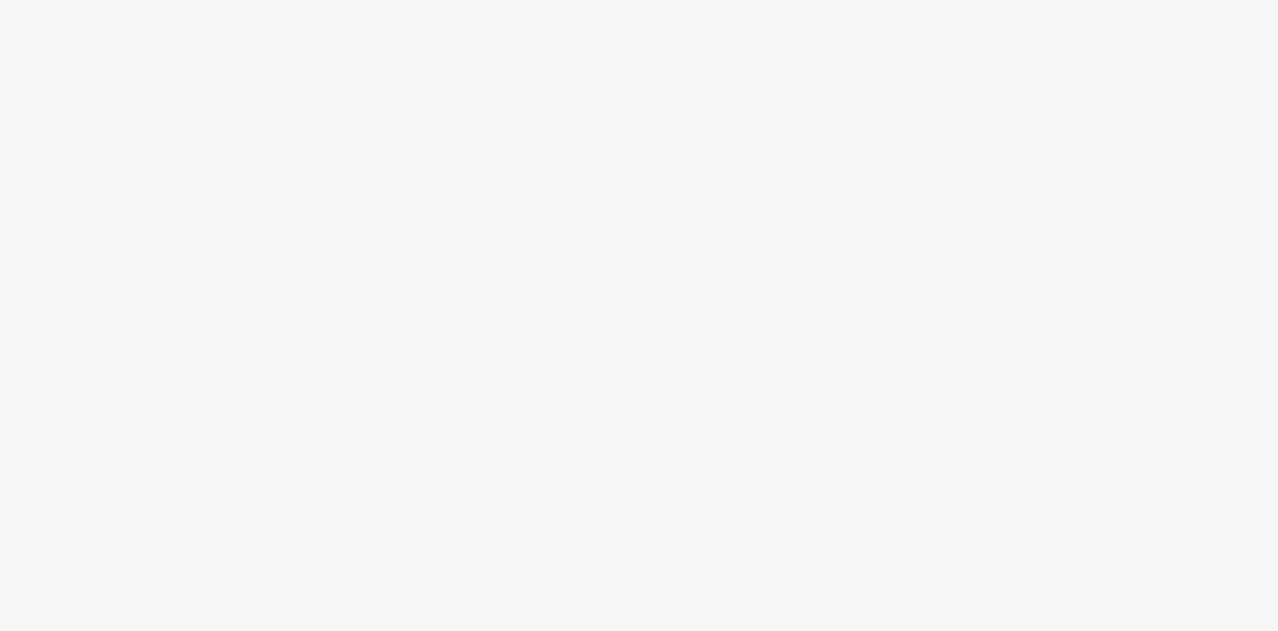 scroll, scrollTop: 0, scrollLeft: 0, axis: both 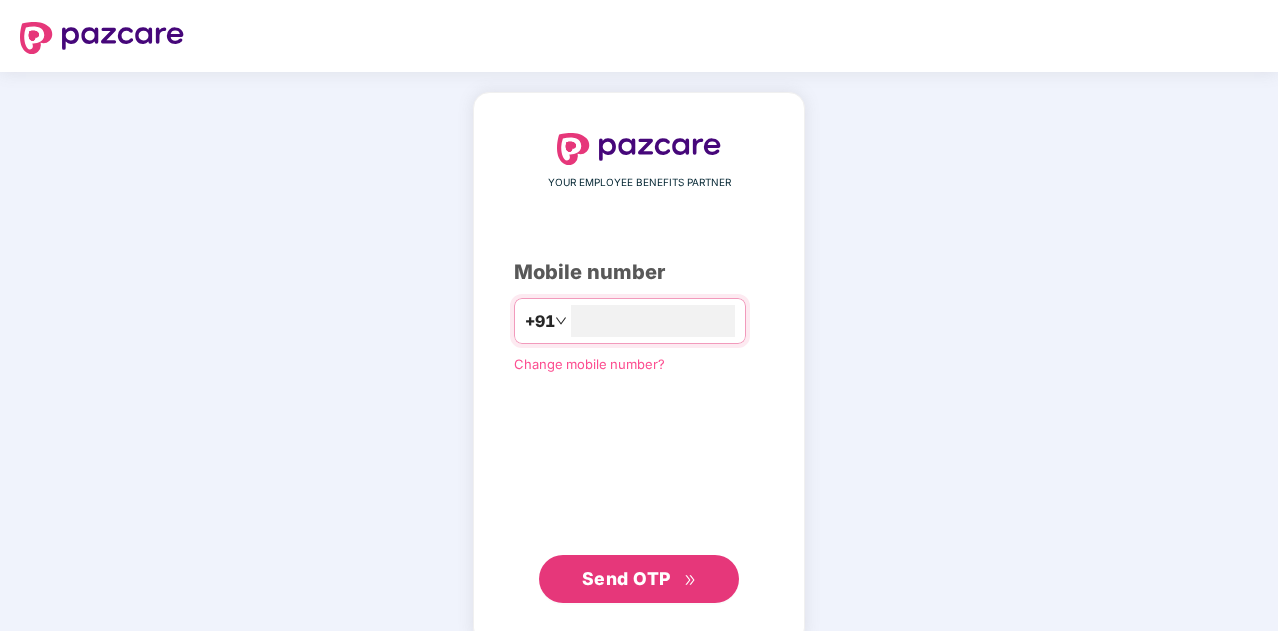 type on "**********" 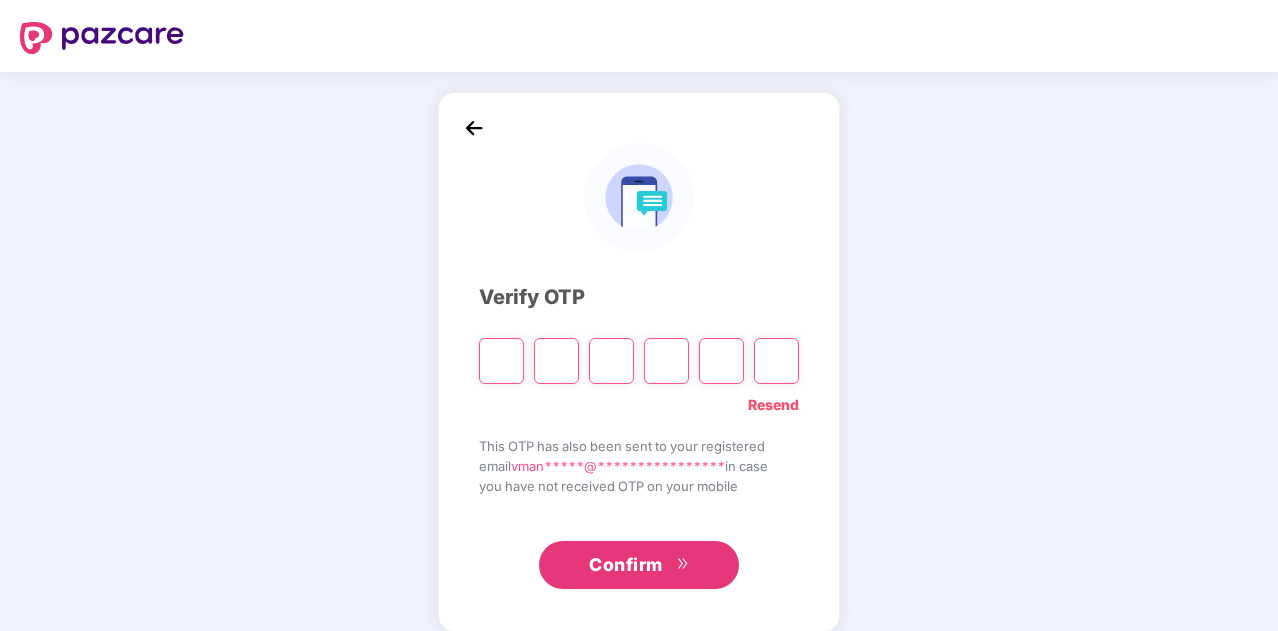 paste on "*" 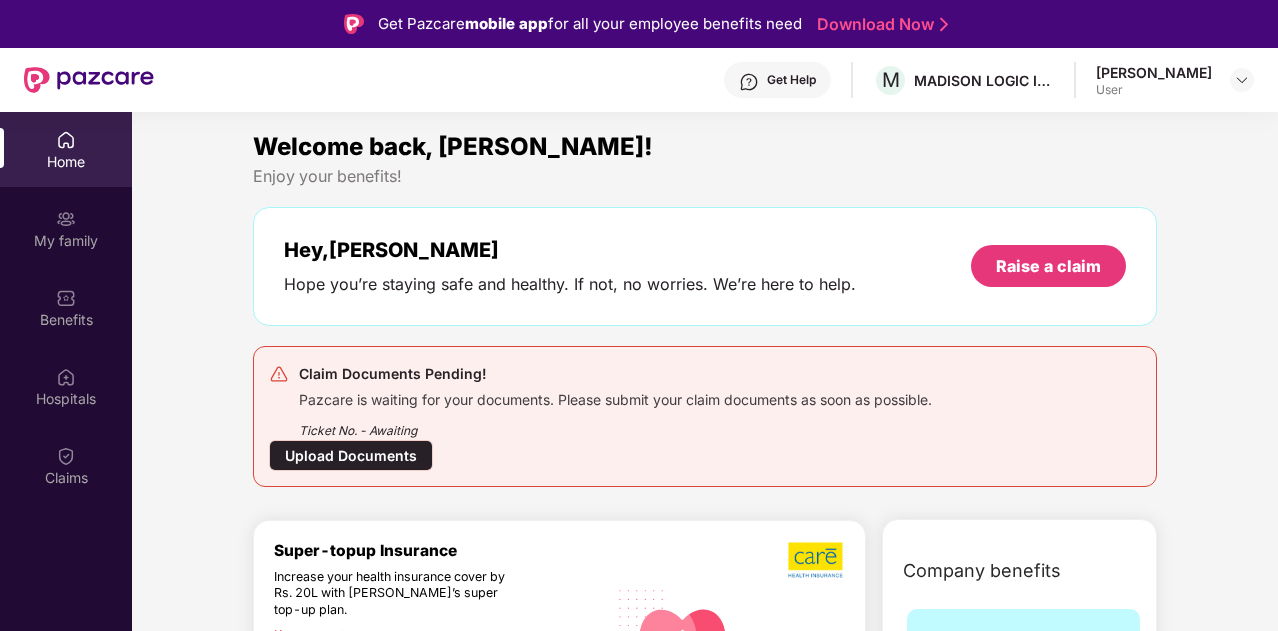 click on "Pazcare is waiting for your documents. Please submit your claim documents as soon as possible." at bounding box center (615, 397) 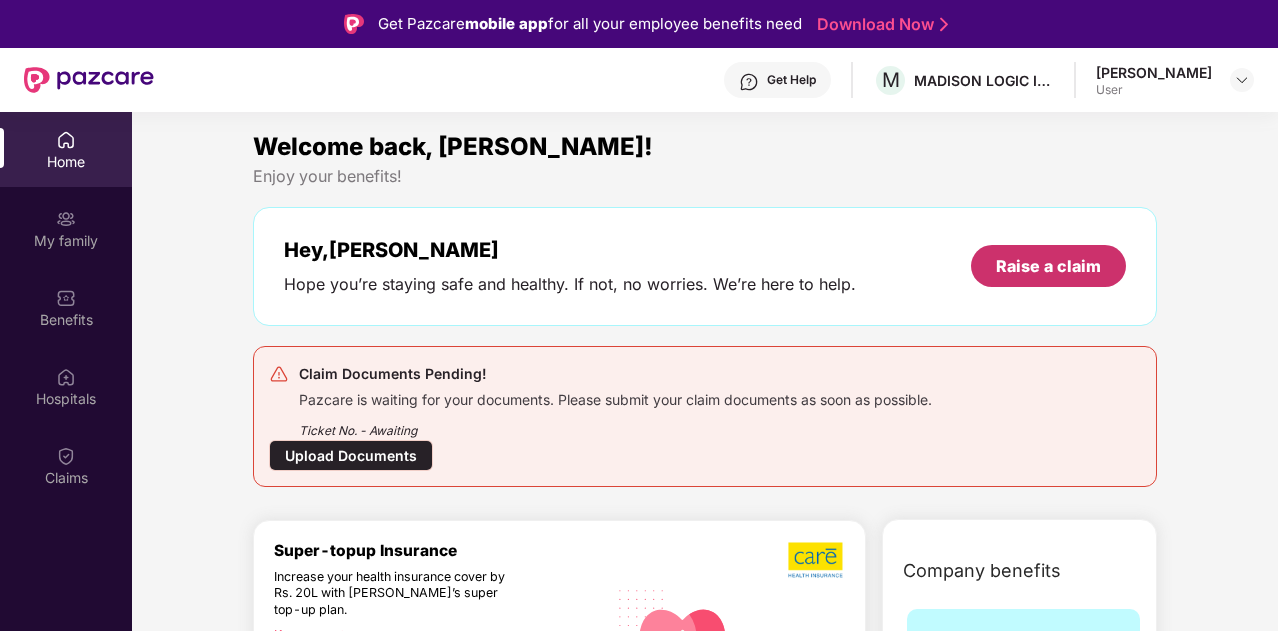 click on "Raise a claim" at bounding box center [1048, 266] 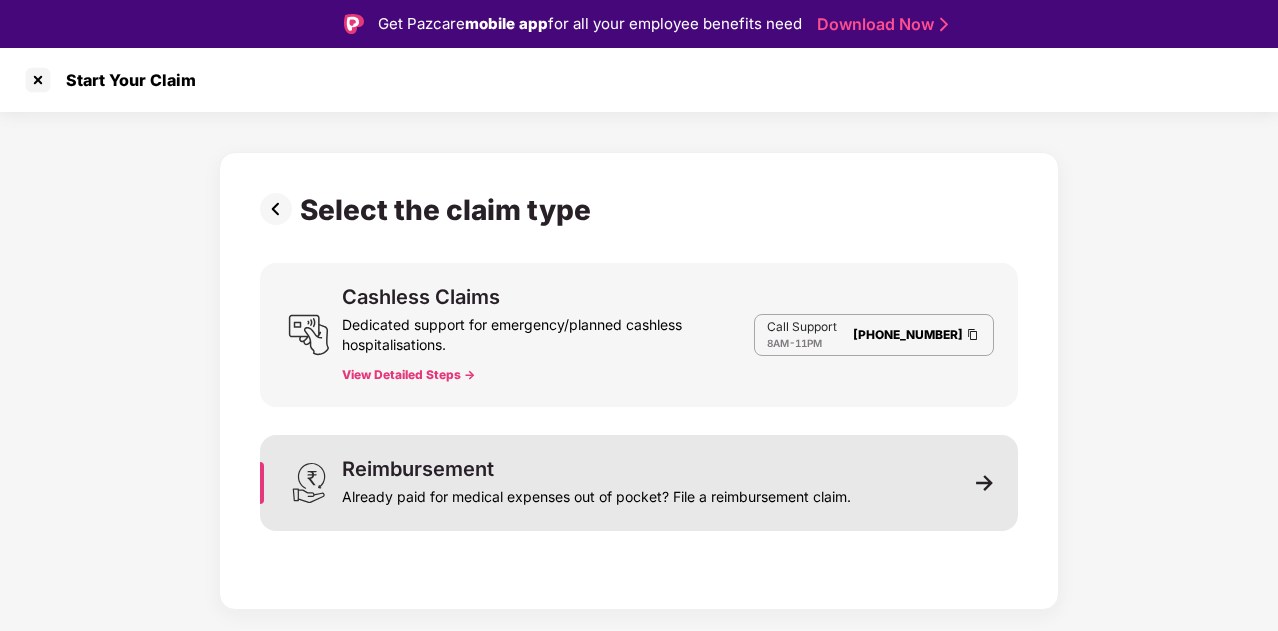 click on "Reimbursement Already paid for medical expenses out of pocket? File a reimbursement claim." at bounding box center [639, 483] 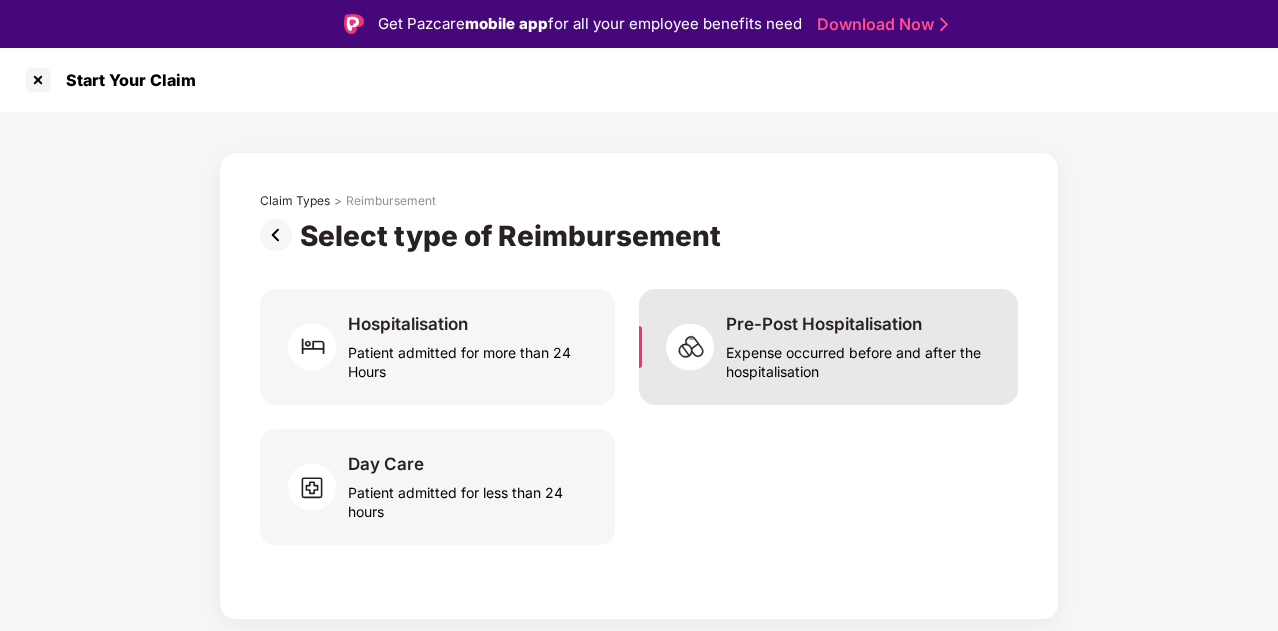 click on "Expense occurred before and after the hospitalisation" at bounding box center (860, 358) 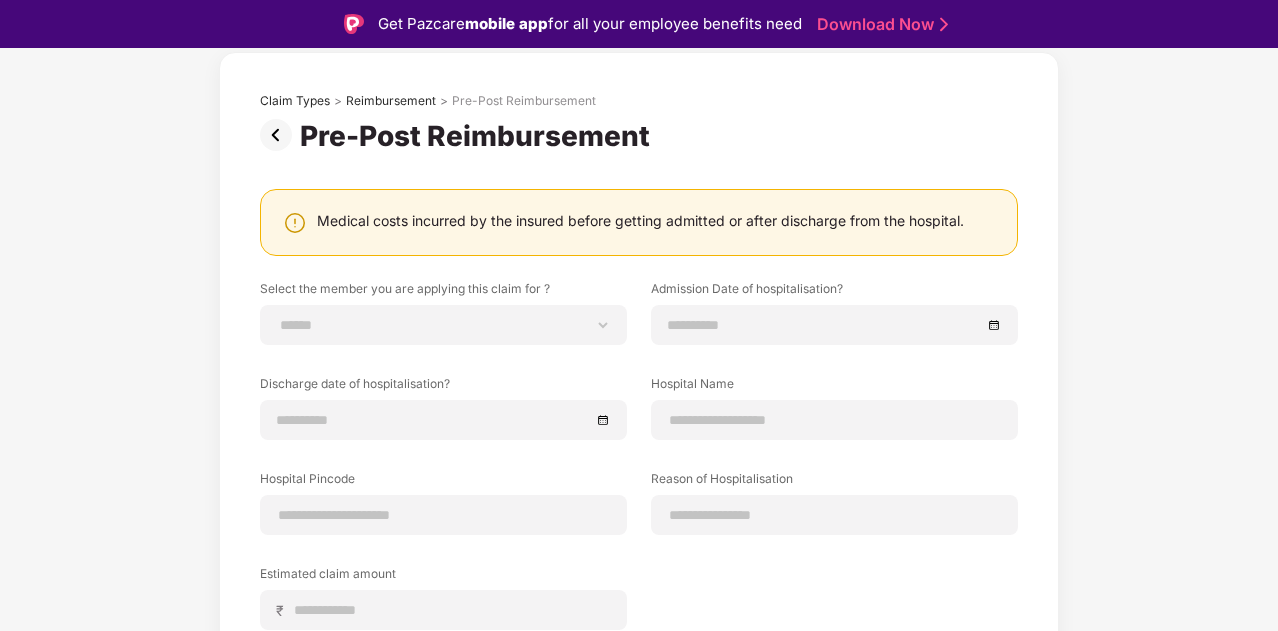 scroll, scrollTop: 200, scrollLeft: 0, axis: vertical 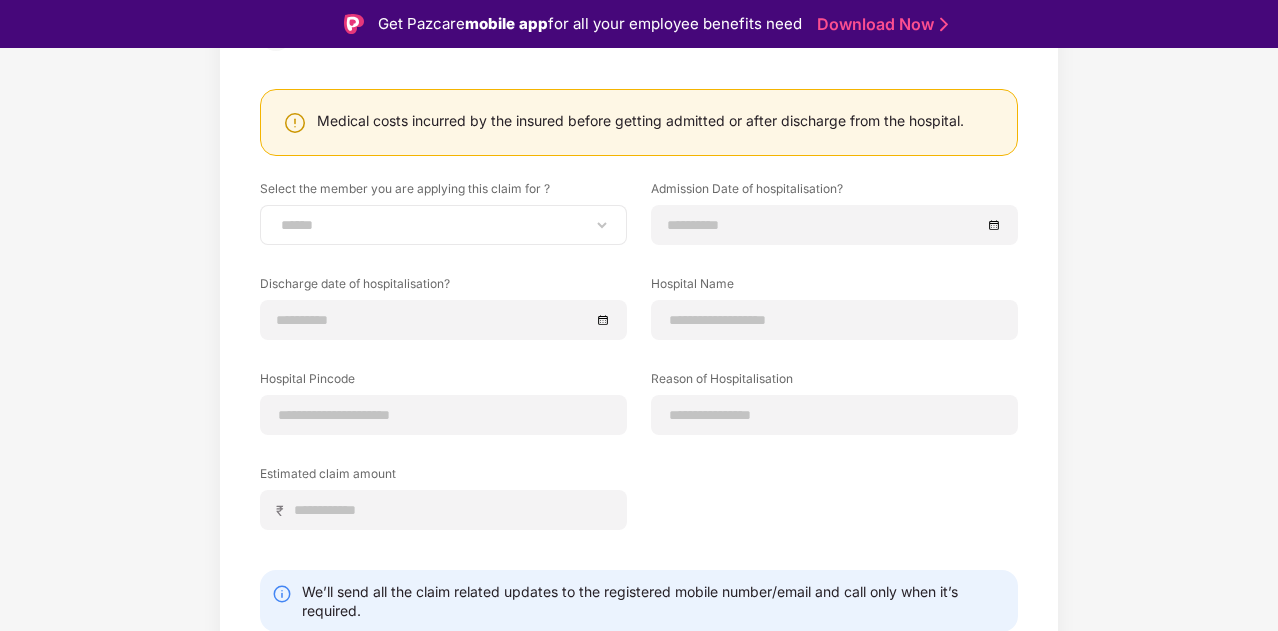 click on "**********" at bounding box center [443, 225] 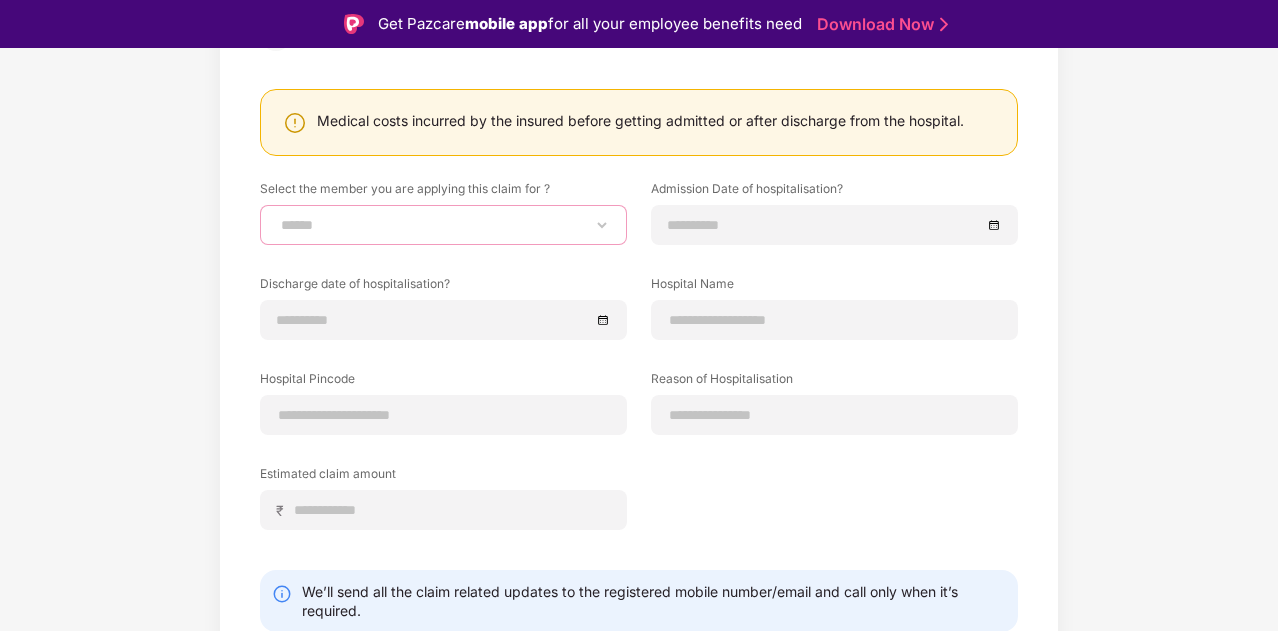 click on "**********" at bounding box center [443, 225] 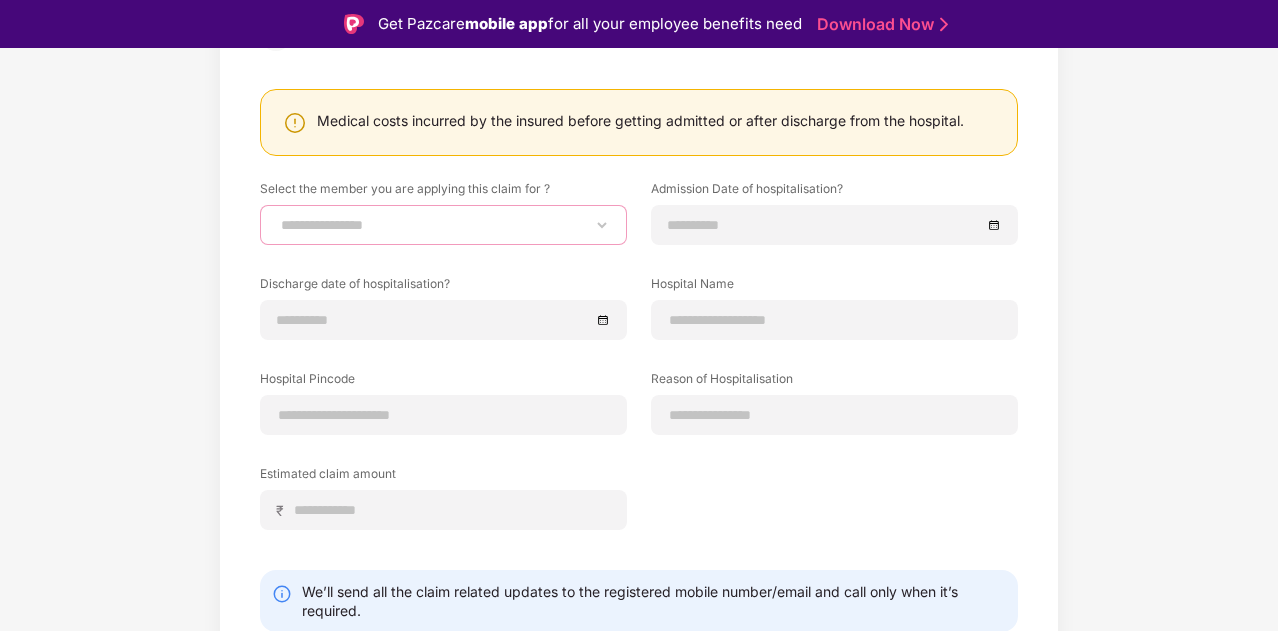 click on "**********" at bounding box center [443, 225] 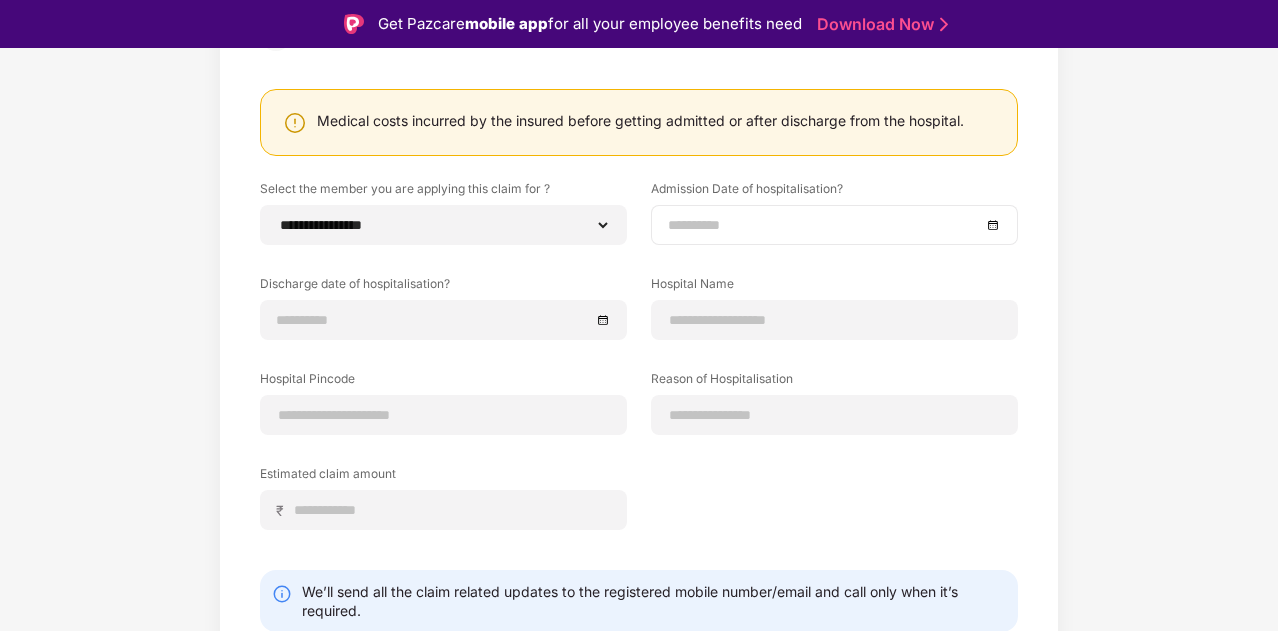 click at bounding box center (824, 225) 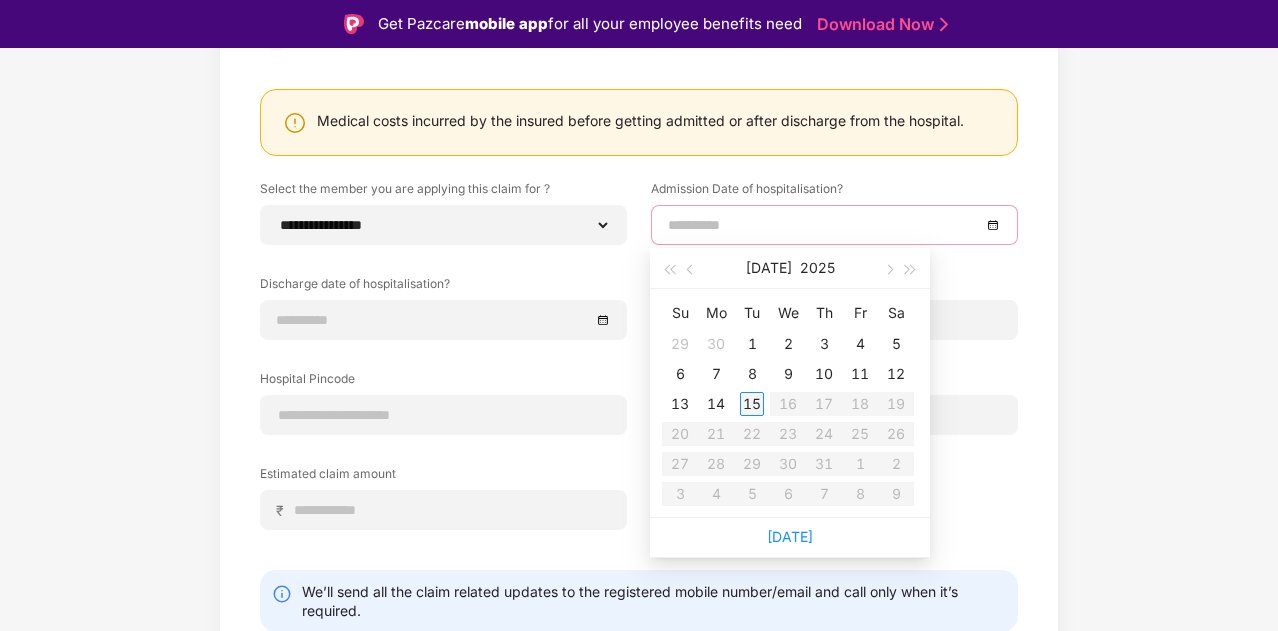 type on "**********" 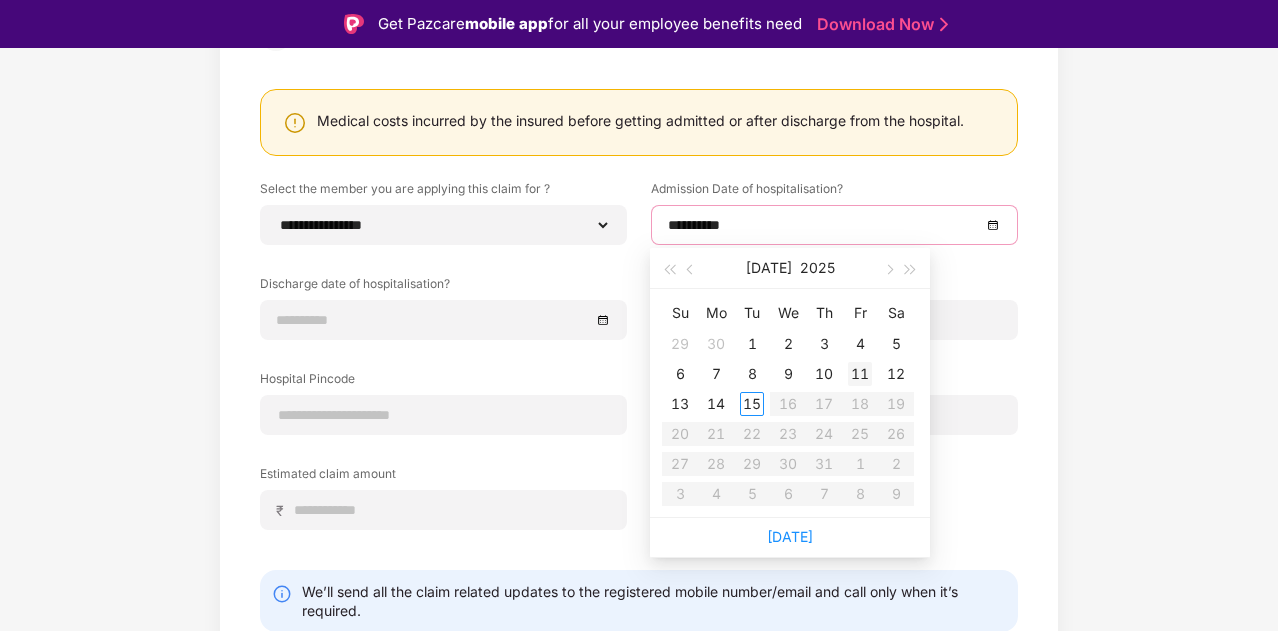 type on "**********" 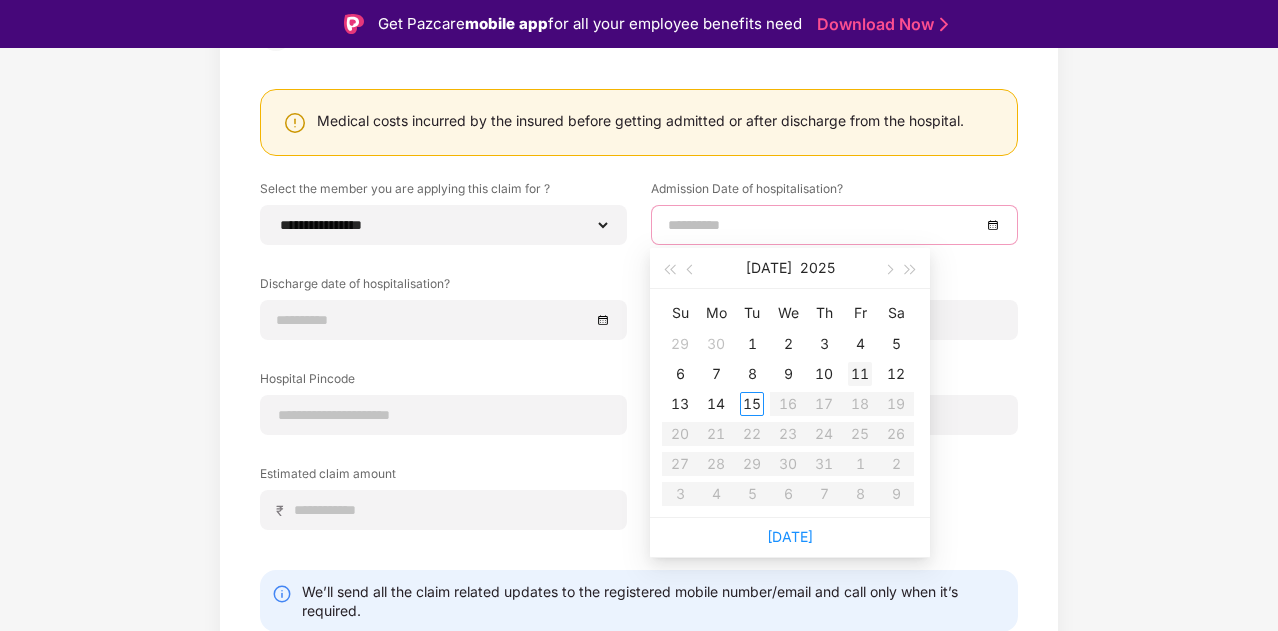 click on "11" at bounding box center (860, 374) 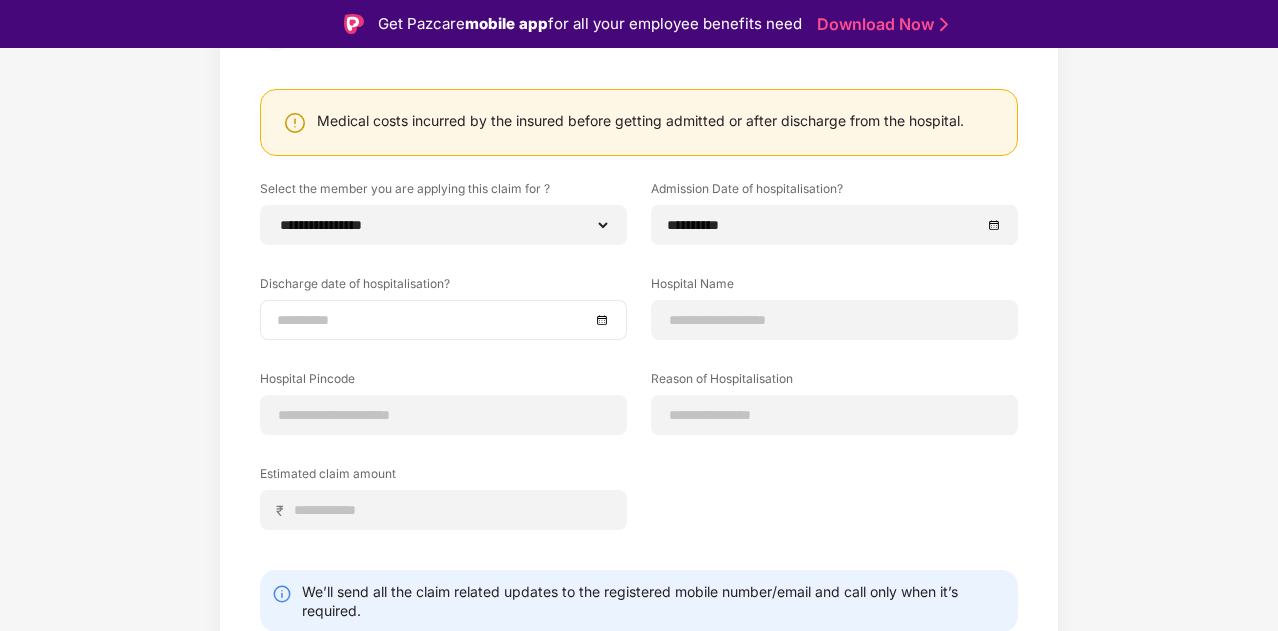 click at bounding box center [443, 320] 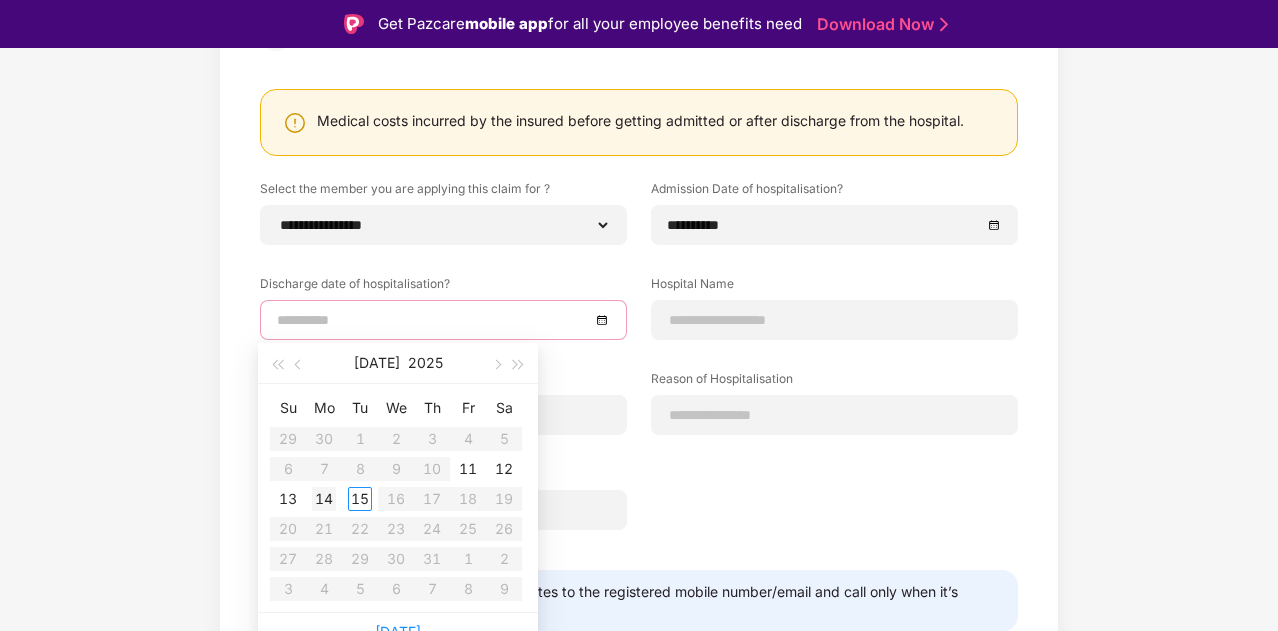 type on "**********" 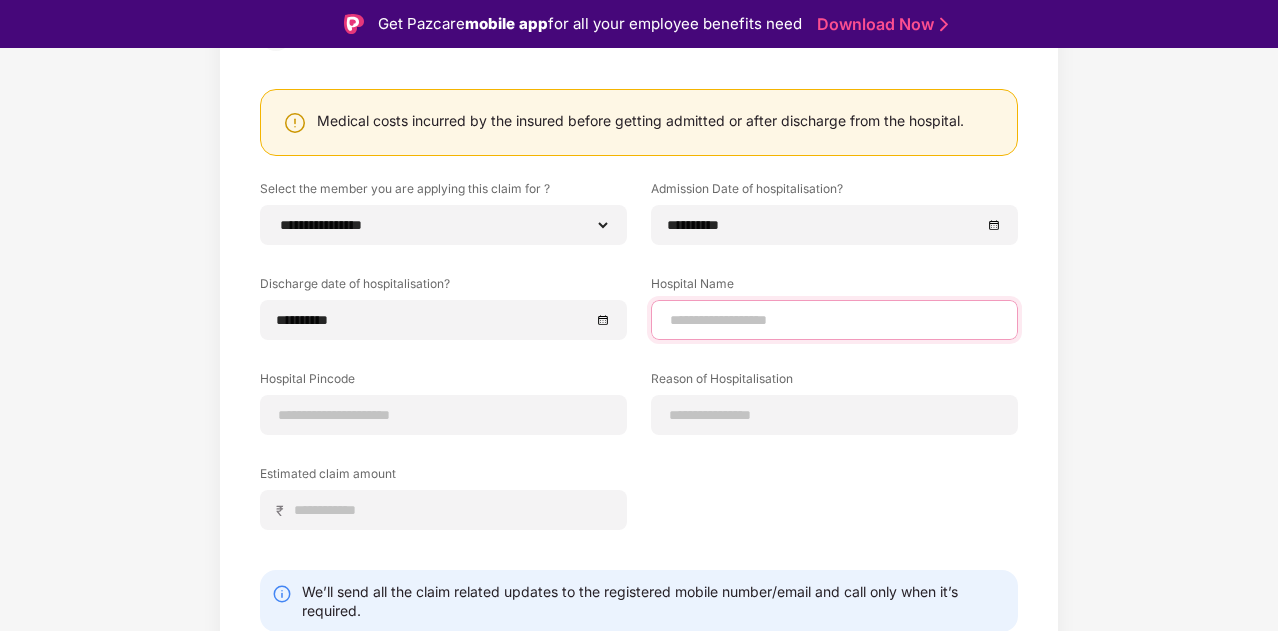 click at bounding box center (834, 320) 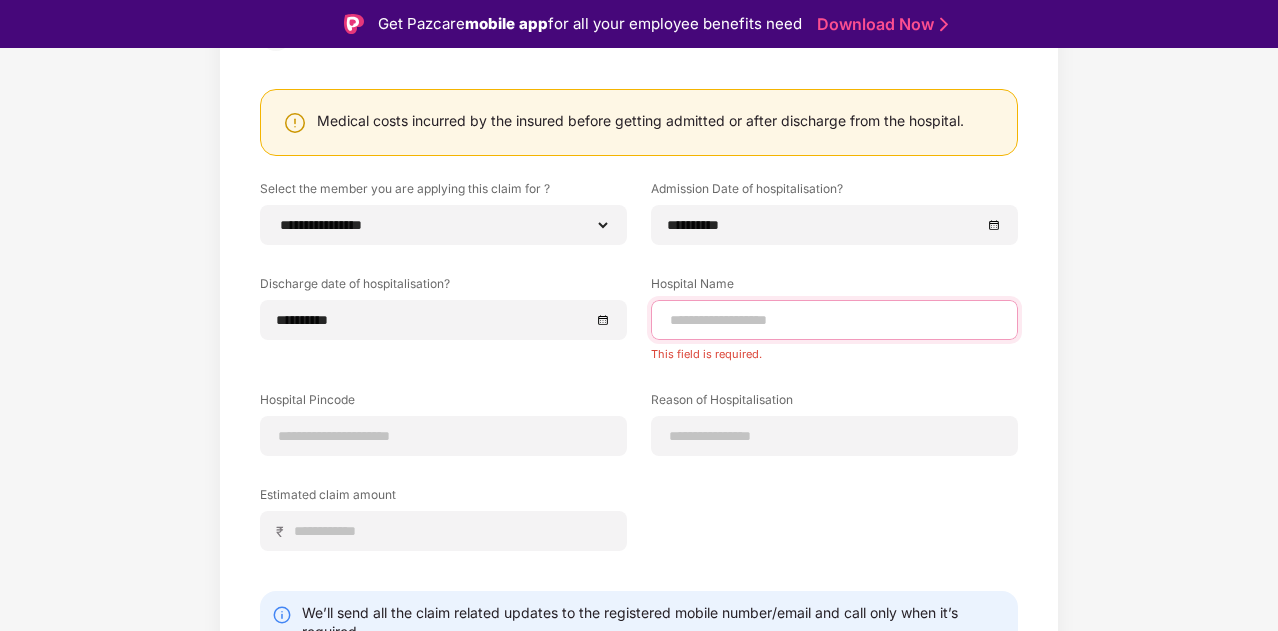 paste on "**********" 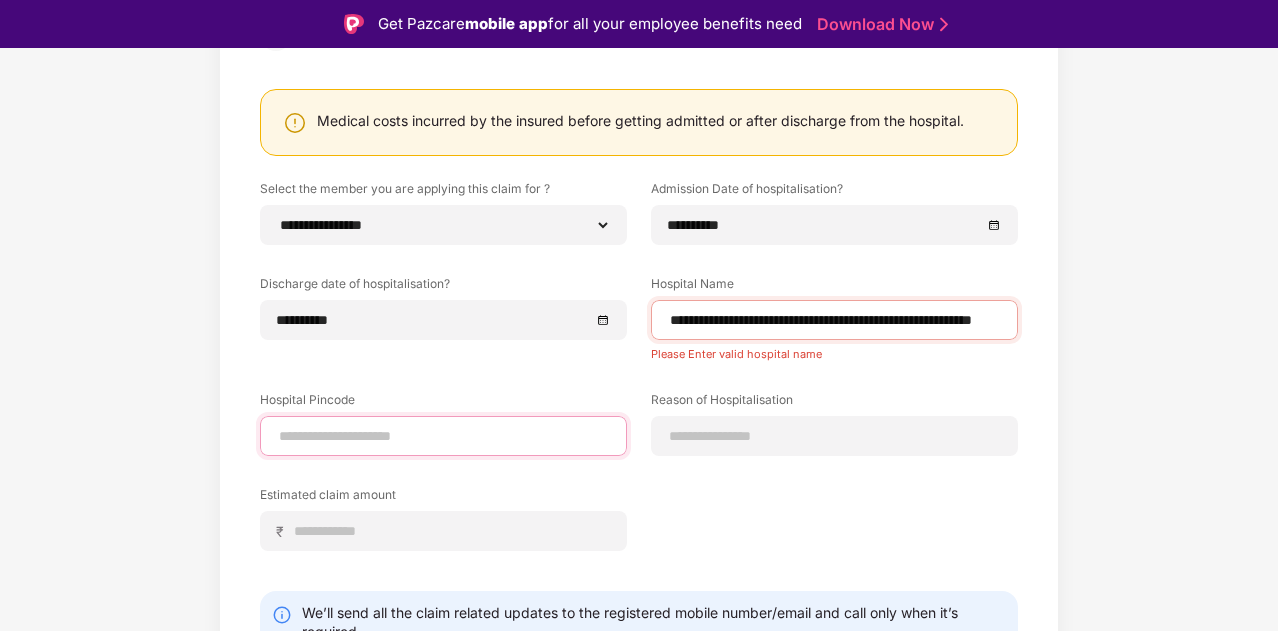 click at bounding box center (443, 436) 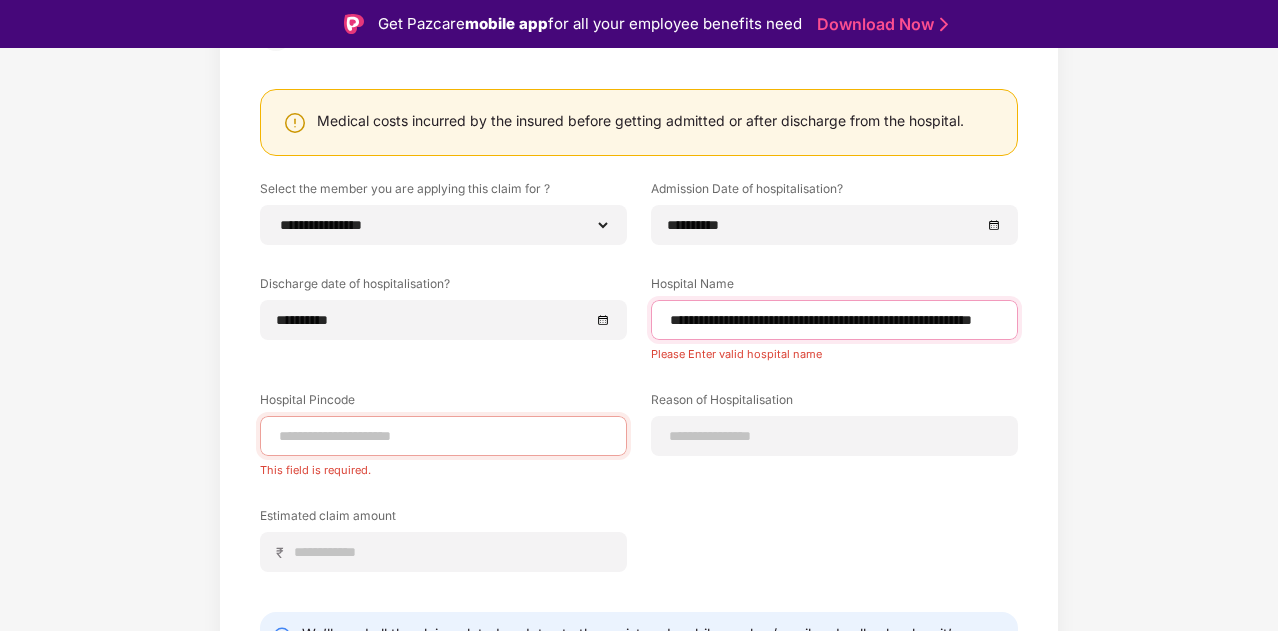 click on "**********" at bounding box center [834, 320] 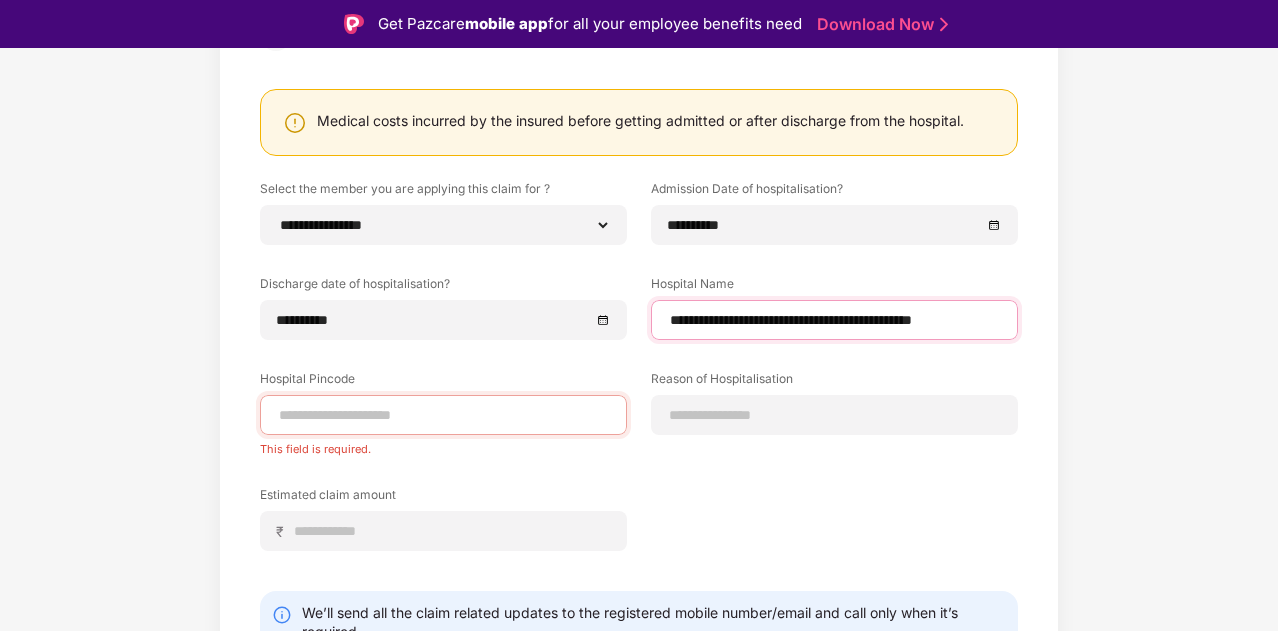 type on "**********" 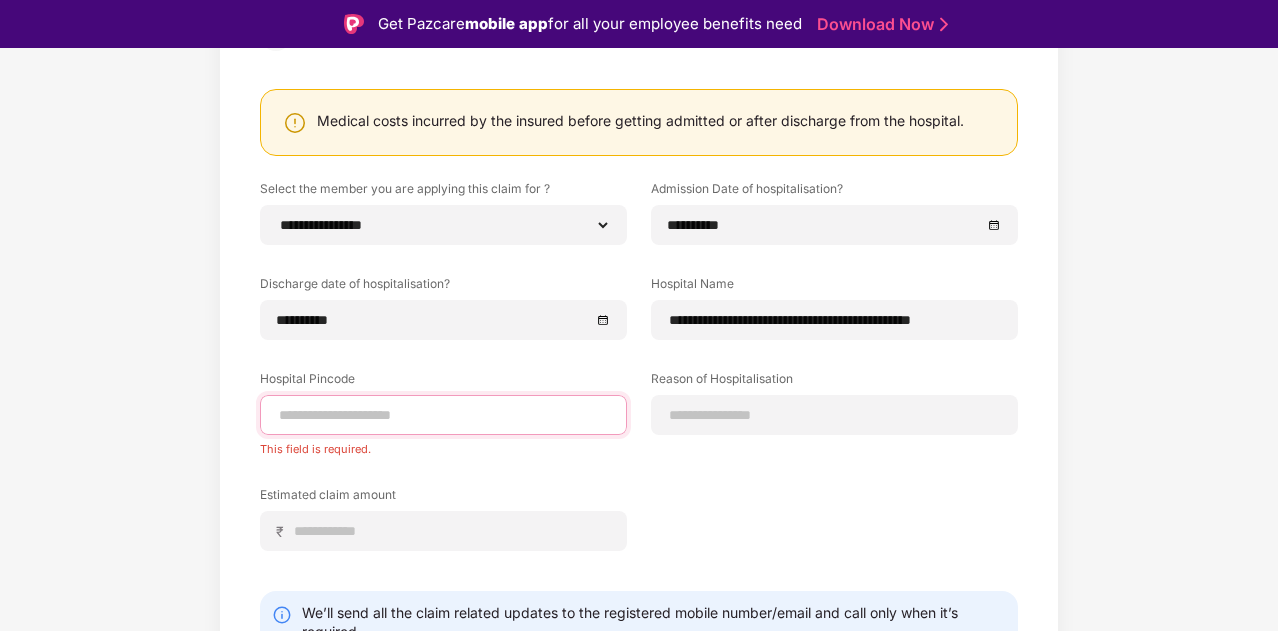 click at bounding box center (443, 415) 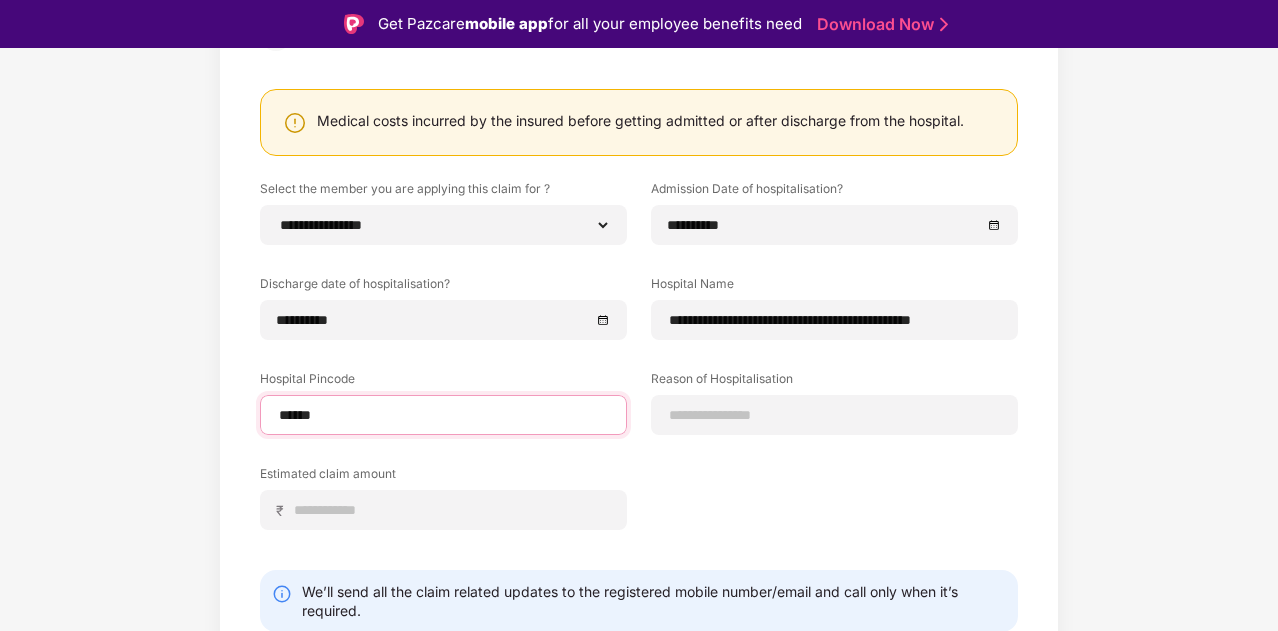 select on "*******" 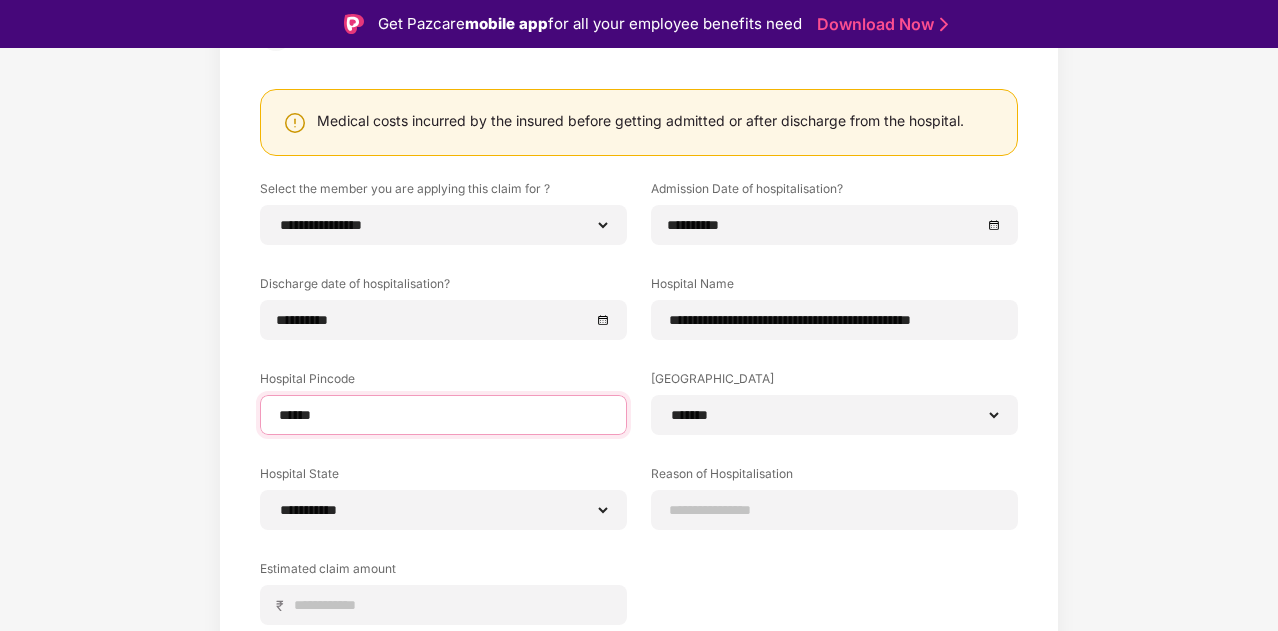 scroll, scrollTop: 369, scrollLeft: 0, axis: vertical 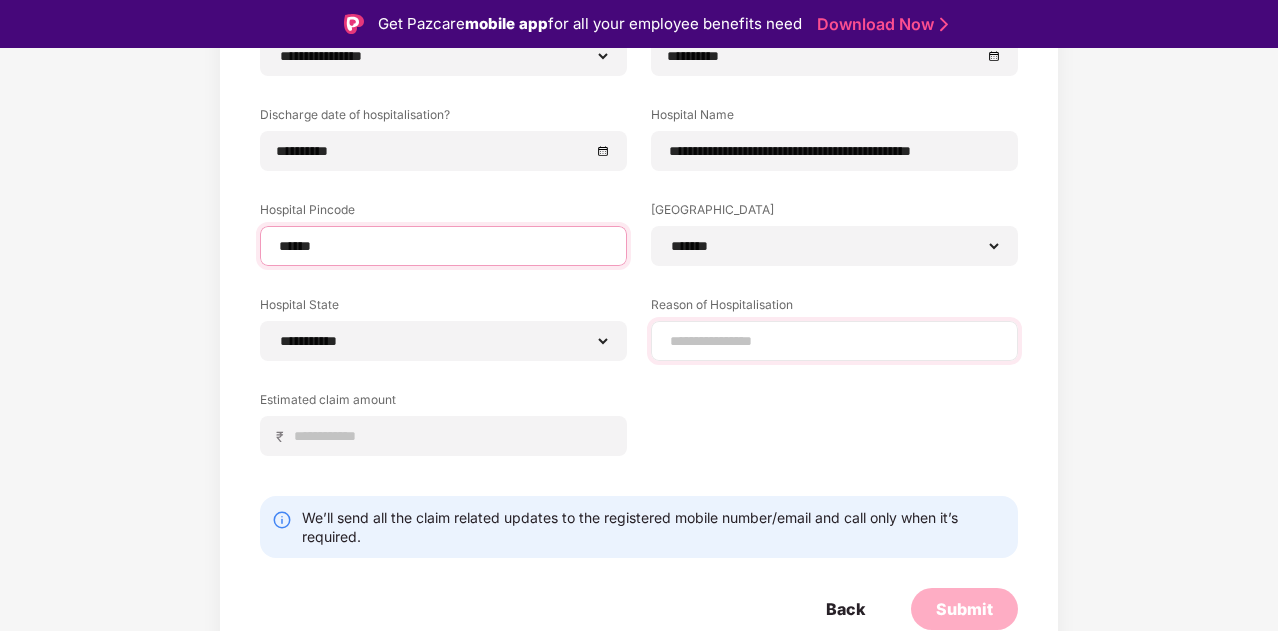 type on "******" 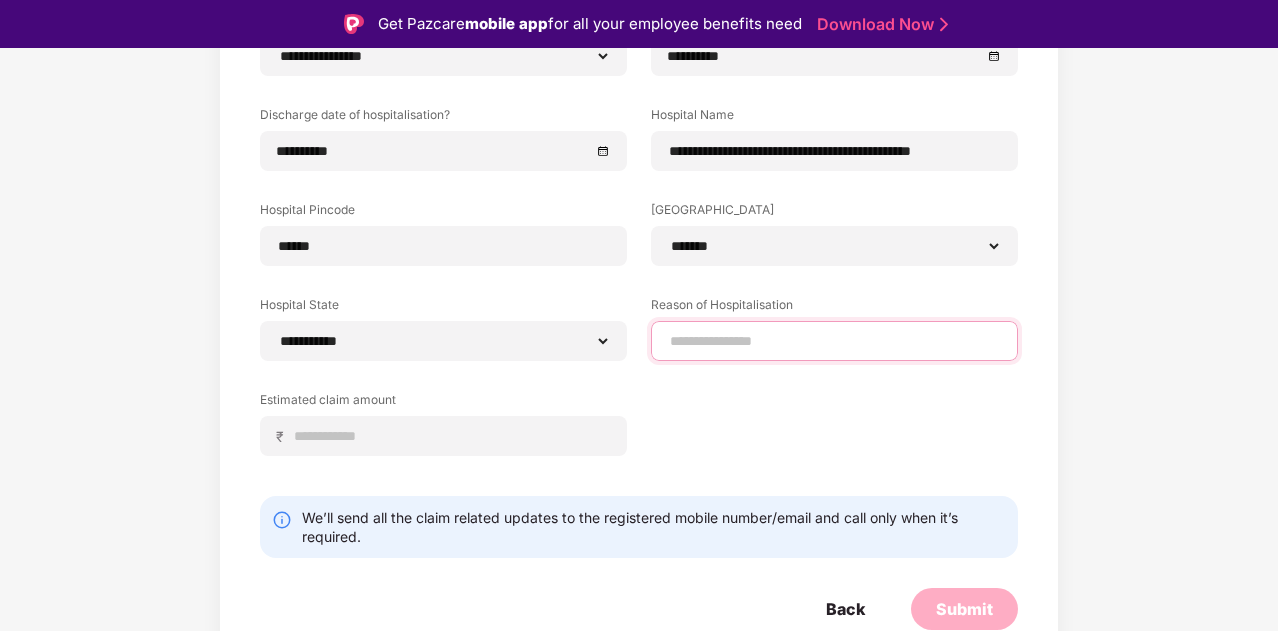 click at bounding box center [834, 341] 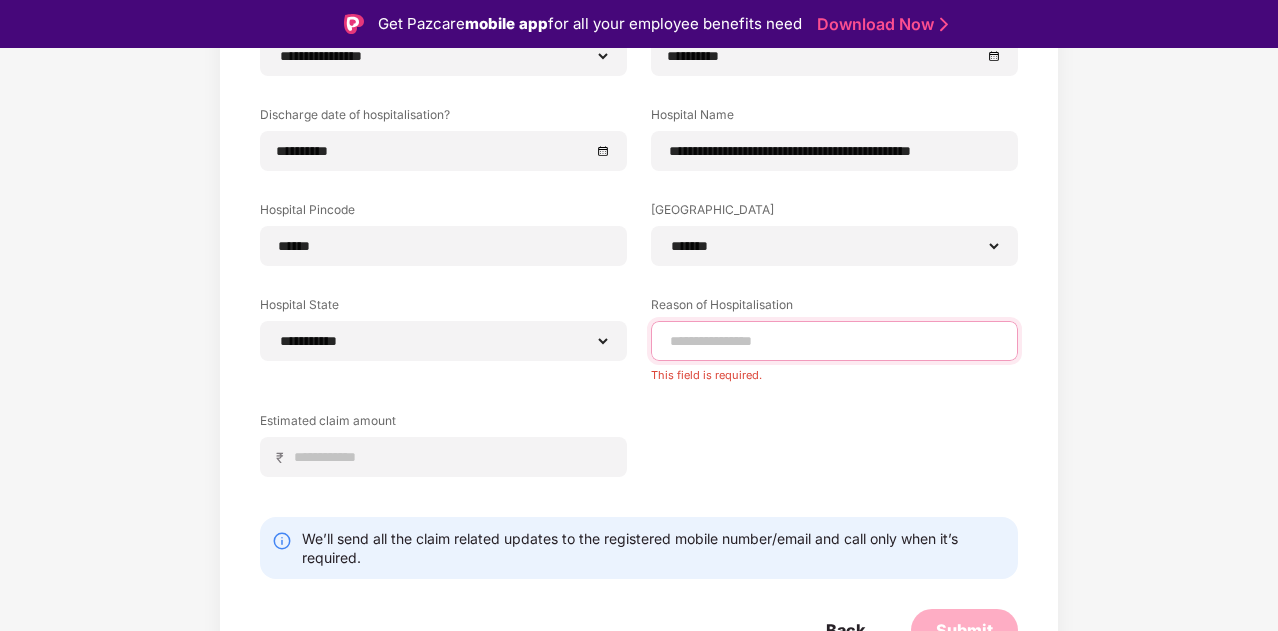 paste on "**********" 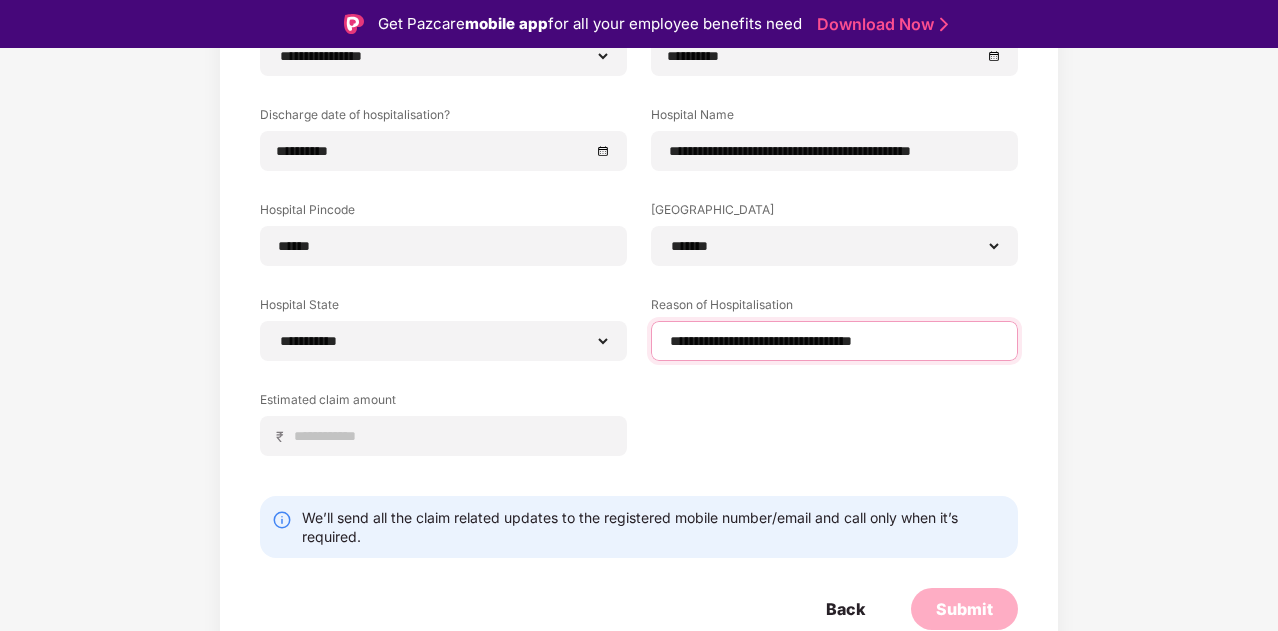 click on "**********" at bounding box center [834, 341] 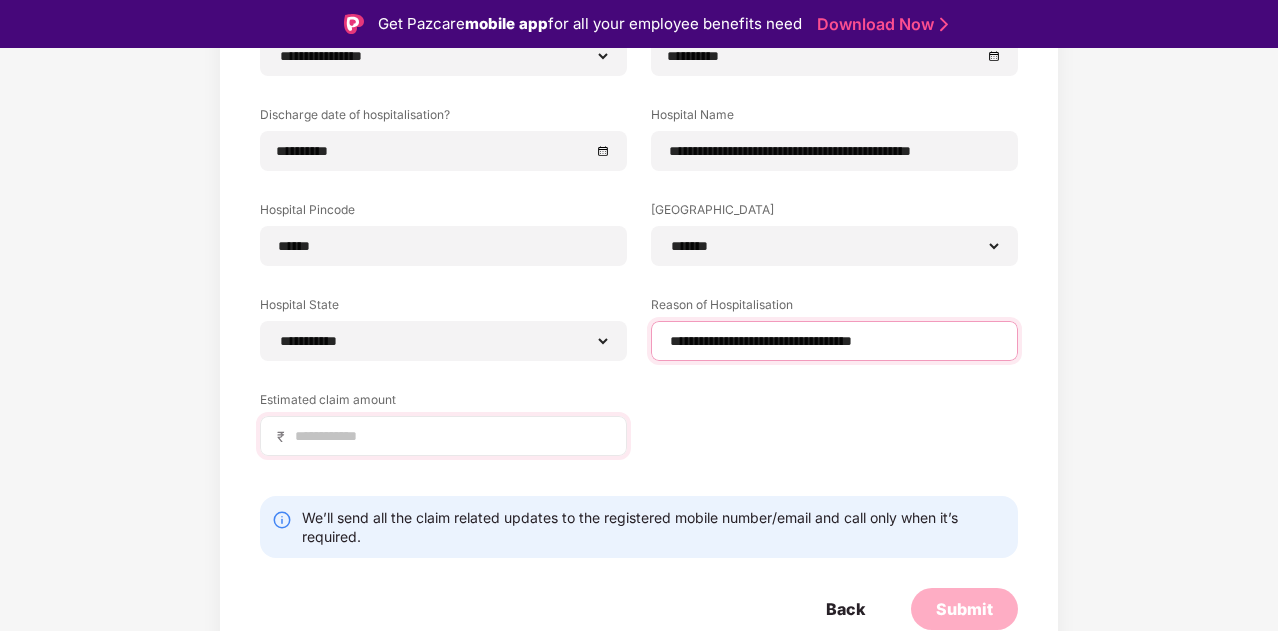 type on "**********" 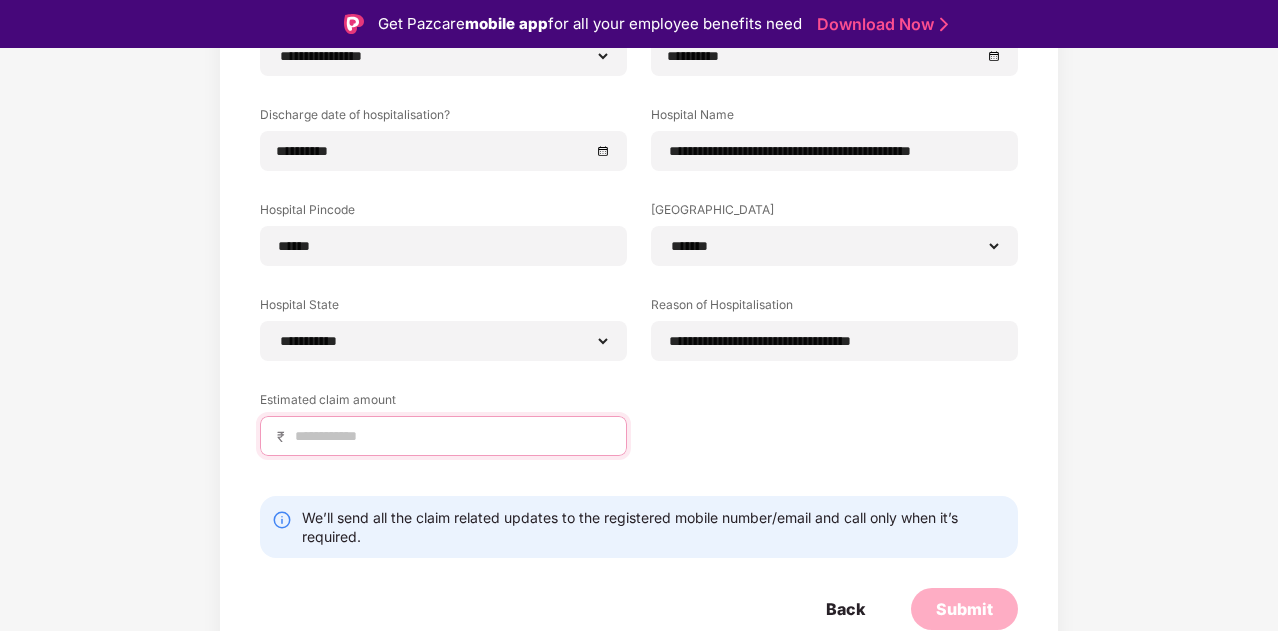 click at bounding box center (451, 436) 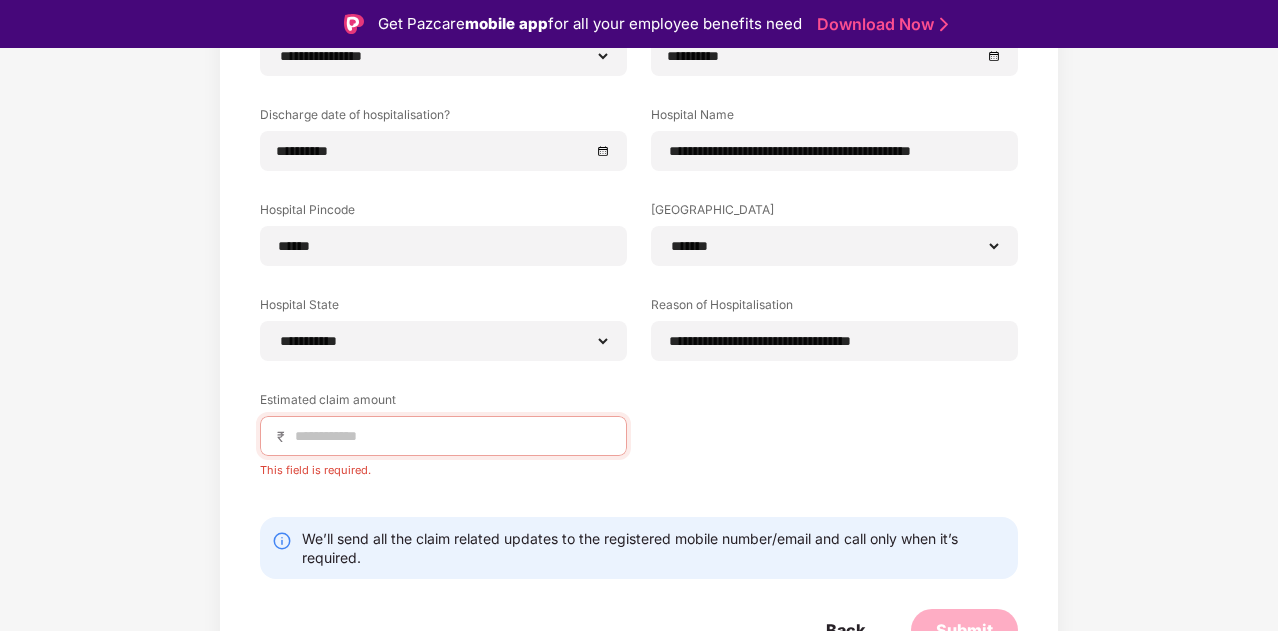 click on "**********" at bounding box center [639, 259] 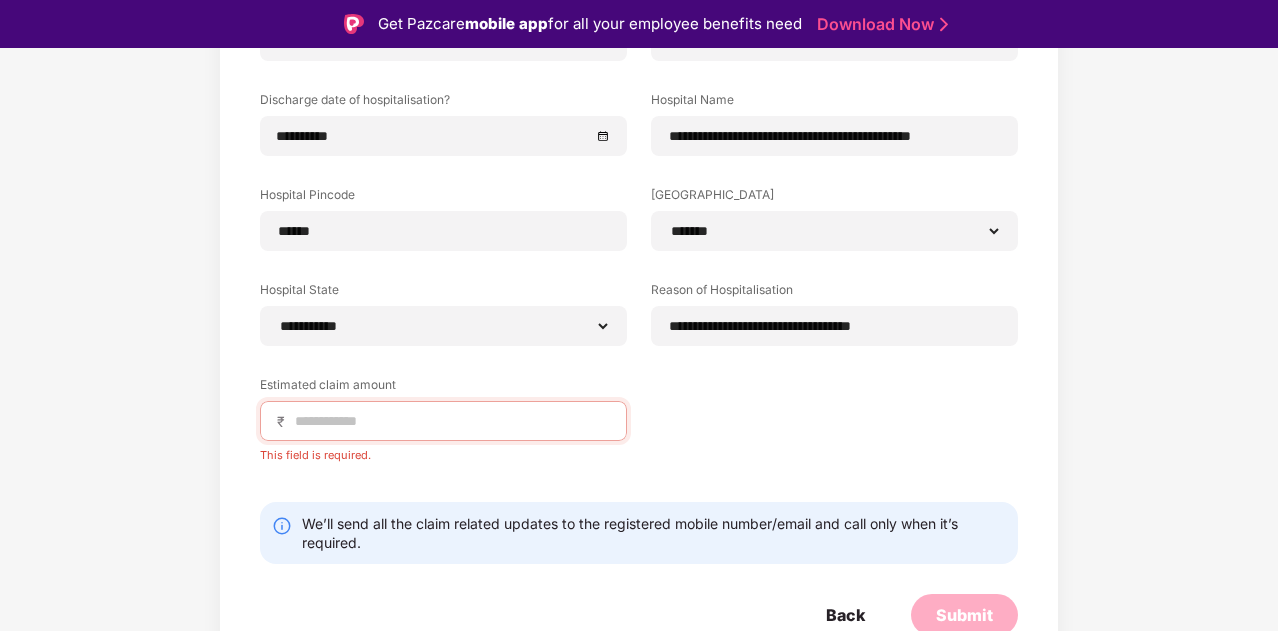 scroll, scrollTop: 390, scrollLeft: 0, axis: vertical 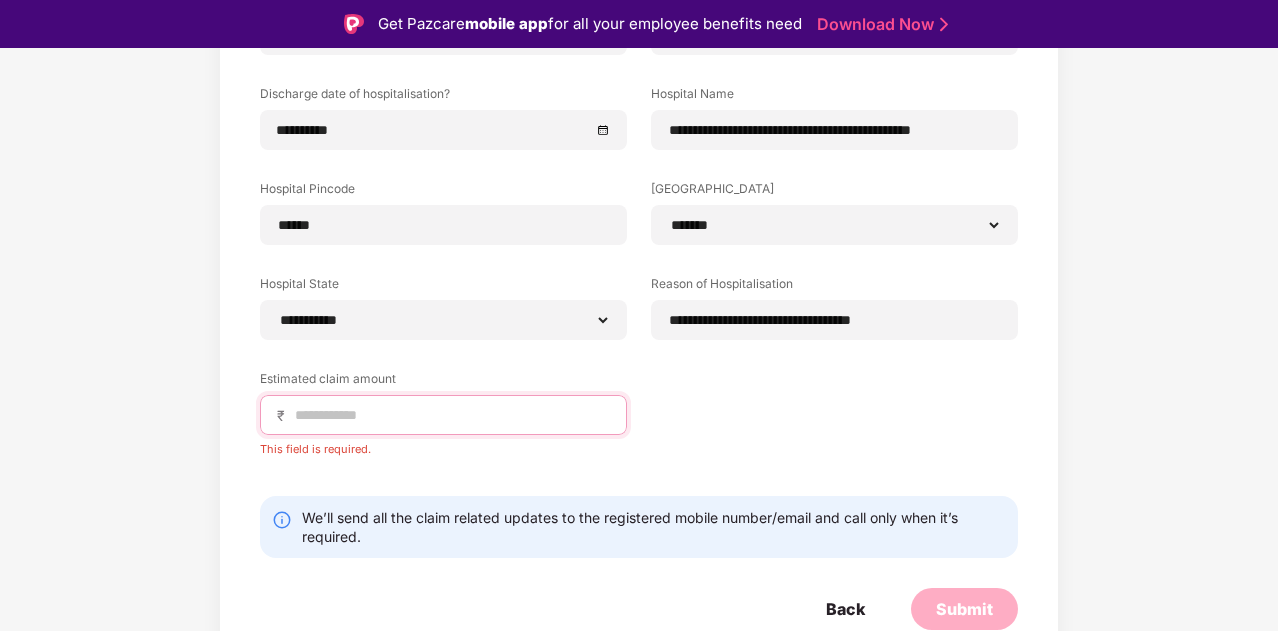 click at bounding box center (451, 415) 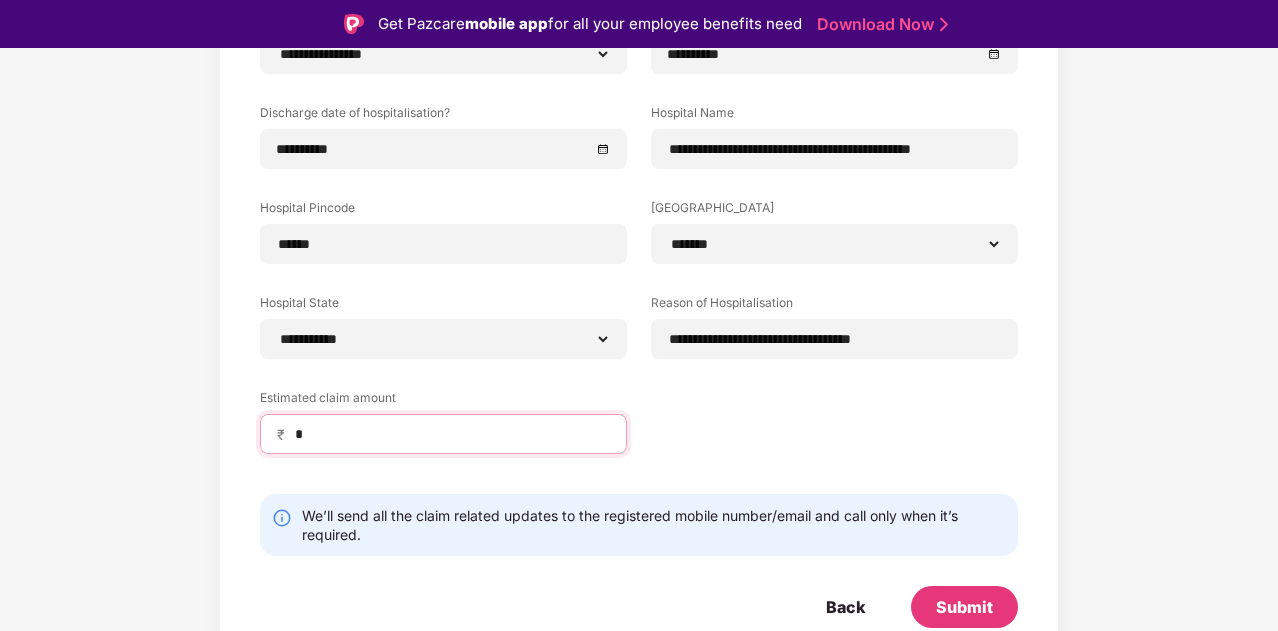 scroll, scrollTop: 369, scrollLeft: 0, axis: vertical 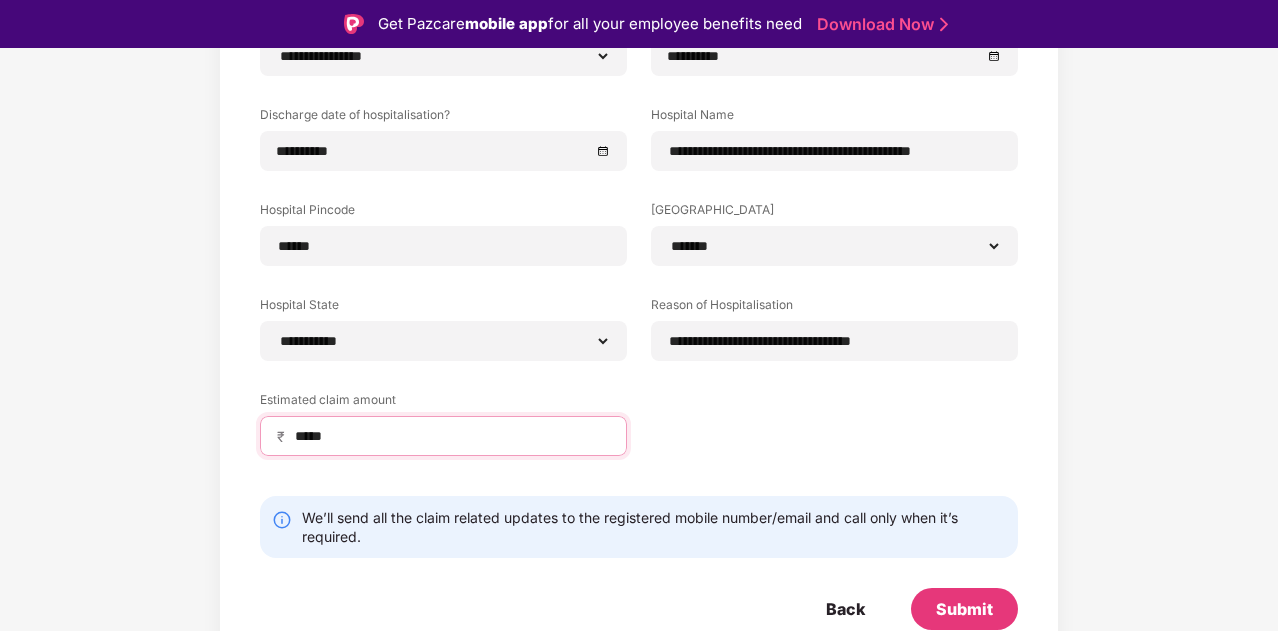 click on "*****" at bounding box center (451, 436) 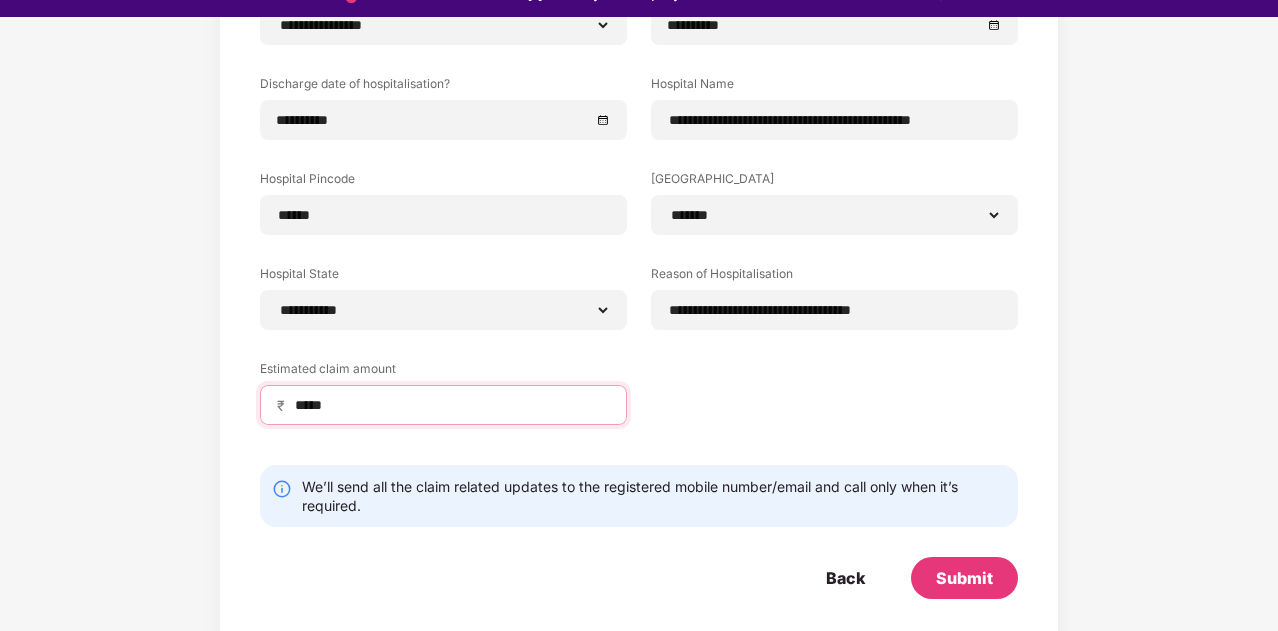 scroll, scrollTop: 48, scrollLeft: 0, axis: vertical 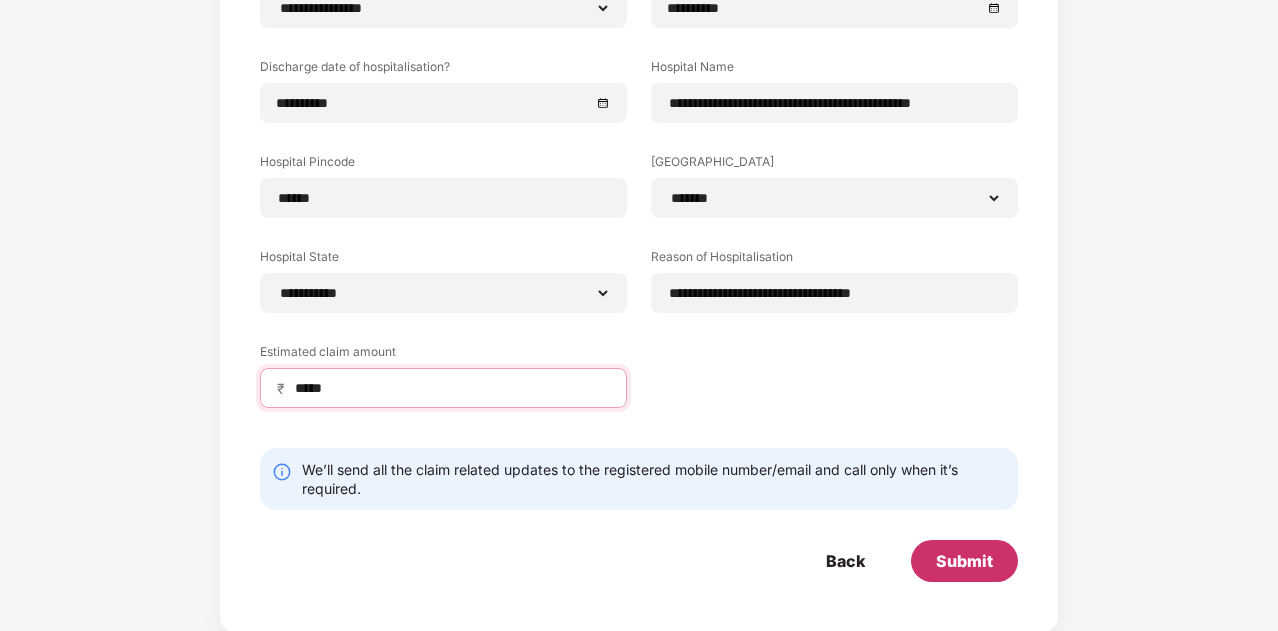 type on "*****" 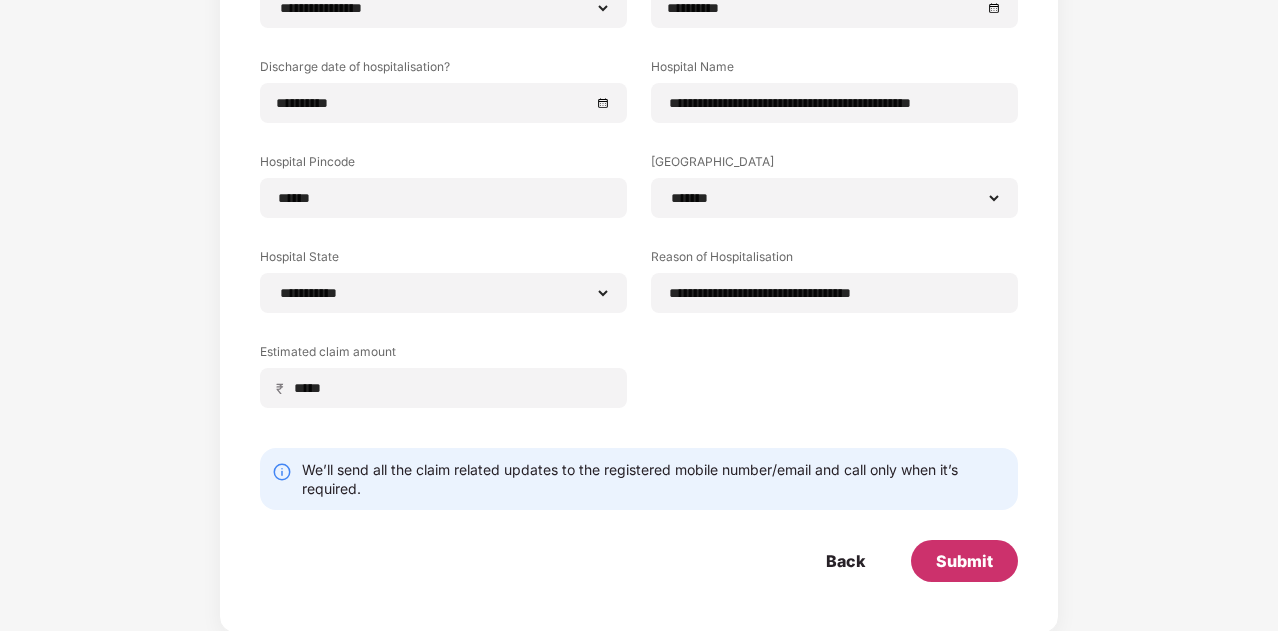 click on "Submit" at bounding box center (964, 561) 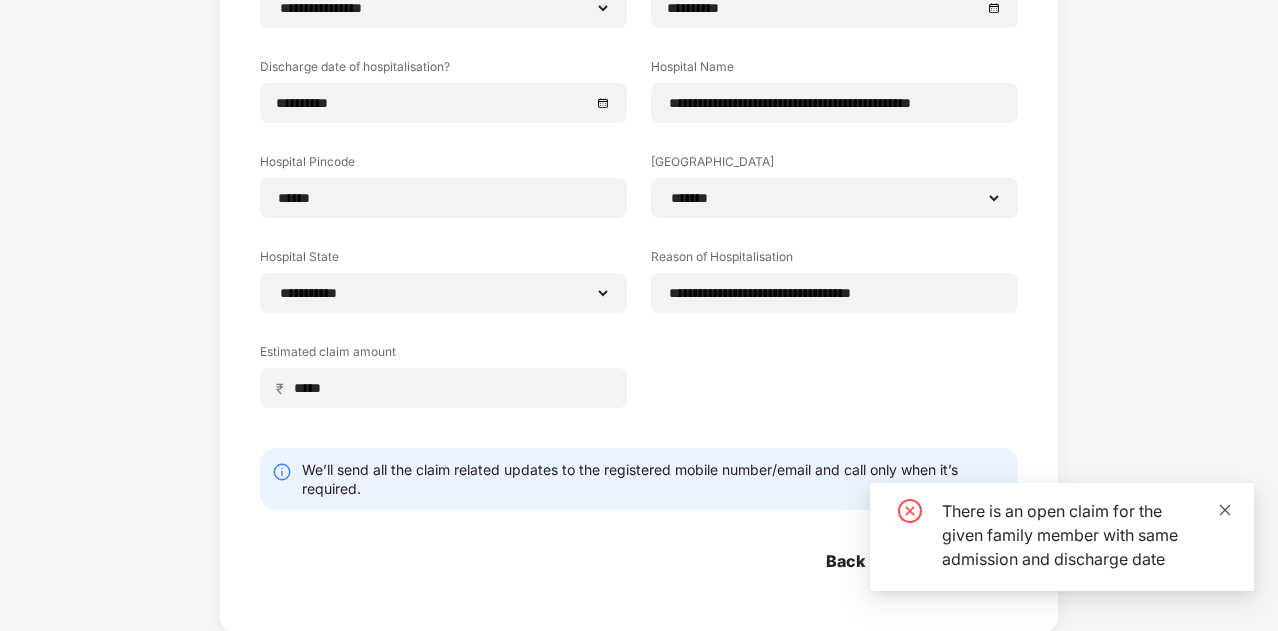 click 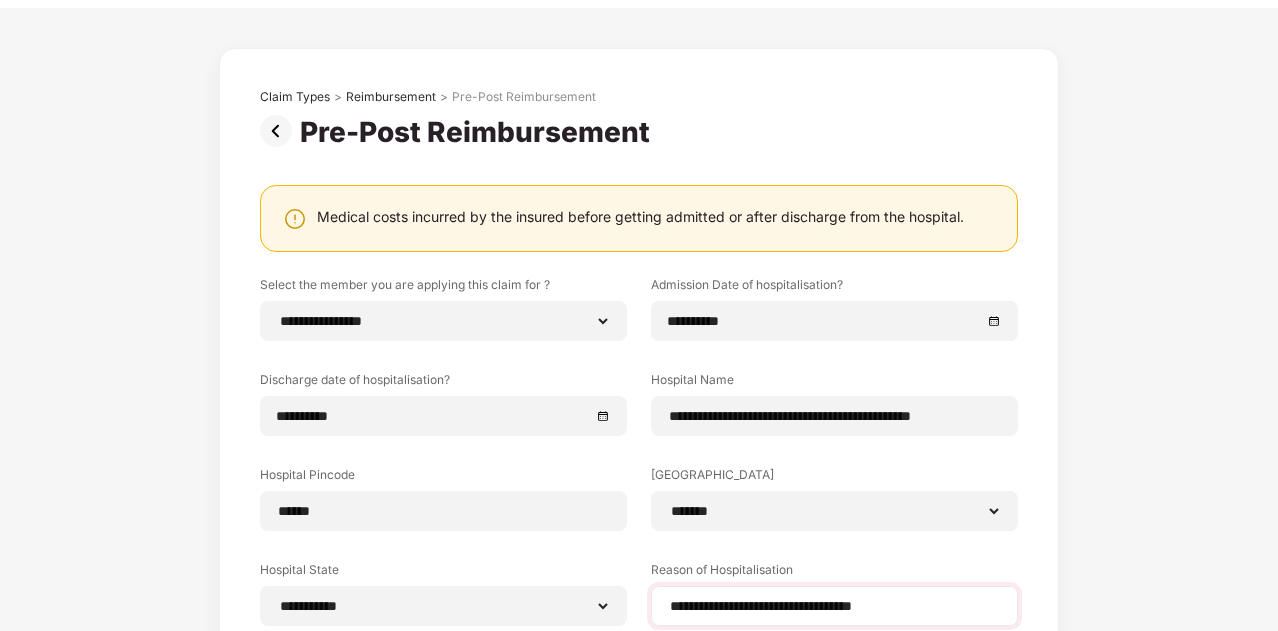 scroll, scrollTop: 0, scrollLeft: 0, axis: both 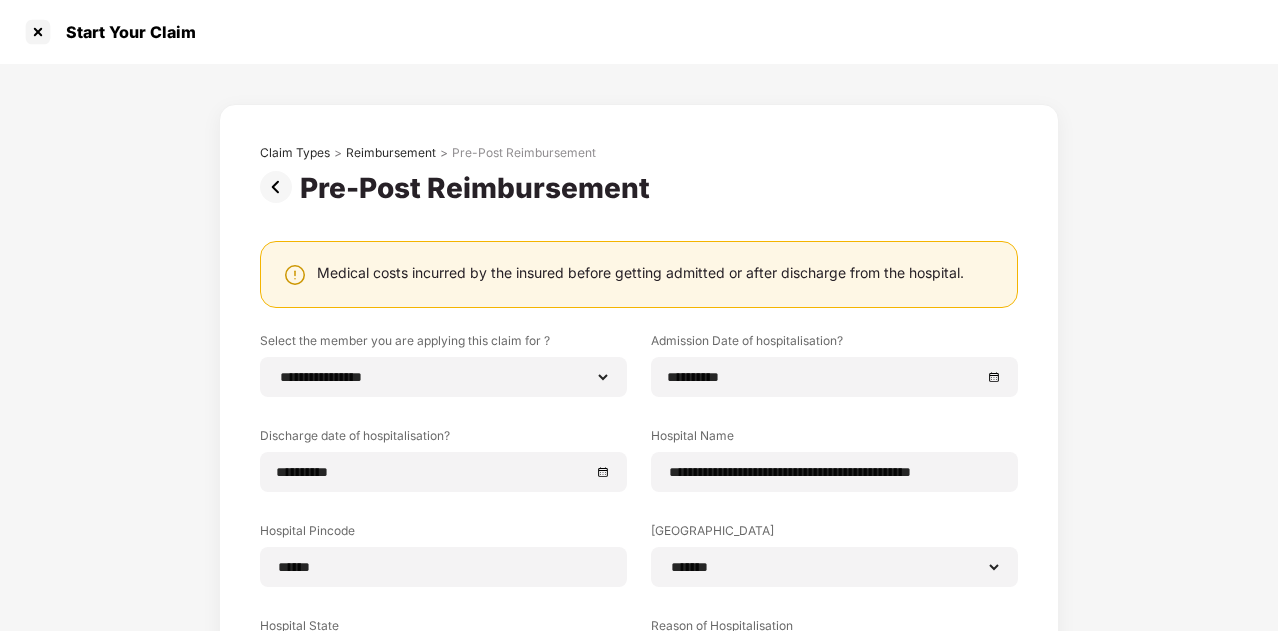 click at bounding box center (280, 187) 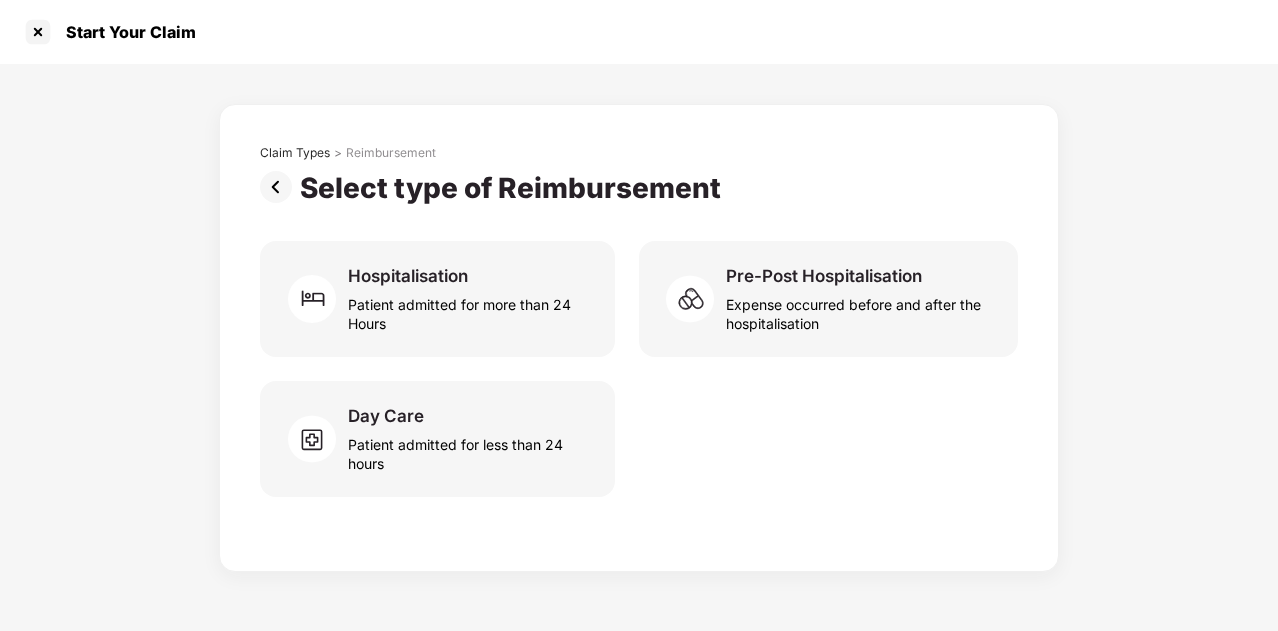 click at bounding box center [280, 187] 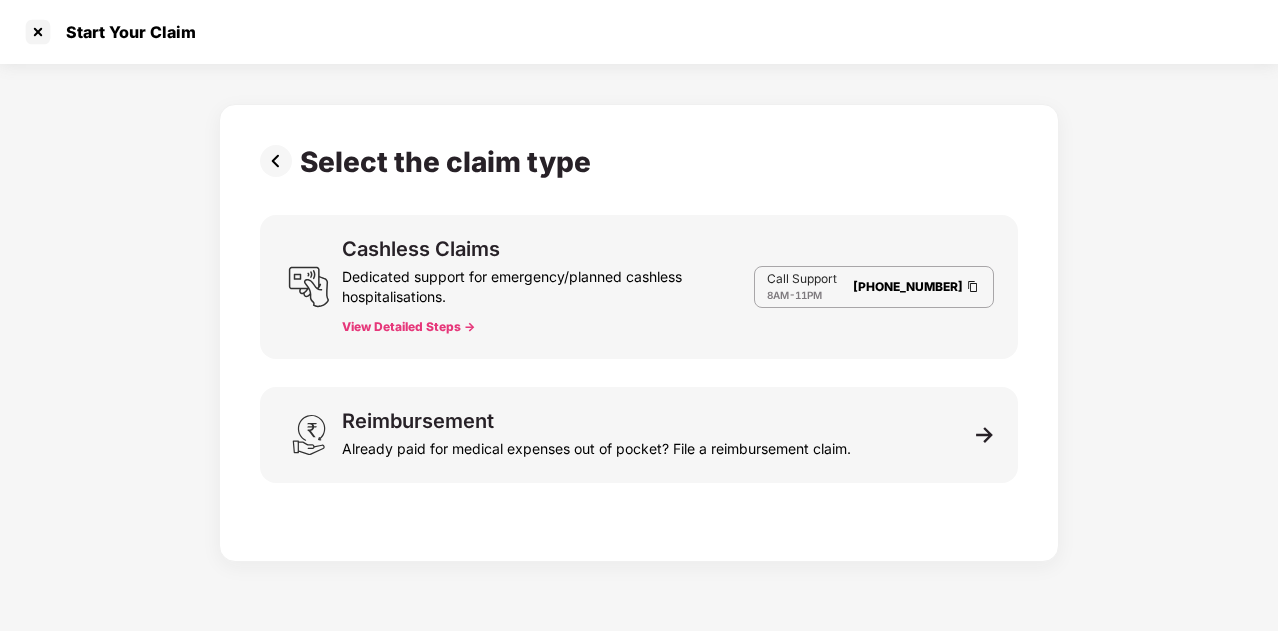 click on "Select the claim type Cashless Claims Dedicated support for emergency/planned cashless hospitalisations. View Detailed Steps -> Call Support 8AM - 11PM 080-3783-5420 Reimbursement Already paid for medical expenses out of pocket? File a reimbursement claim." at bounding box center (639, 328) 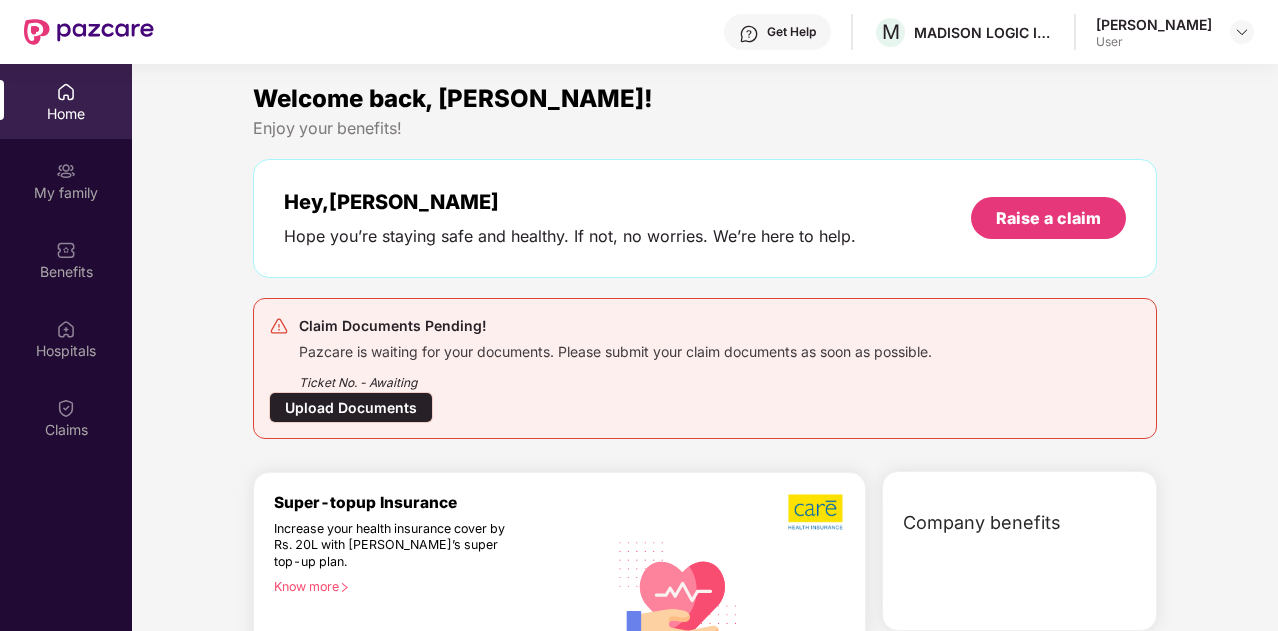 scroll, scrollTop: 112, scrollLeft: 0, axis: vertical 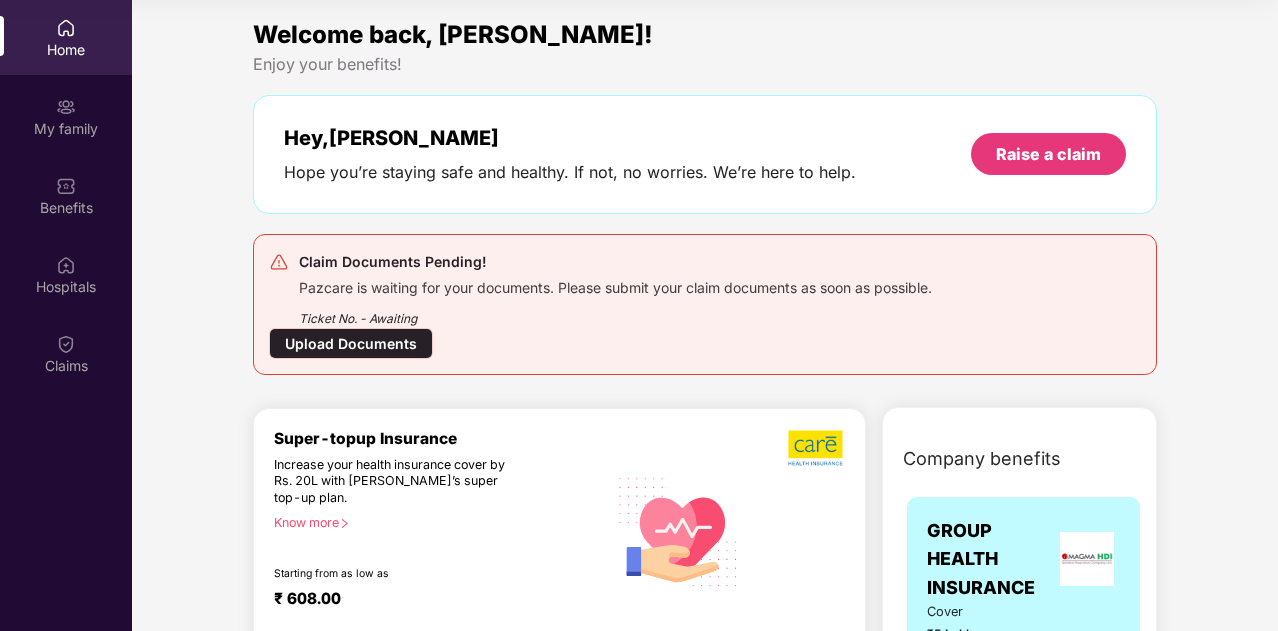 click on "Claim Documents Pending!" at bounding box center [615, 262] 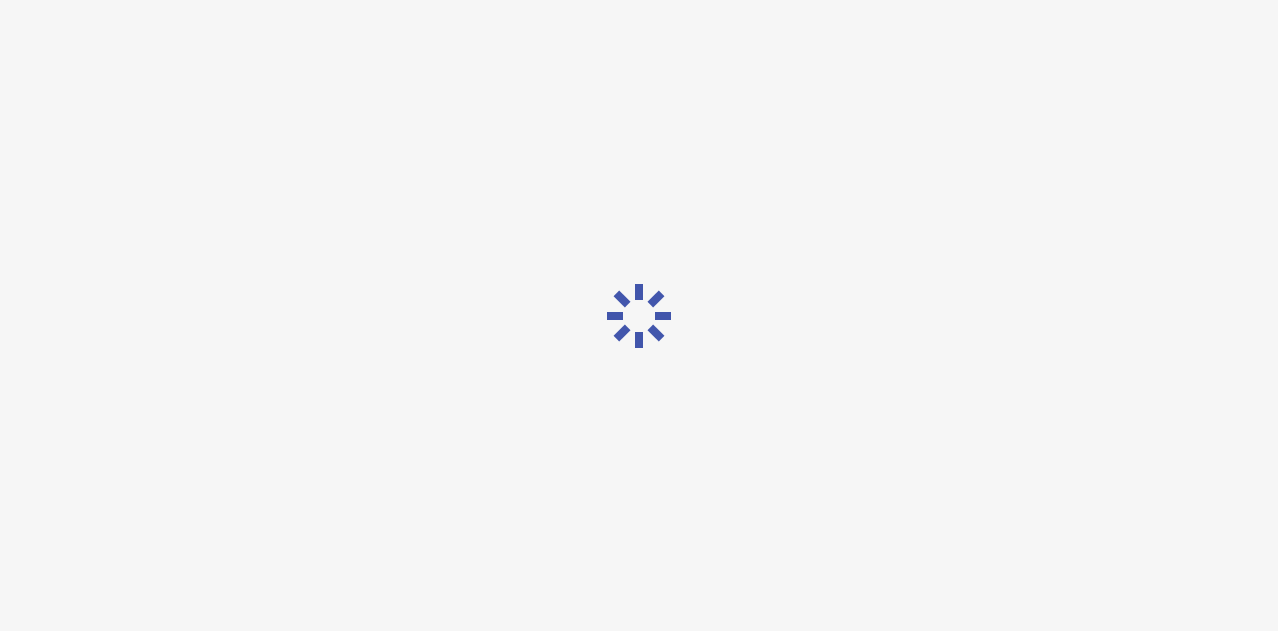 scroll, scrollTop: 48, scrollLeft: 0, axis: vertical 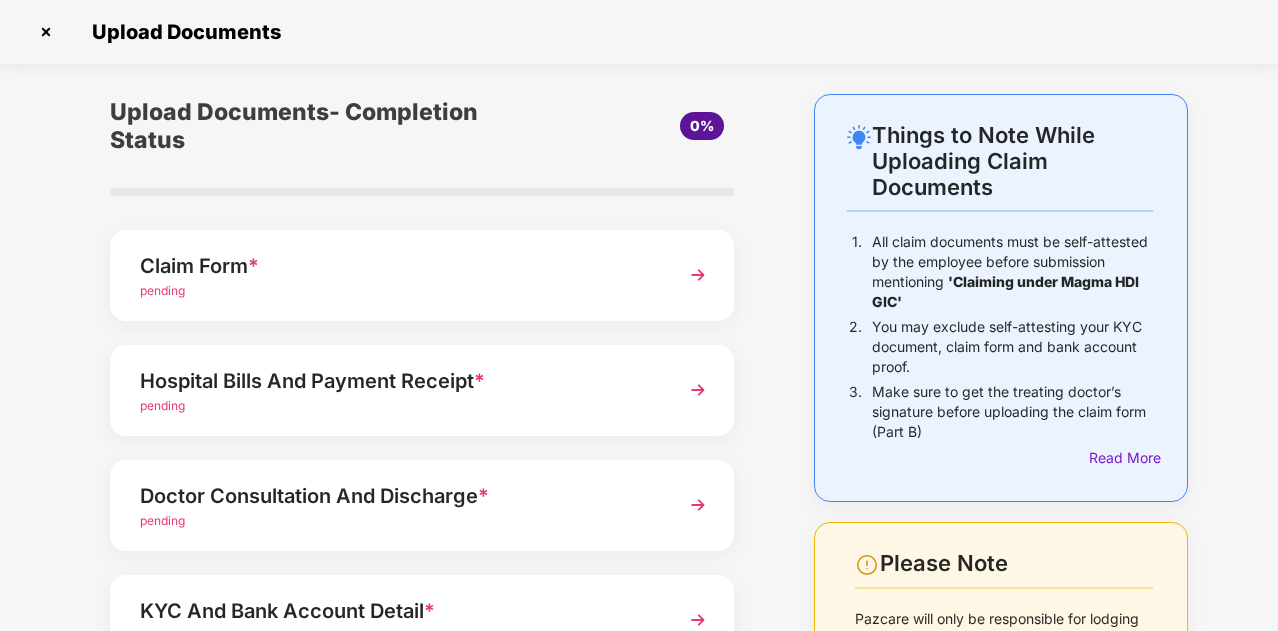 click at bounding box center (698, 275) 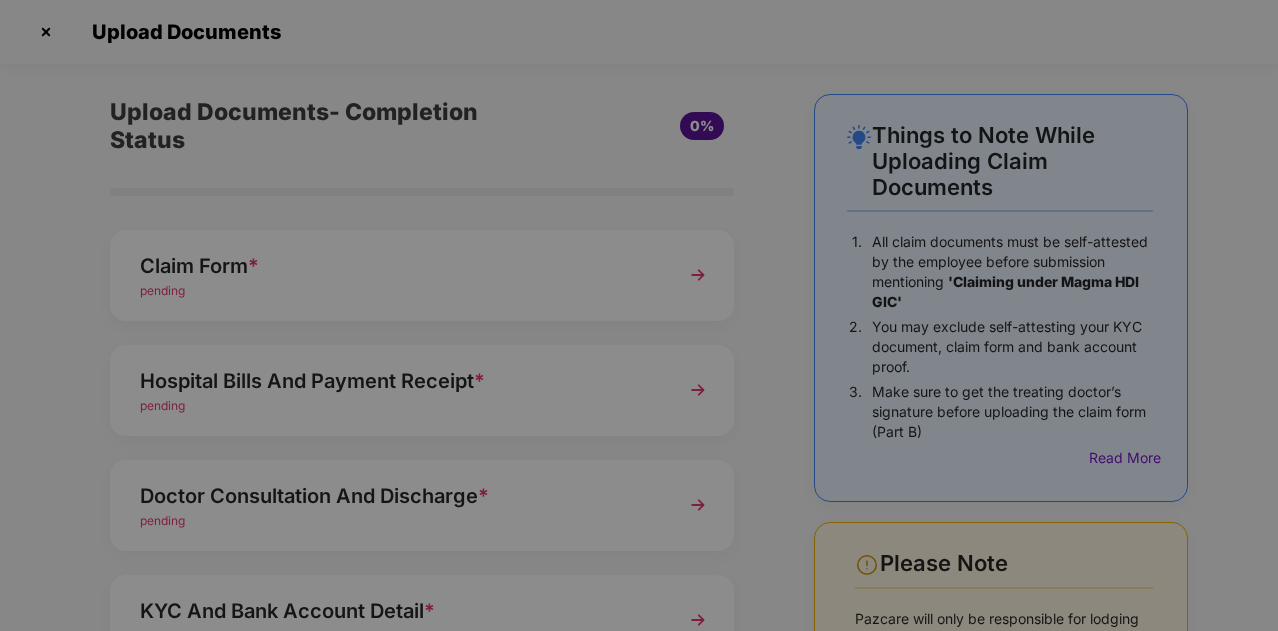 scroll, scrollTop: 0, scrollLeft: 0, axis: both 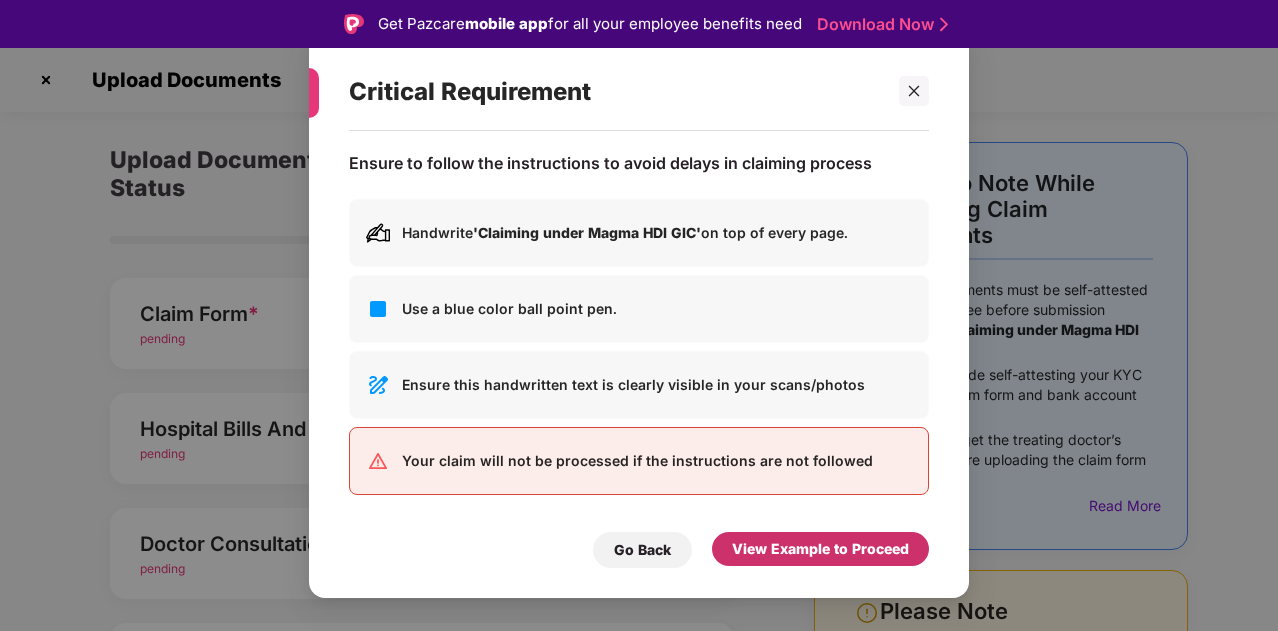 click on "View Example to Proceed" at bounding box center (820, 549) 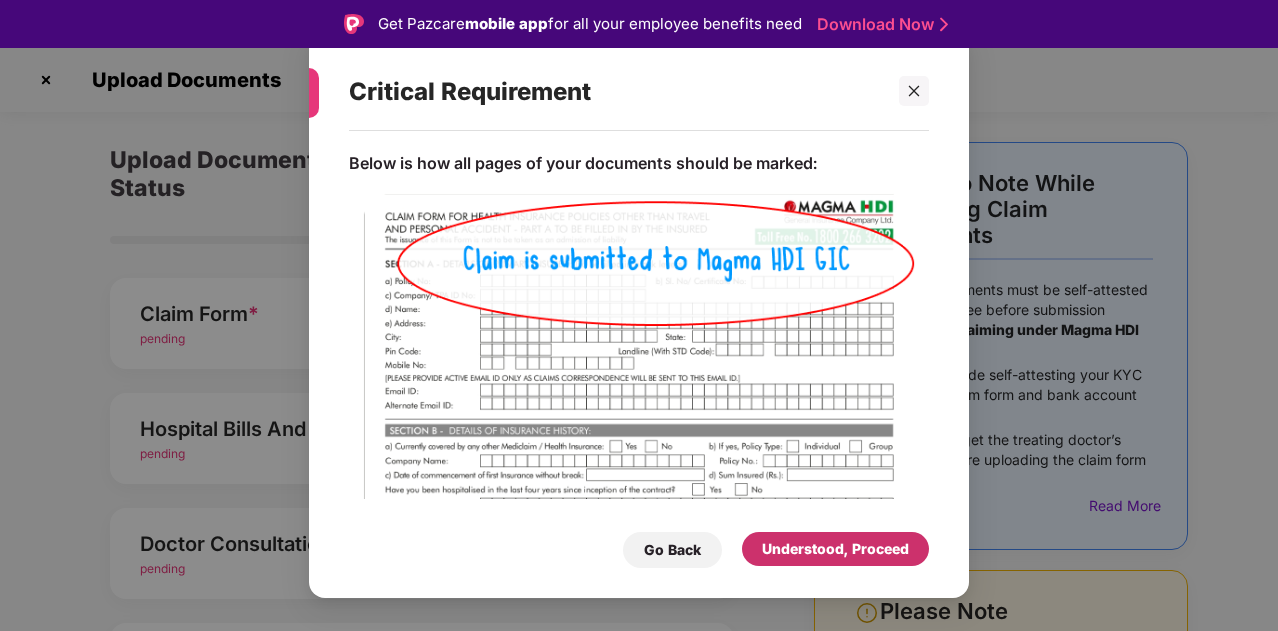 click on "Understood, Proceed" at bounding box center (835, 549) 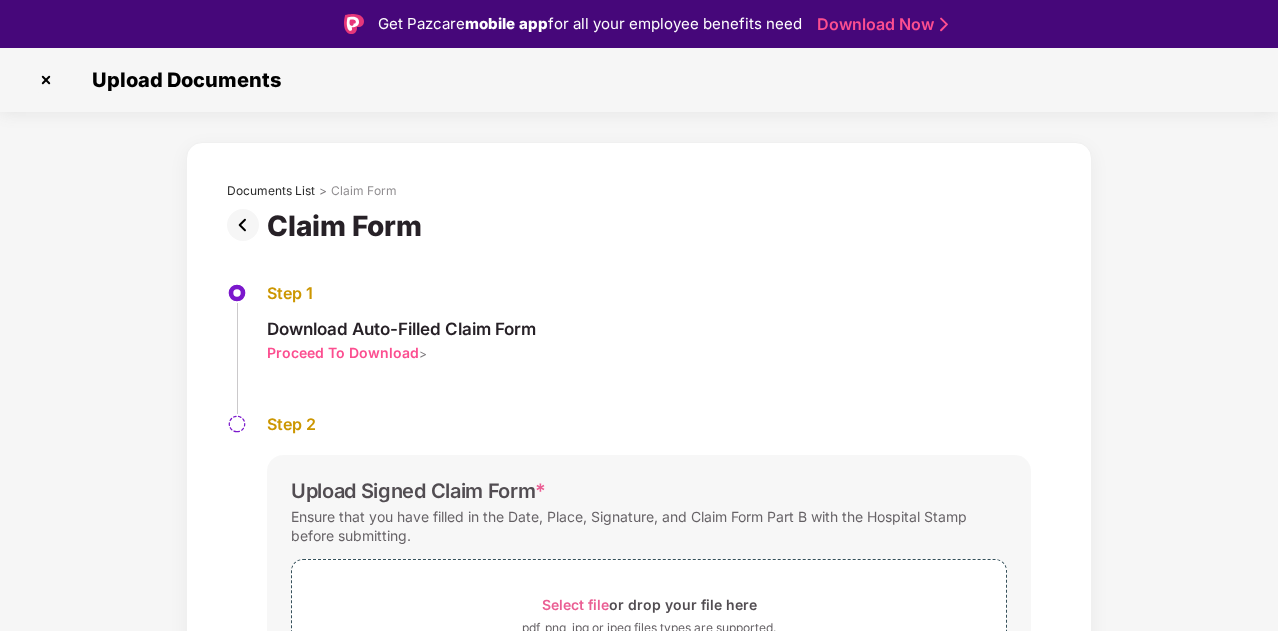 click on "Proceed To Download" at bounding box center (343, 352) 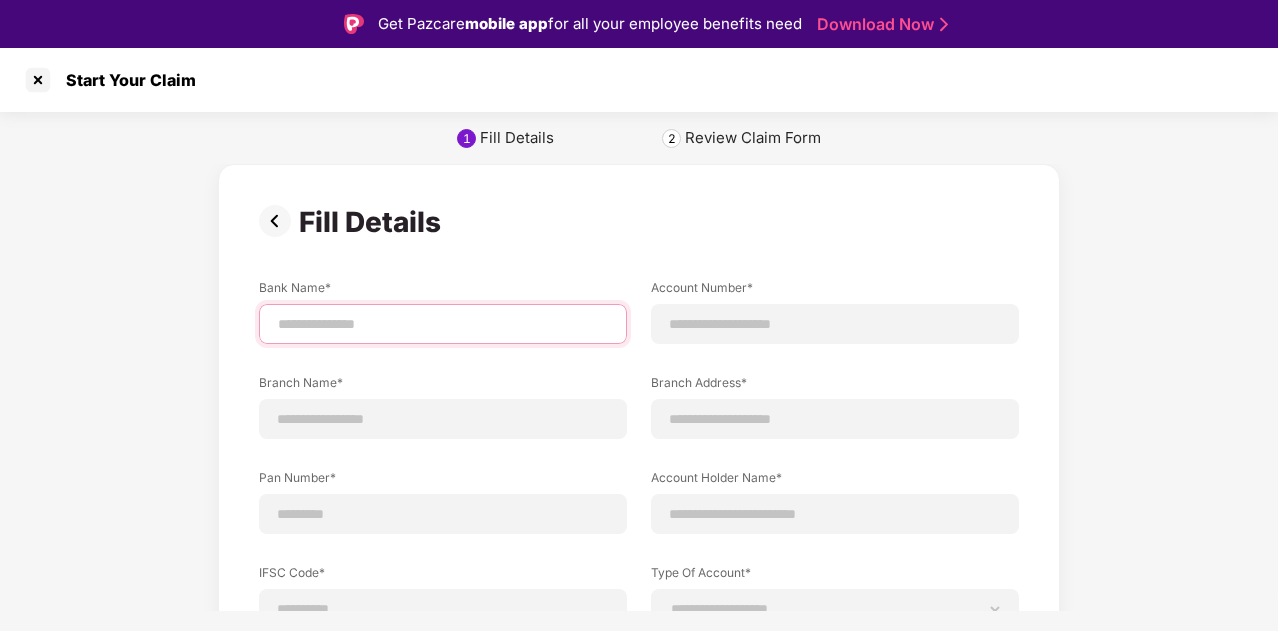 click at bounding box center (443, 324) 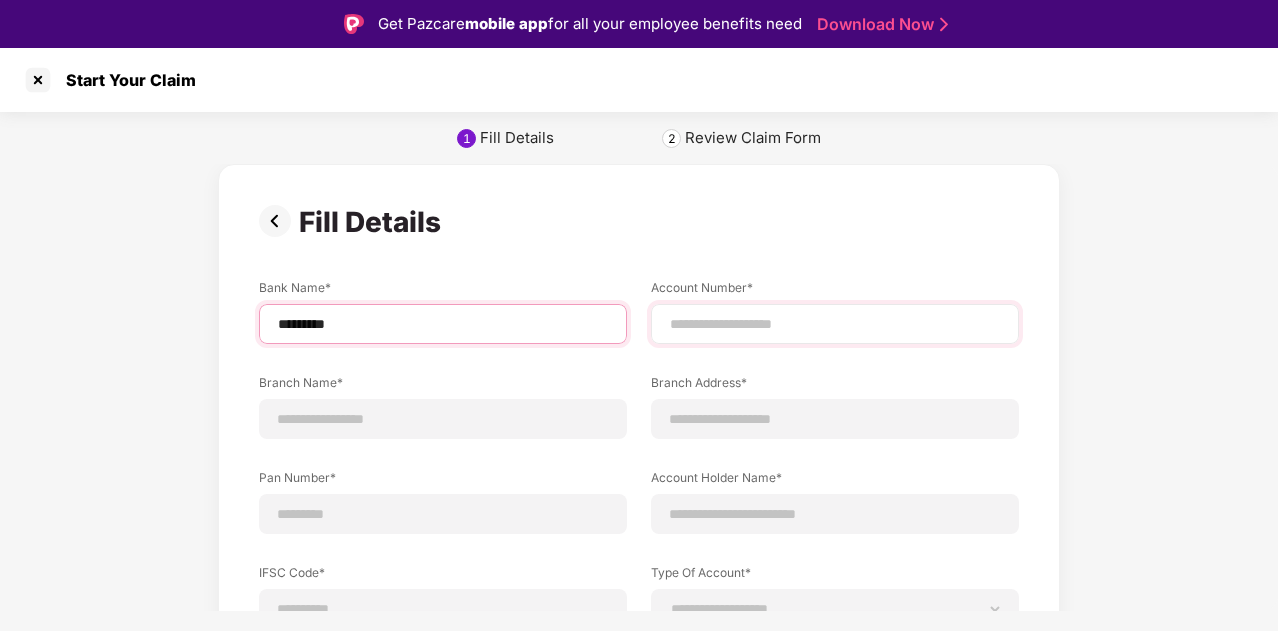 type on "*********" 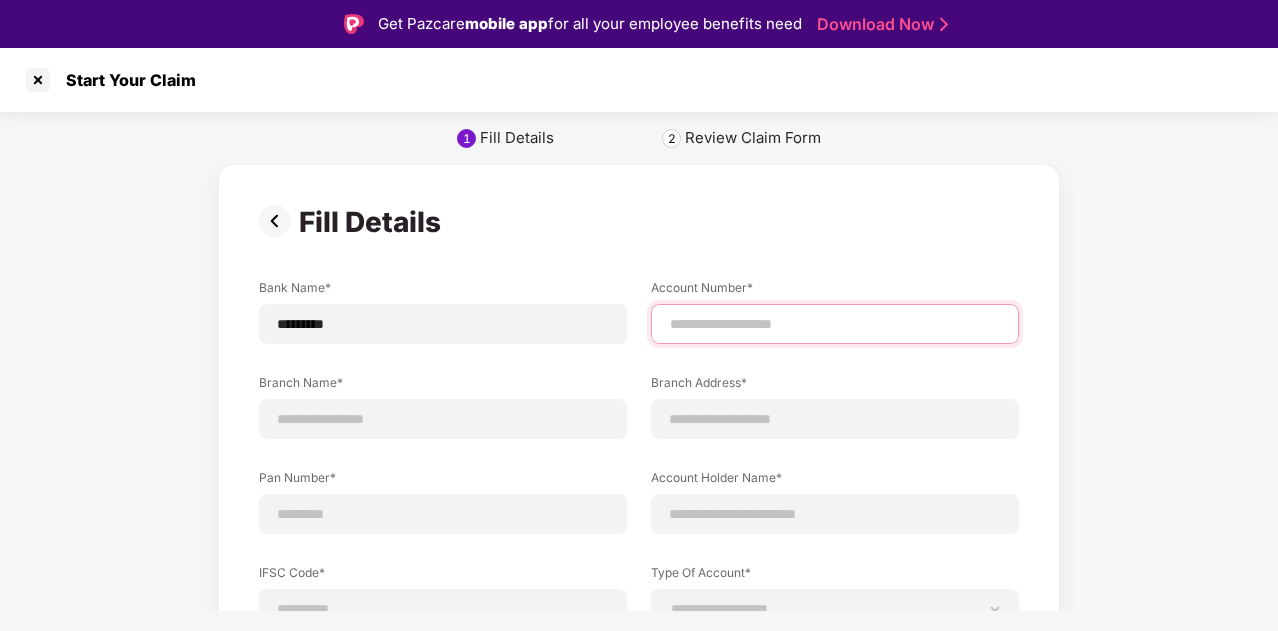 click at bounding box center (835, 324) 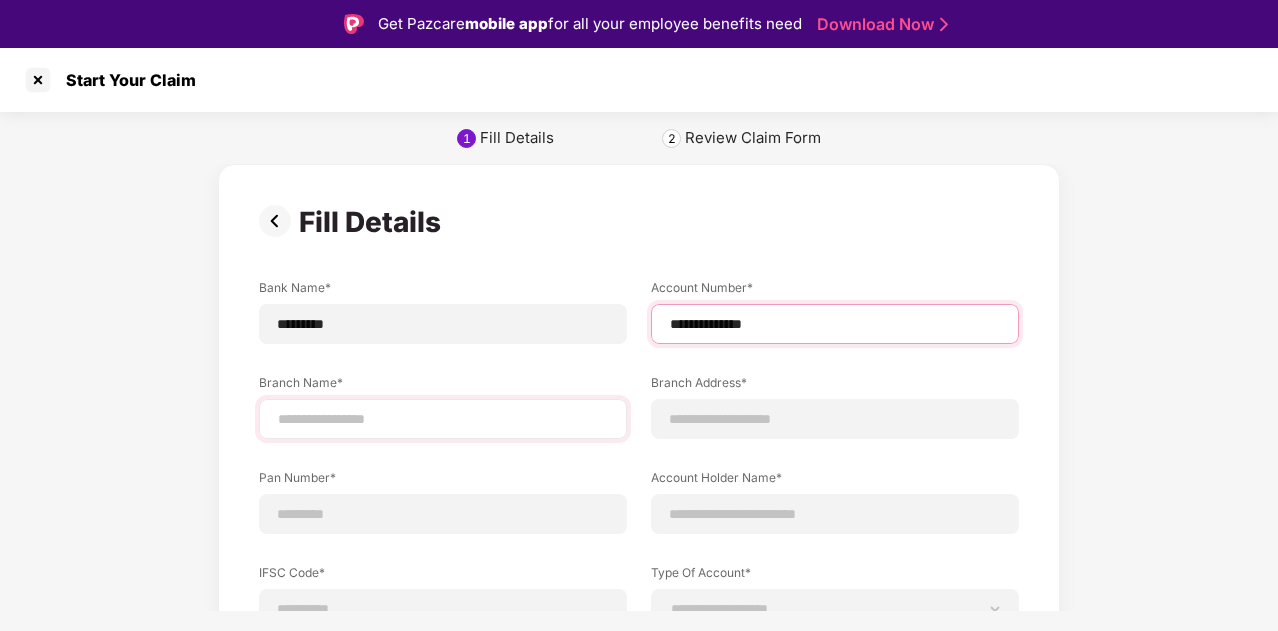 type on "**********" 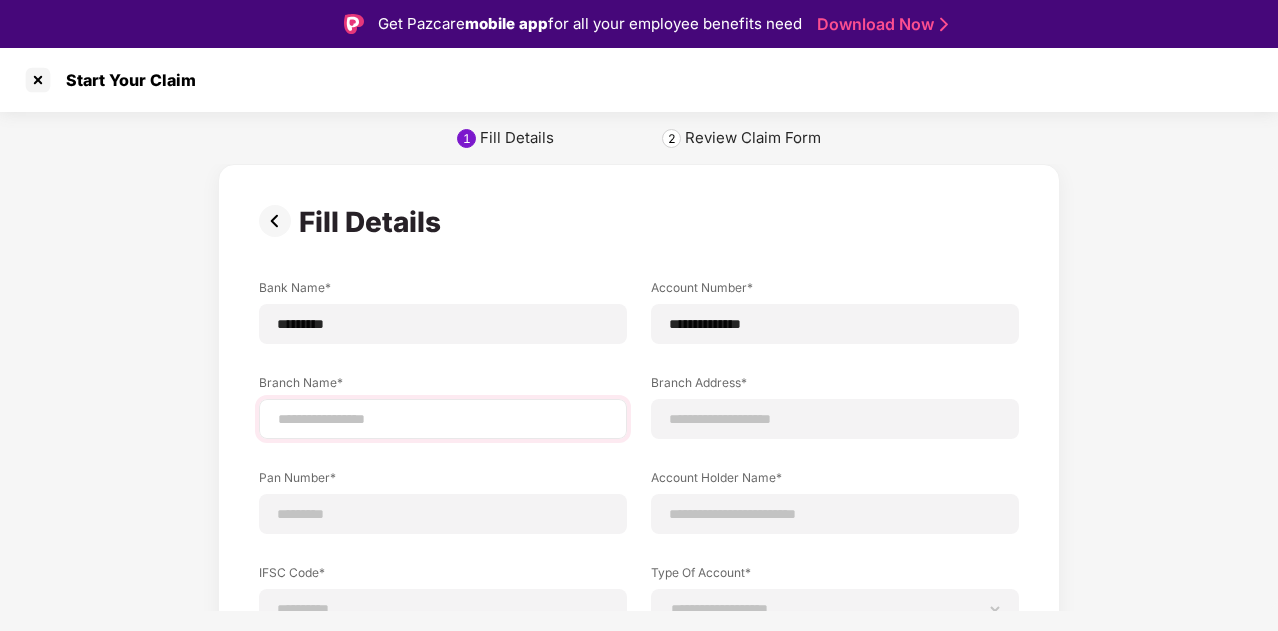 click at bounding box center (443, 419) 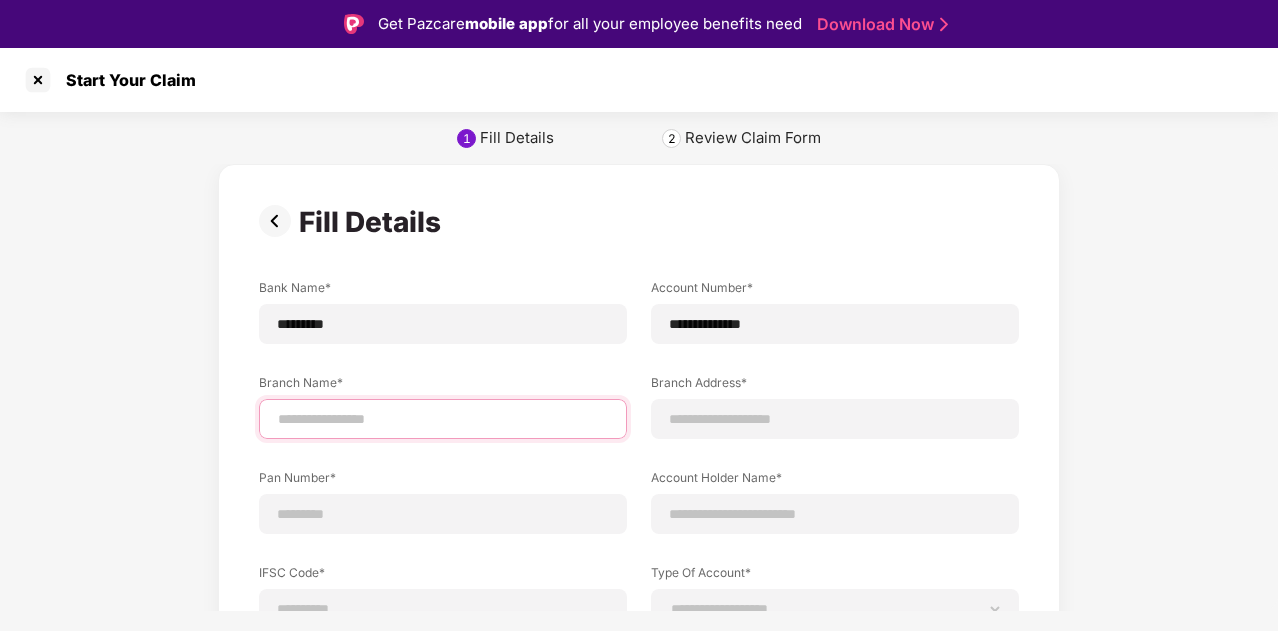 click at bounding box center (443, 419) 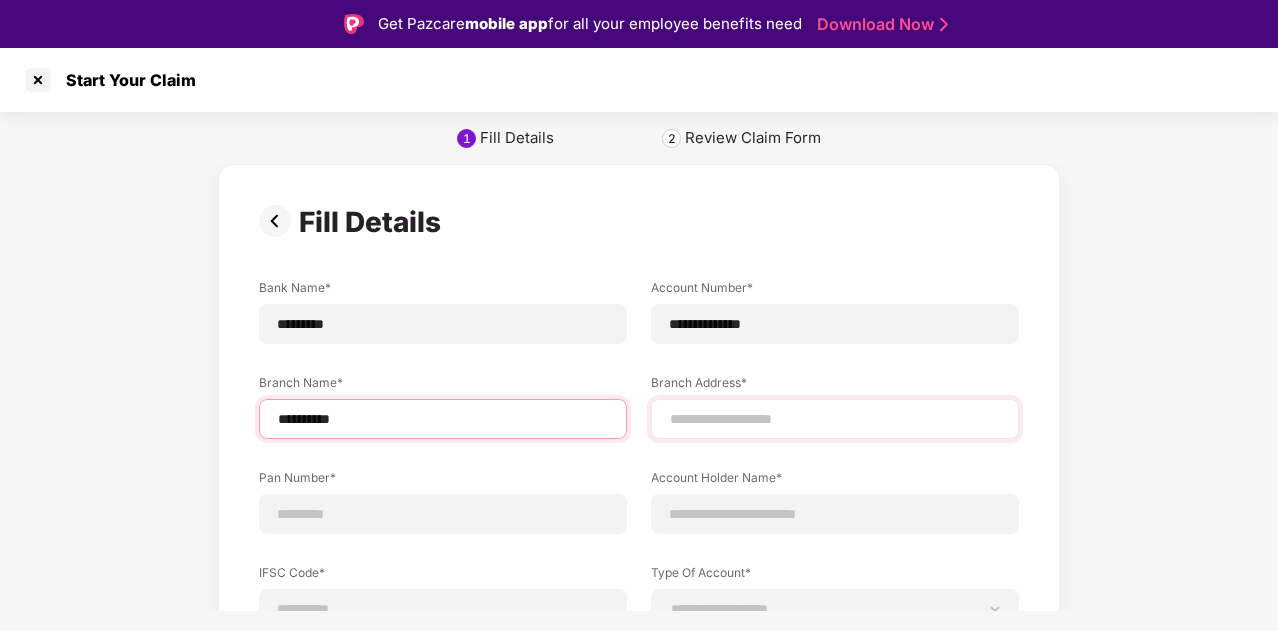 type on "**********" 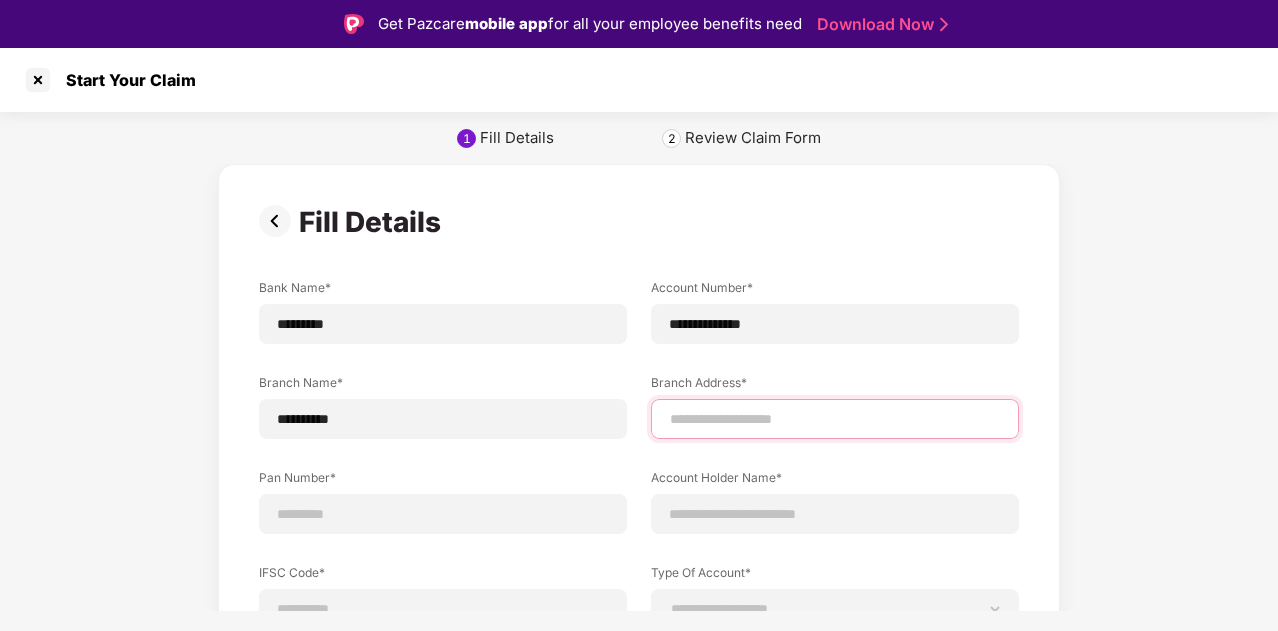 click at bounding box center [835, 419] 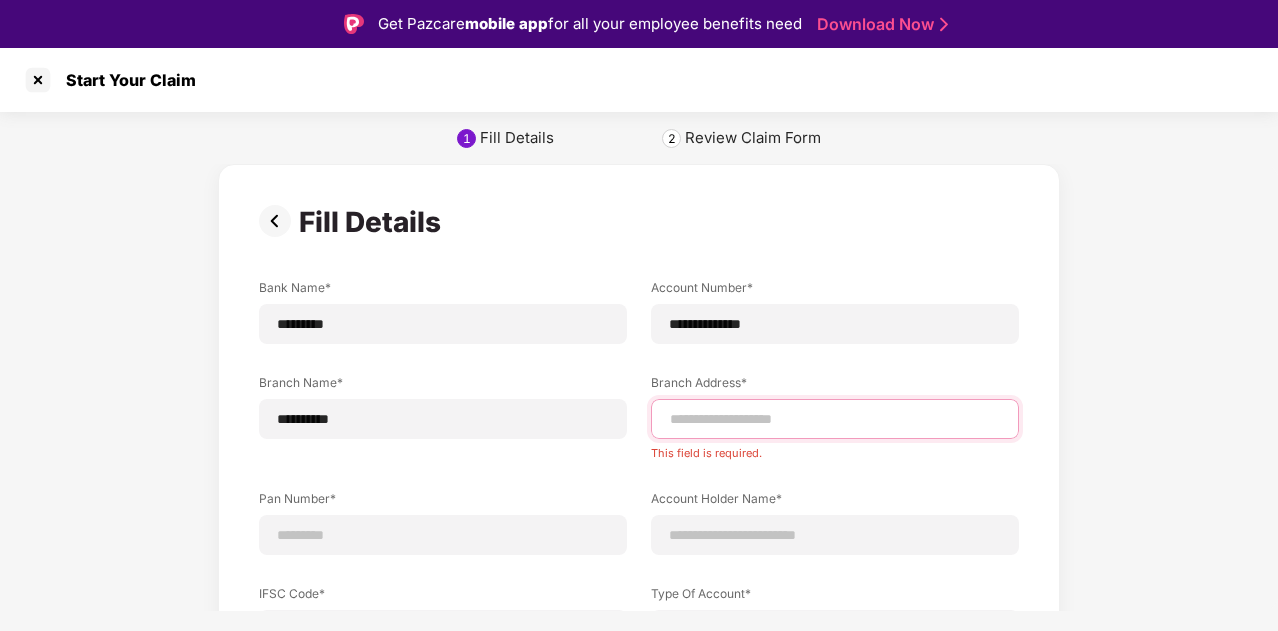 paste on "**********" 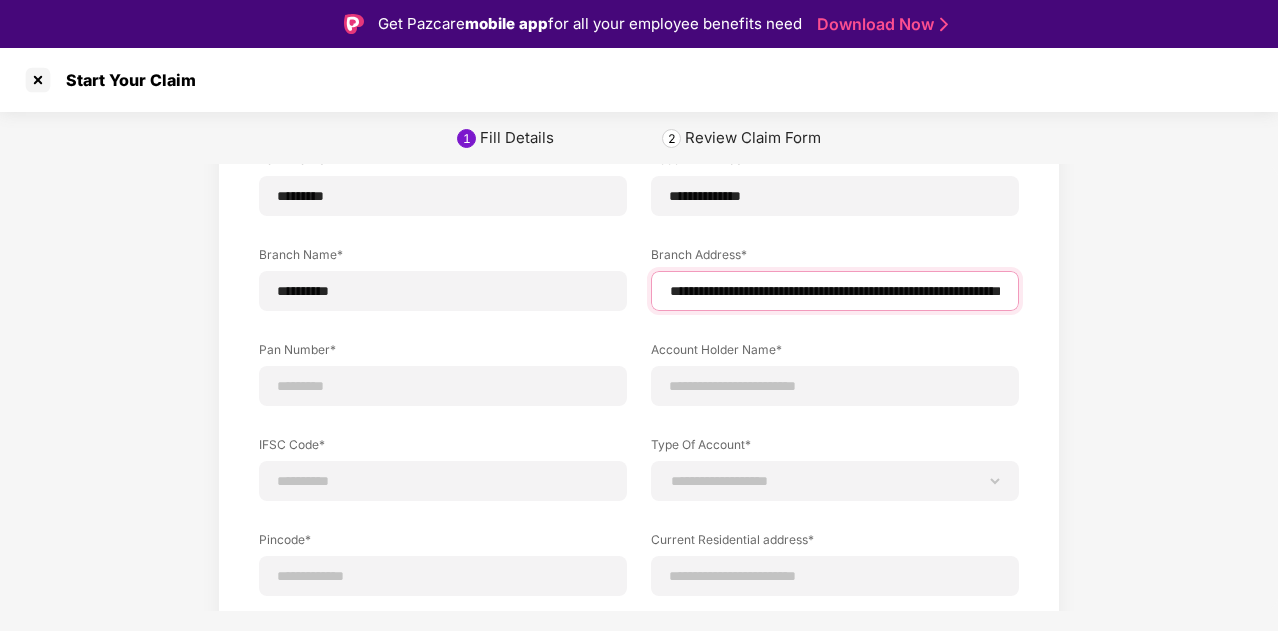 scroll, scrollTop: 100, scrollLeft: 0, axis: vertical 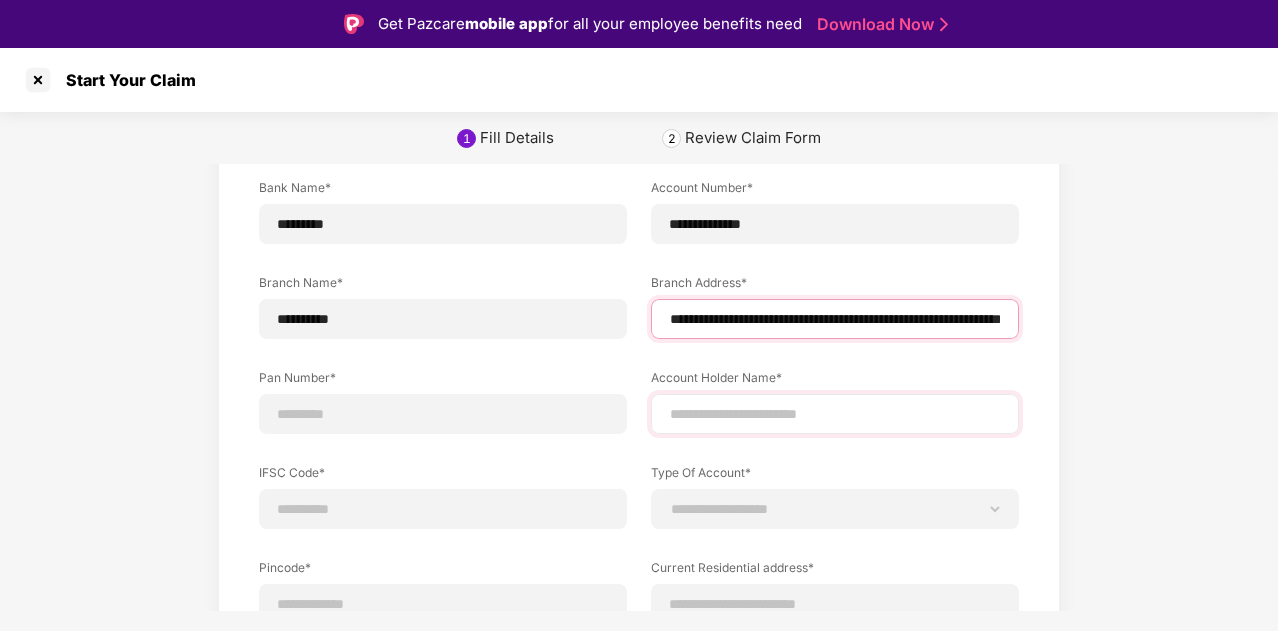 type on "**********" 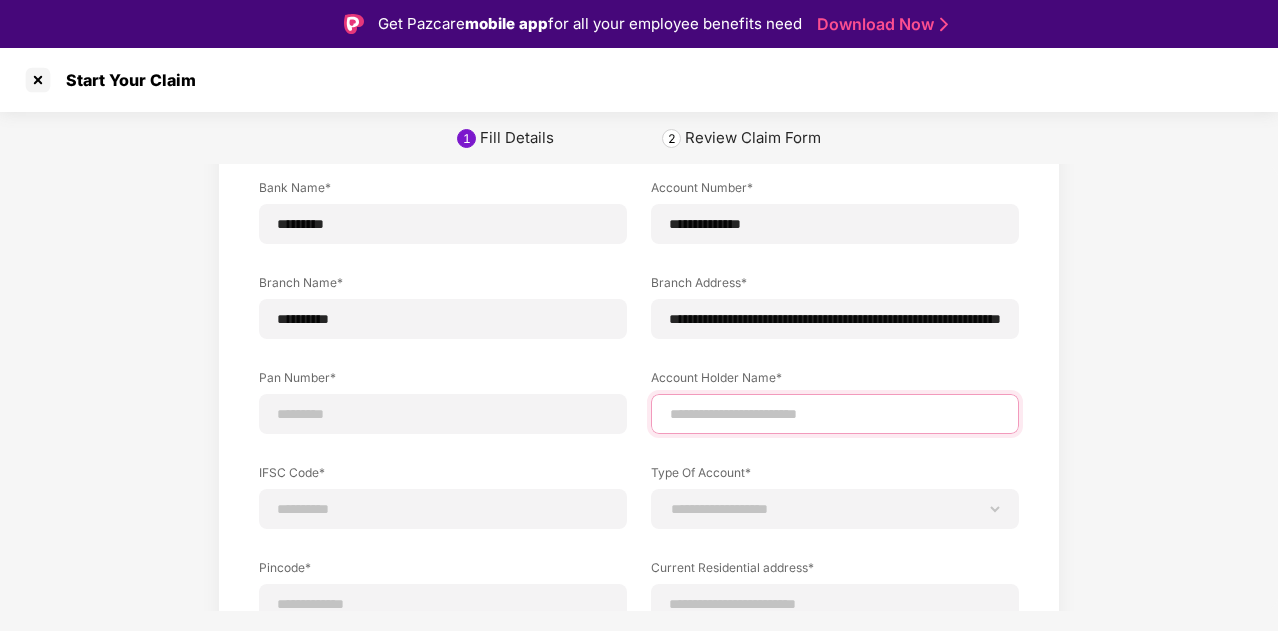 click at bounding box center [835, 414] 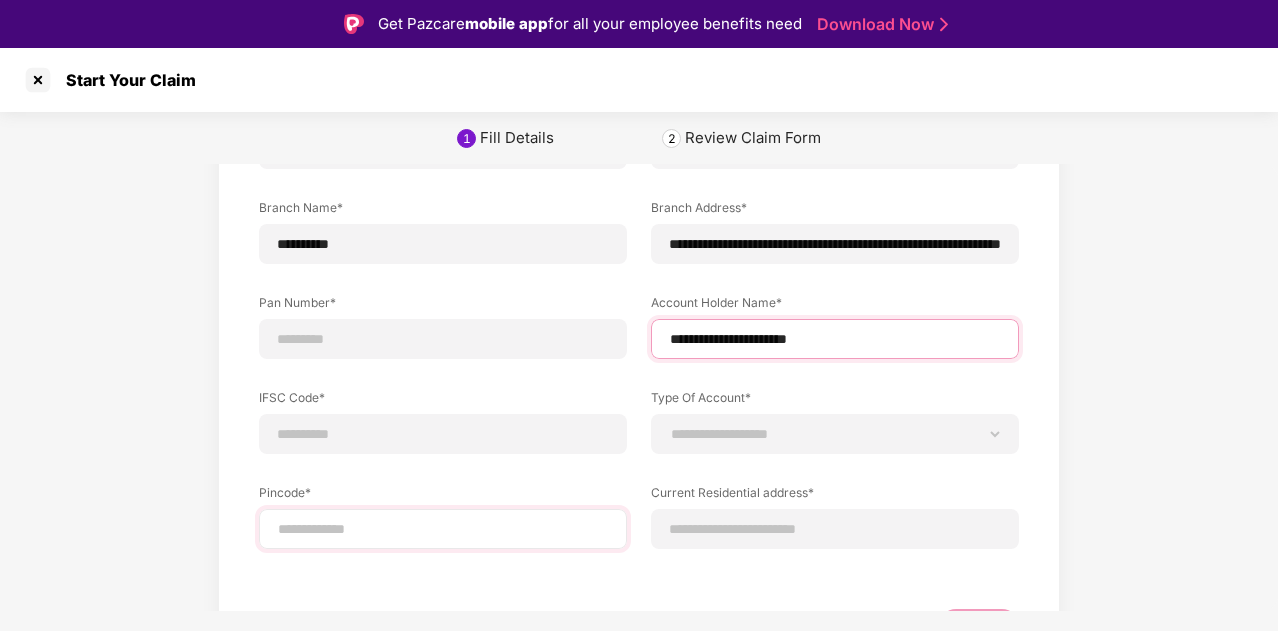 scroll, scrollTop: 200, scrollLeft: 0, axis: vertical 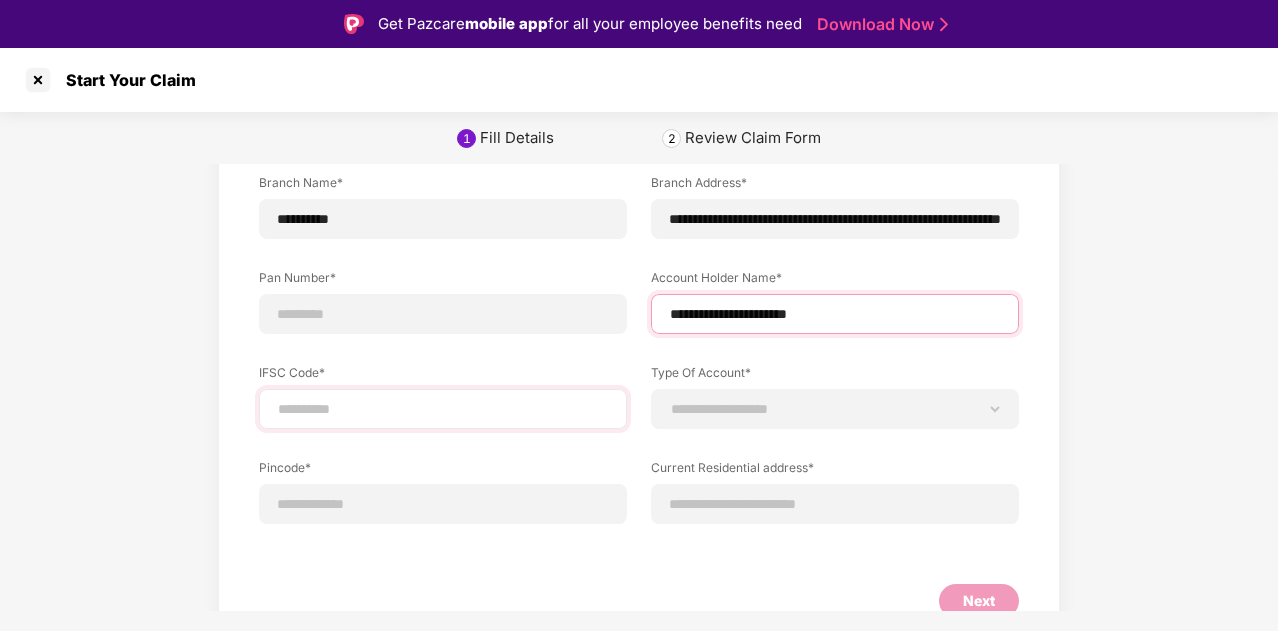 type on "**********" 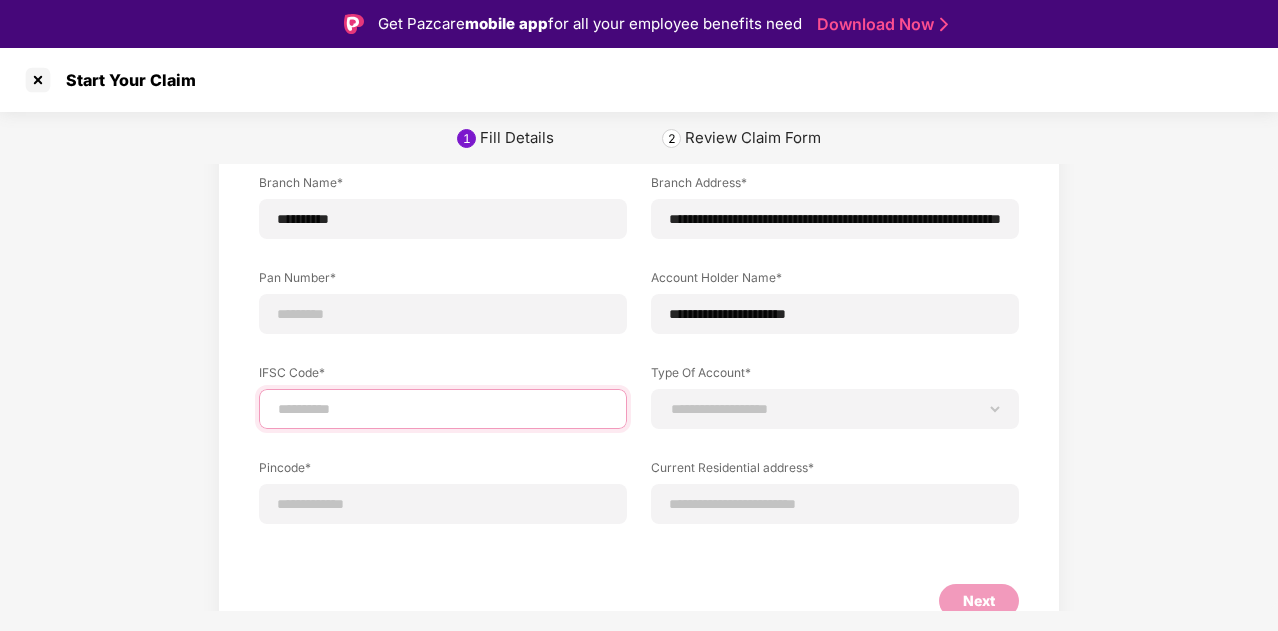 click at bounding box center [443, 409] 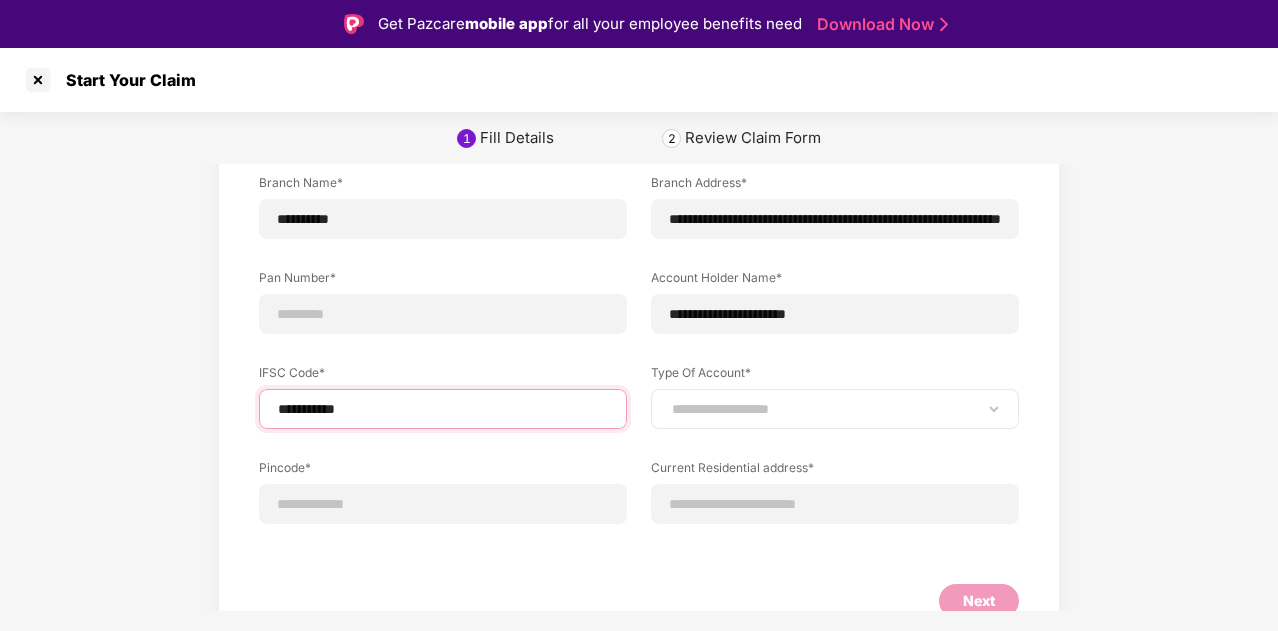 type on "**********" 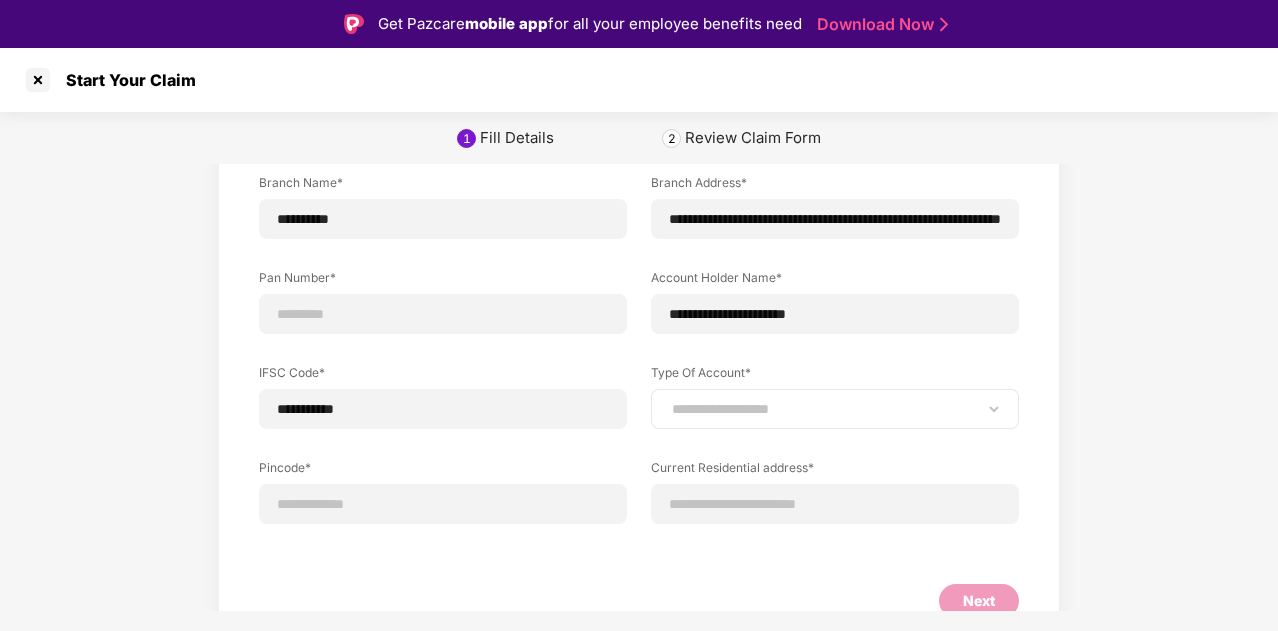 click on "**********" at bounding box center [835, 409] 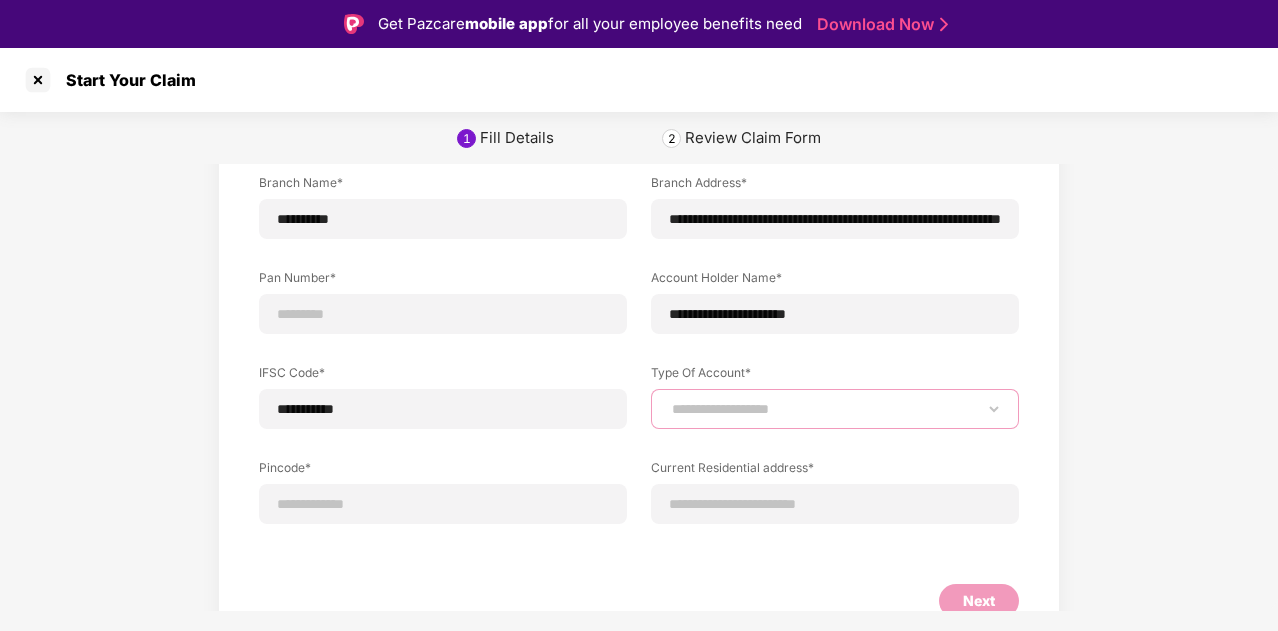 click on "**********" at bounding box center (835, 409) 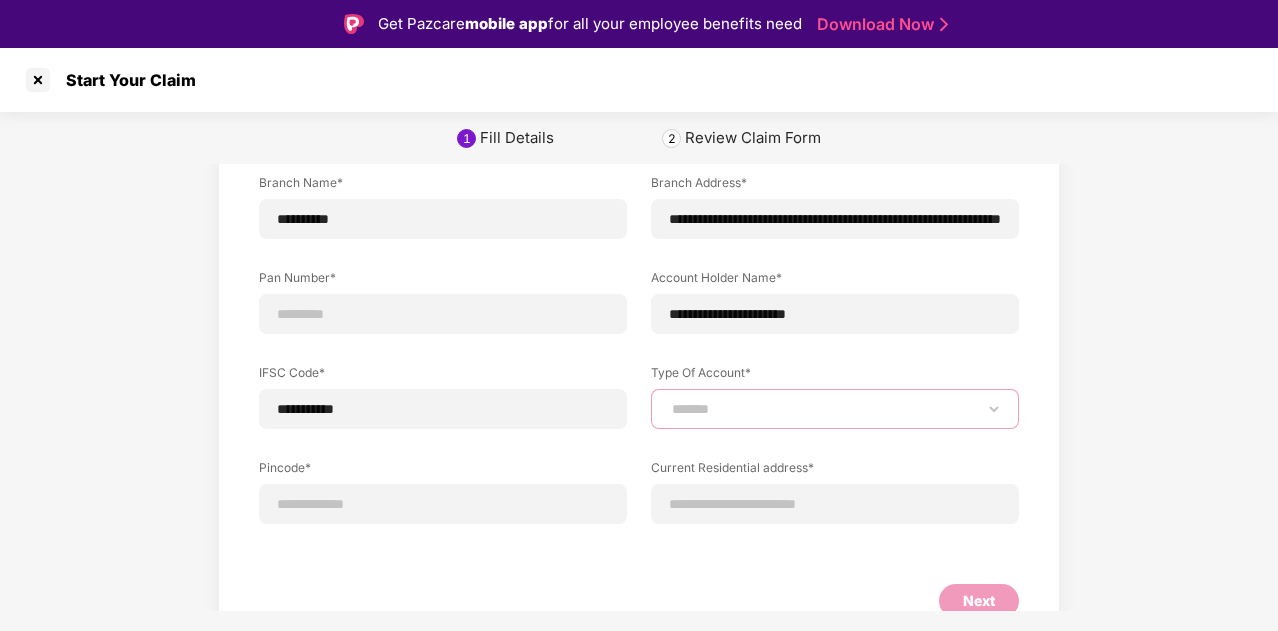 click on "**********" at bounding box center (835, 409) 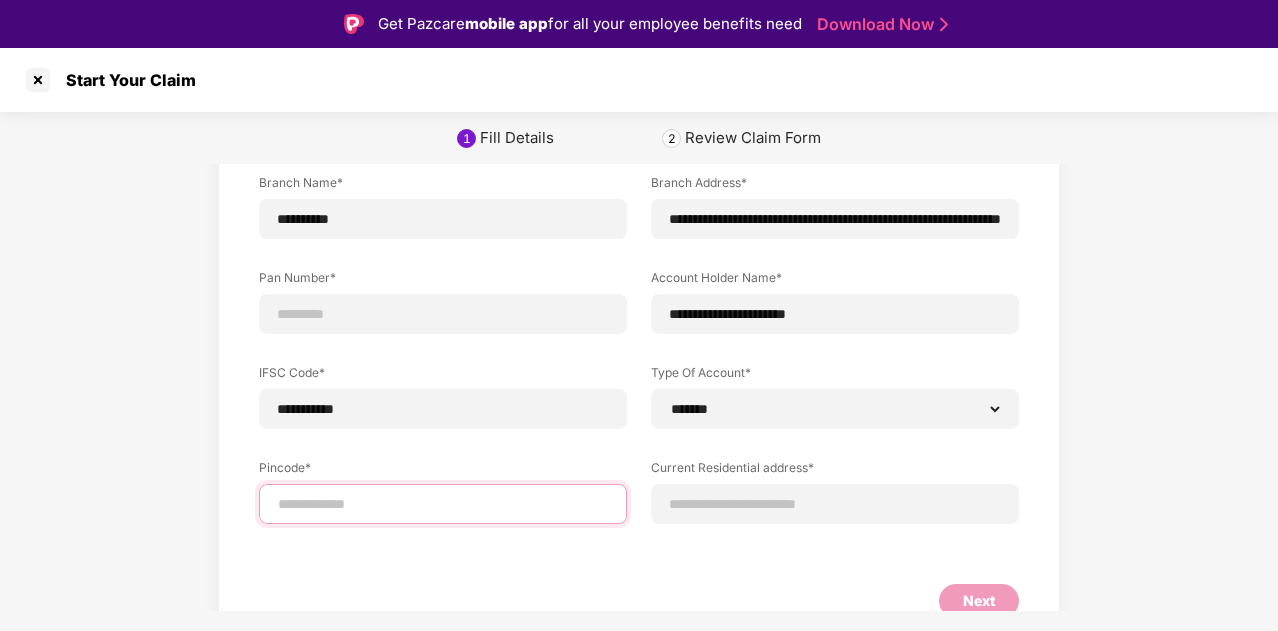 click at bounding box center (443, 504) 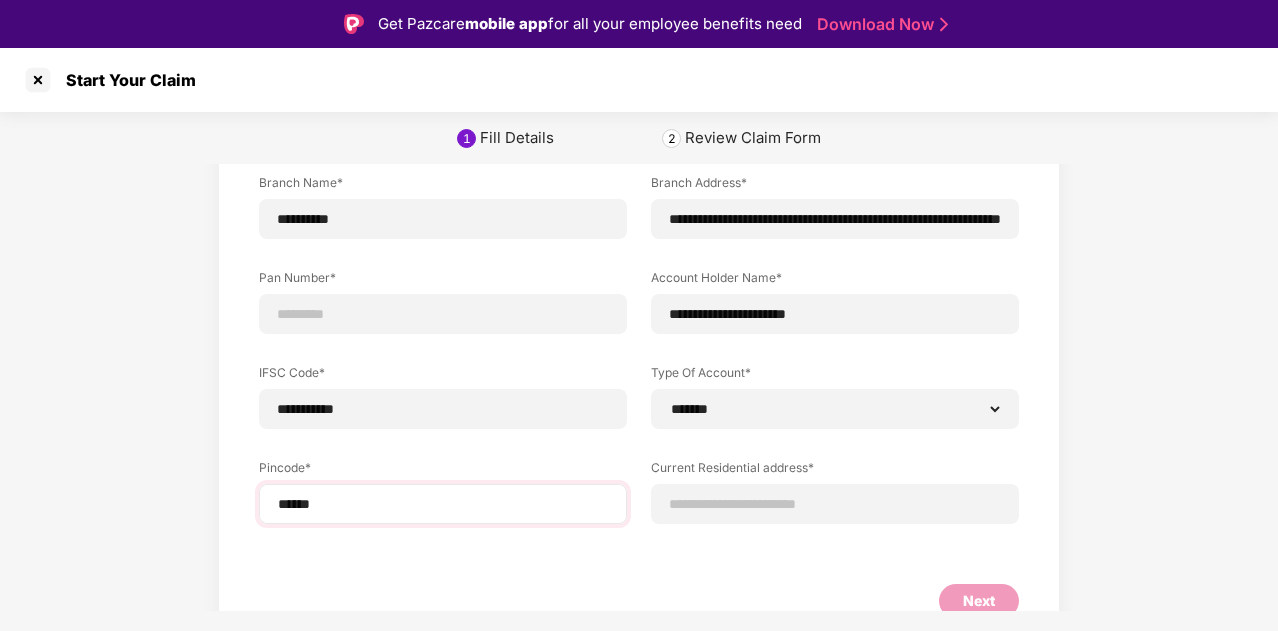 select on "*******" 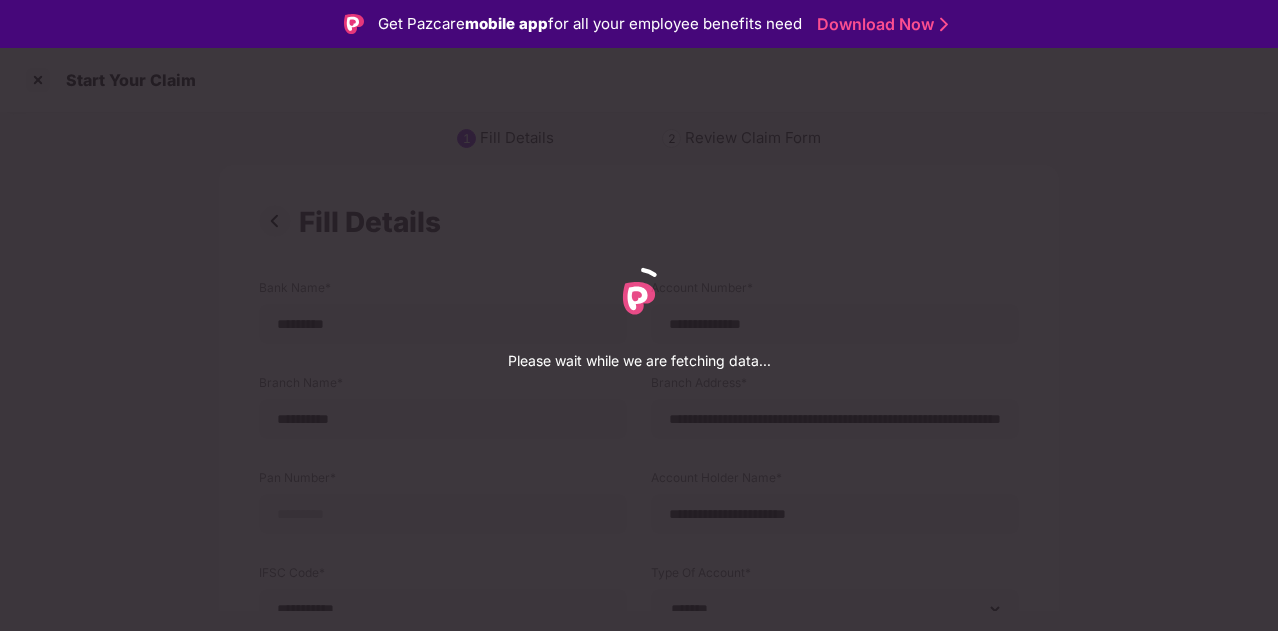 select on "*******" 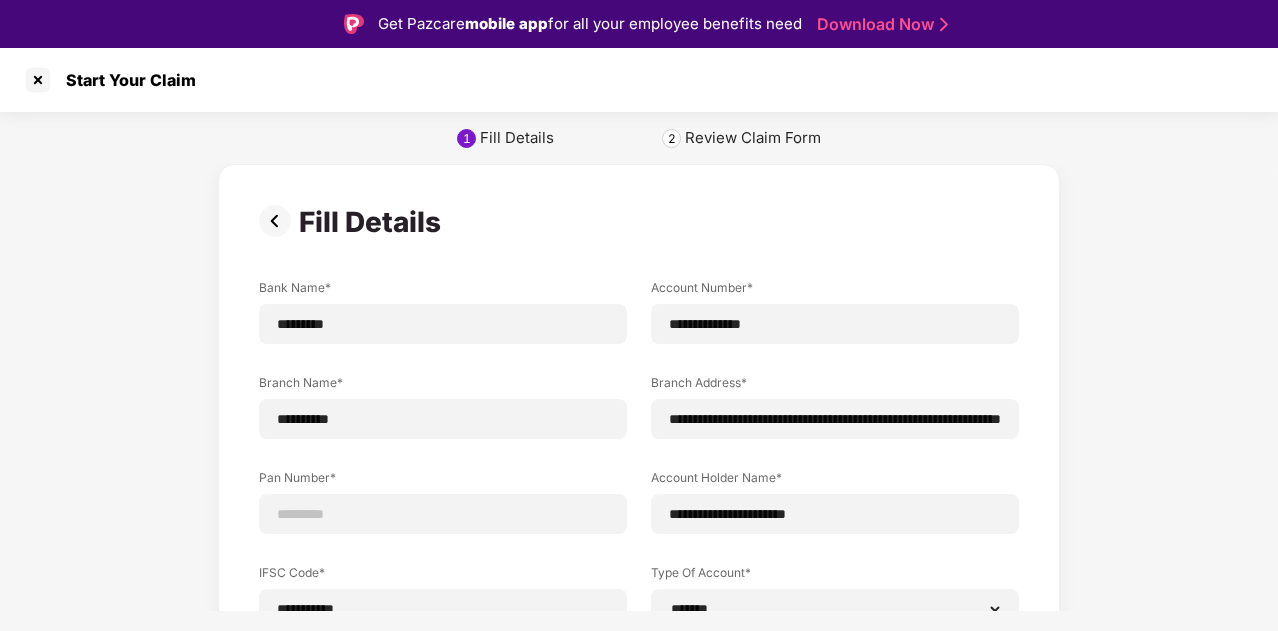 scroll, scrollTop: 300, scrollLeft: 0, axis: vertical 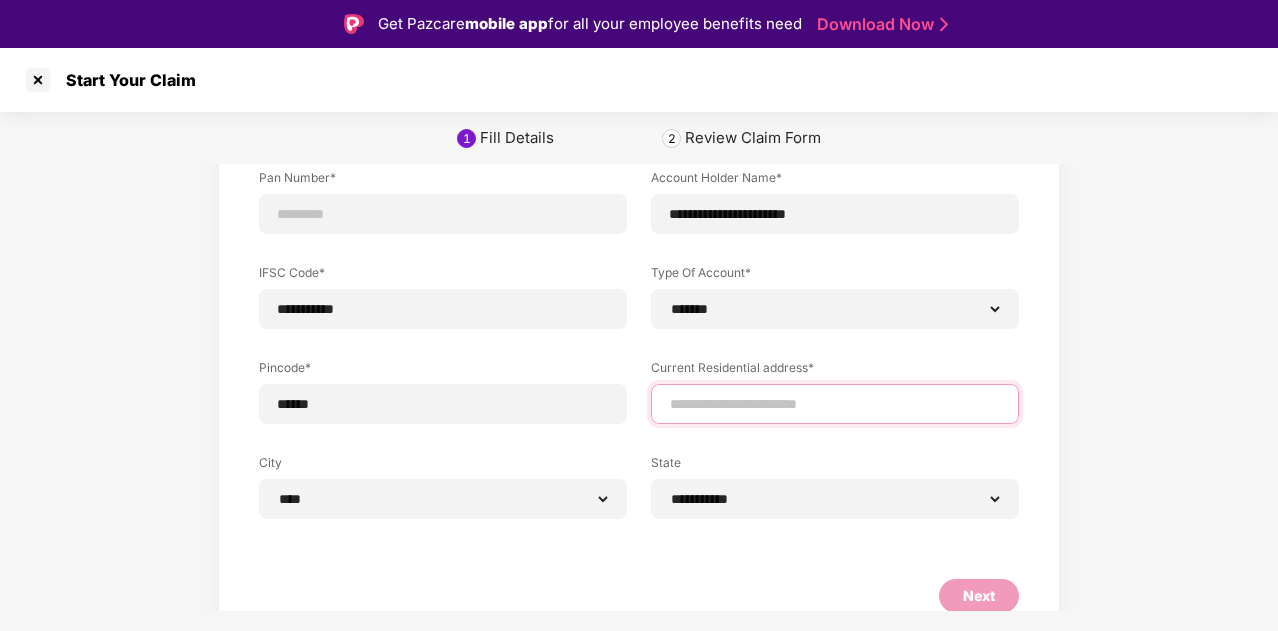 click at bounding box center [835, 404] 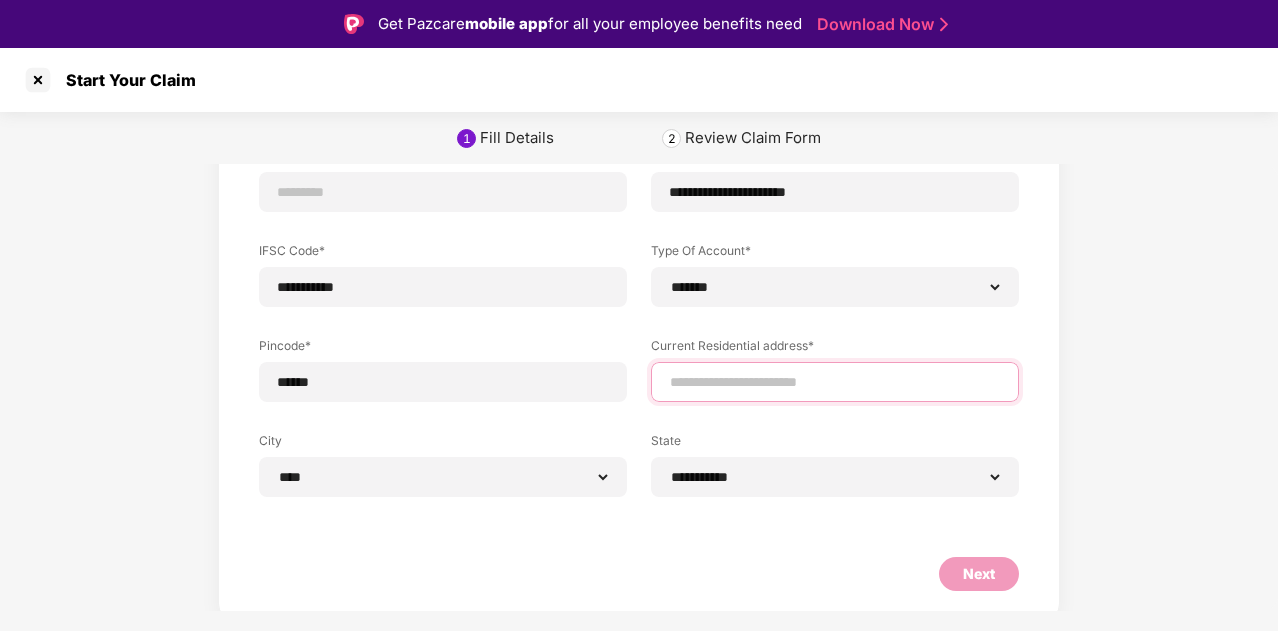 scroll, scrollTop: 330, scrollLeft: 0, axis: vertical 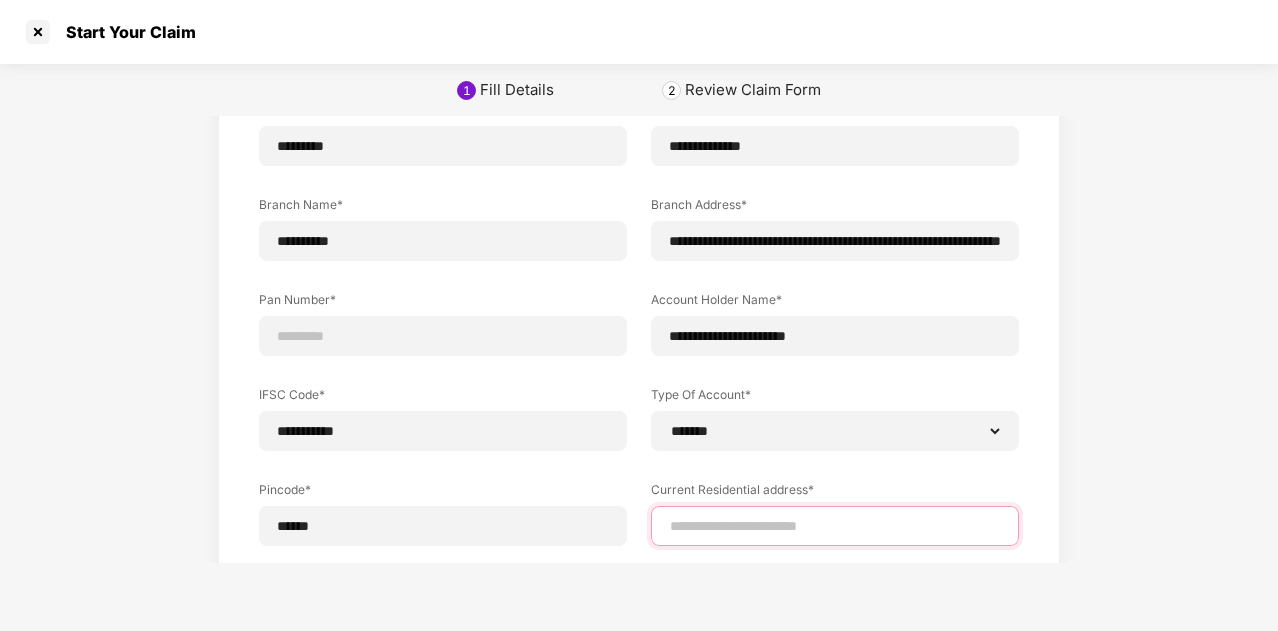 click at bounding box center [835, 526] 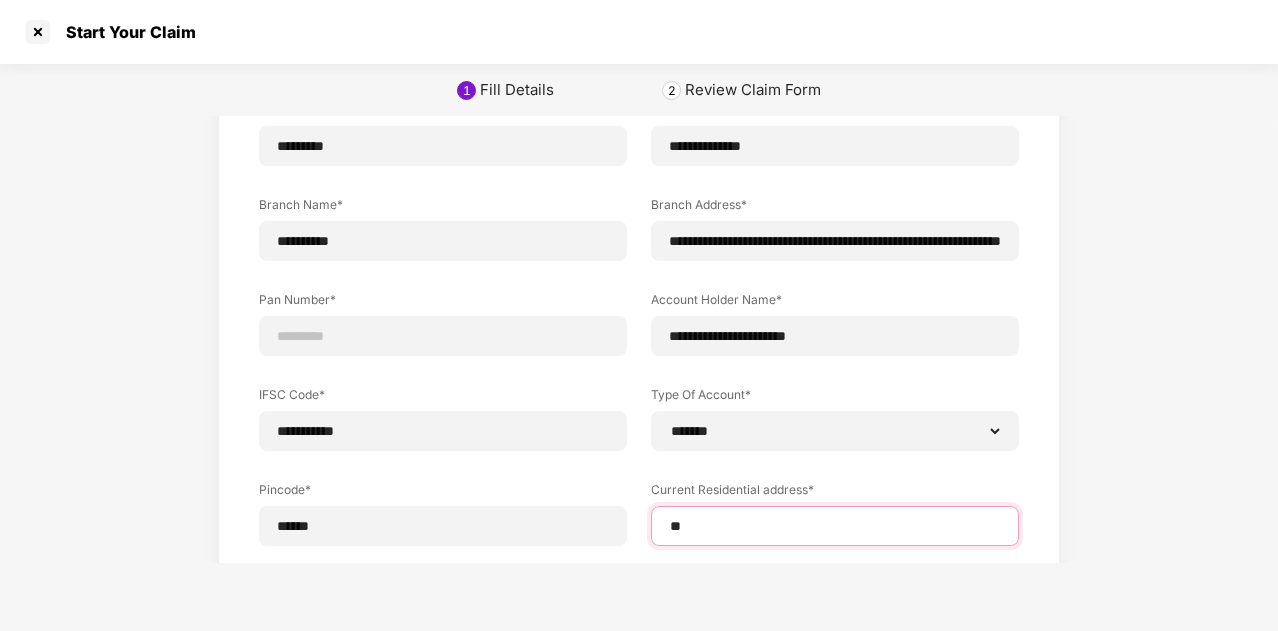 type on "*" 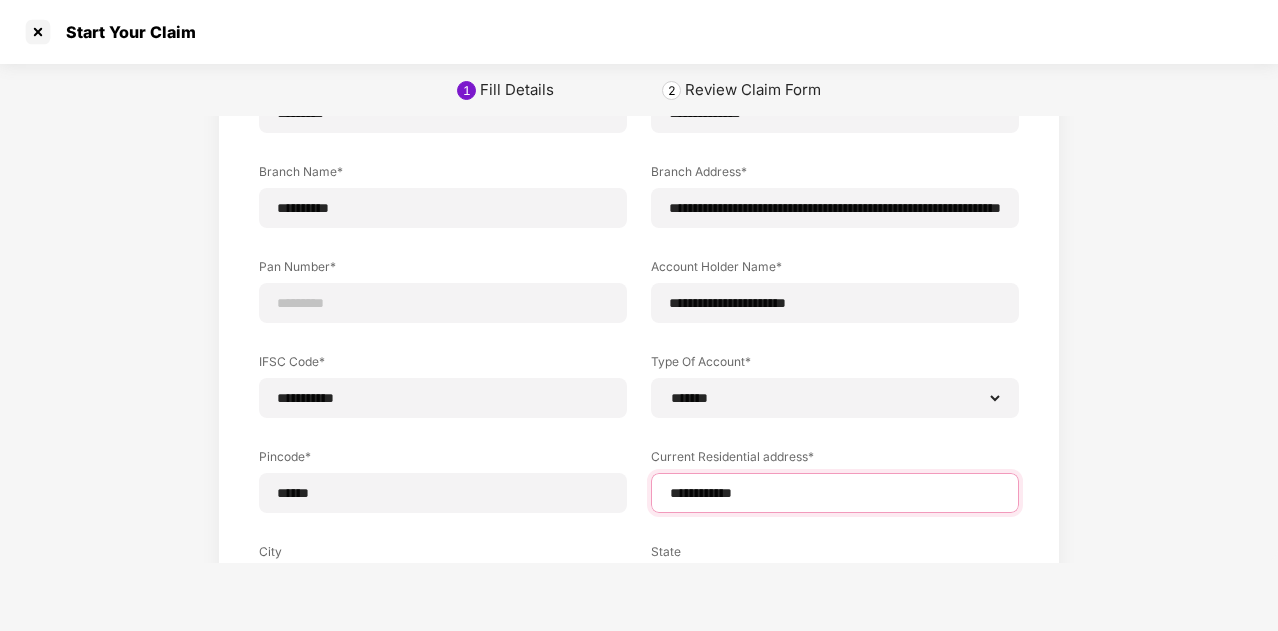 scroll, scrollTop: 164, scrollLeft: 0, axis: vertical 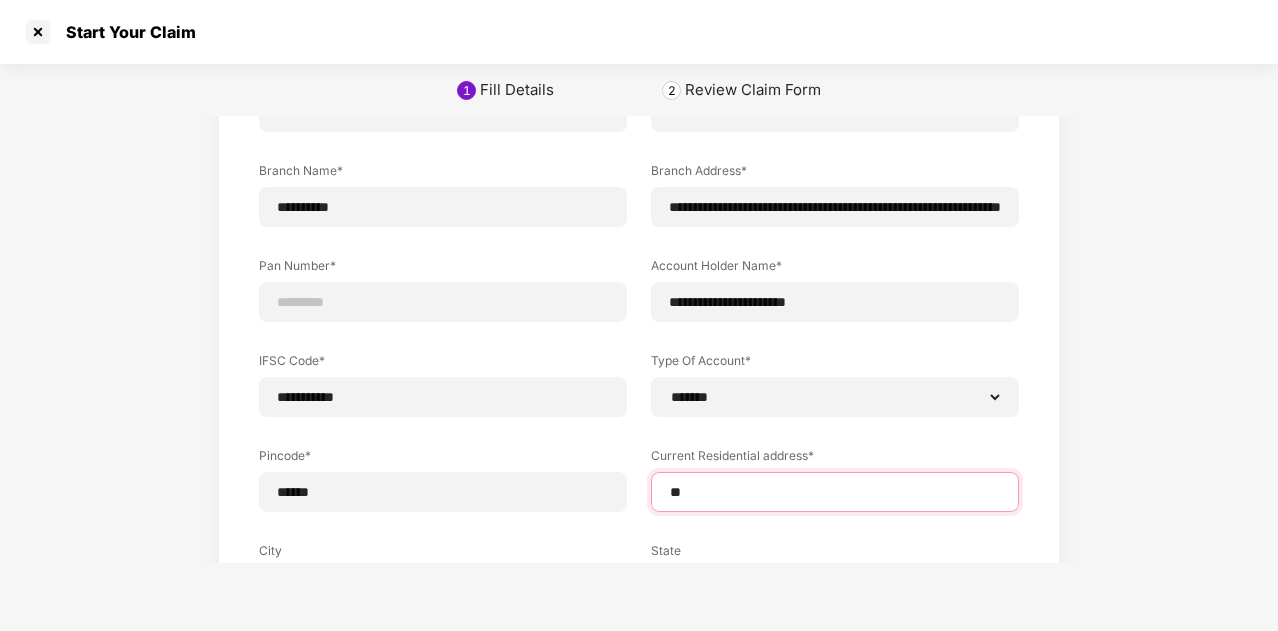 type on "*" 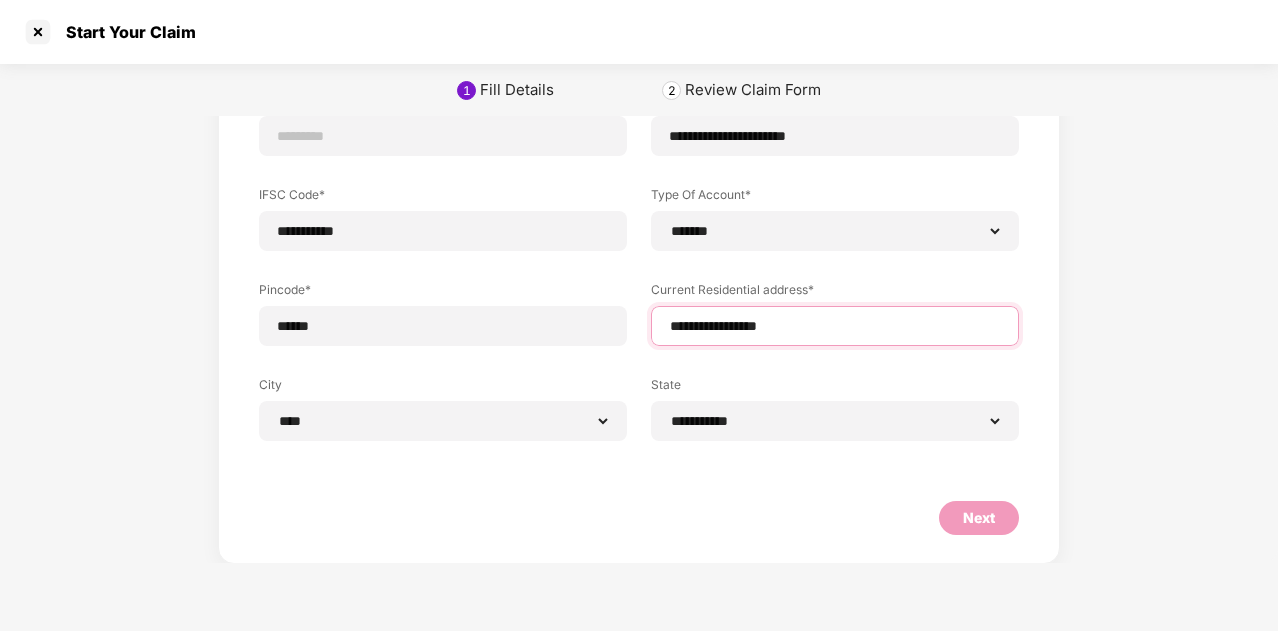 scroll, scrollTop: 130, scrollLeft: 0, axis: vertical 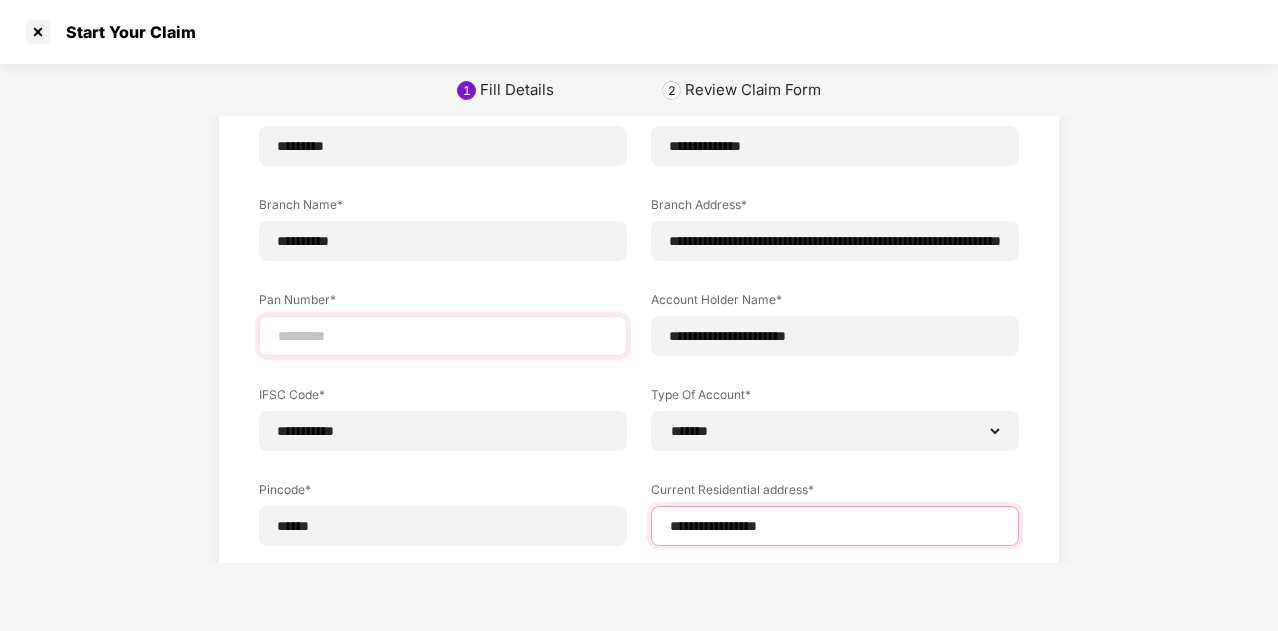 type on "**********" 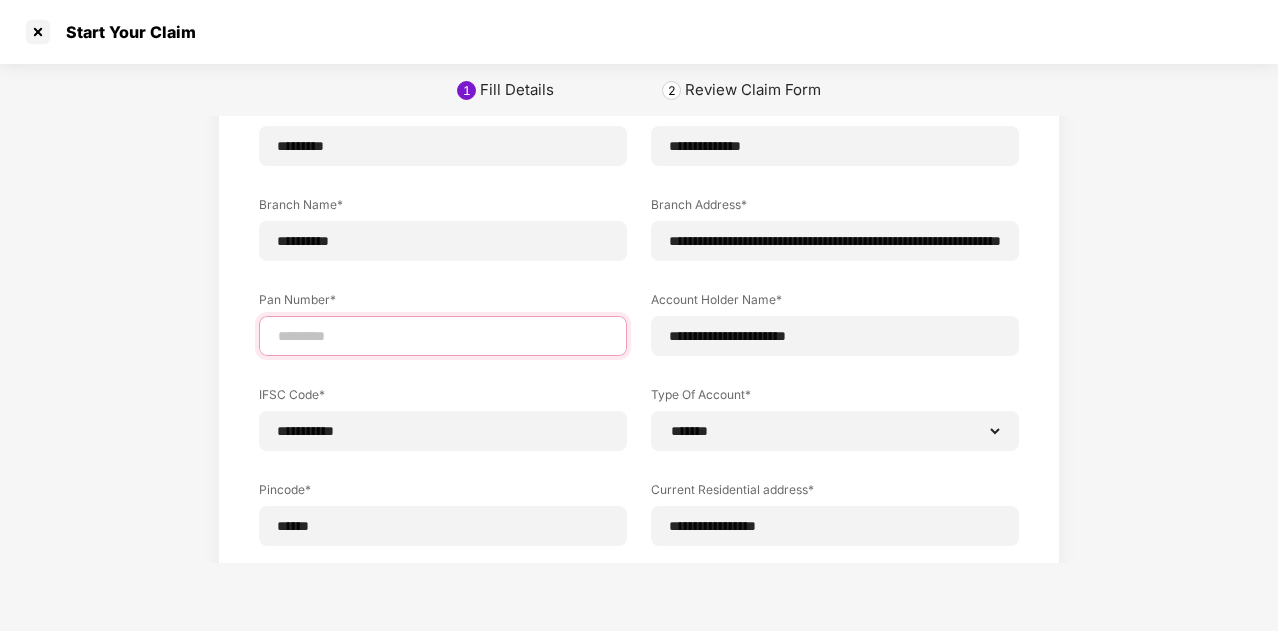 click at bounding box center [443, 336] 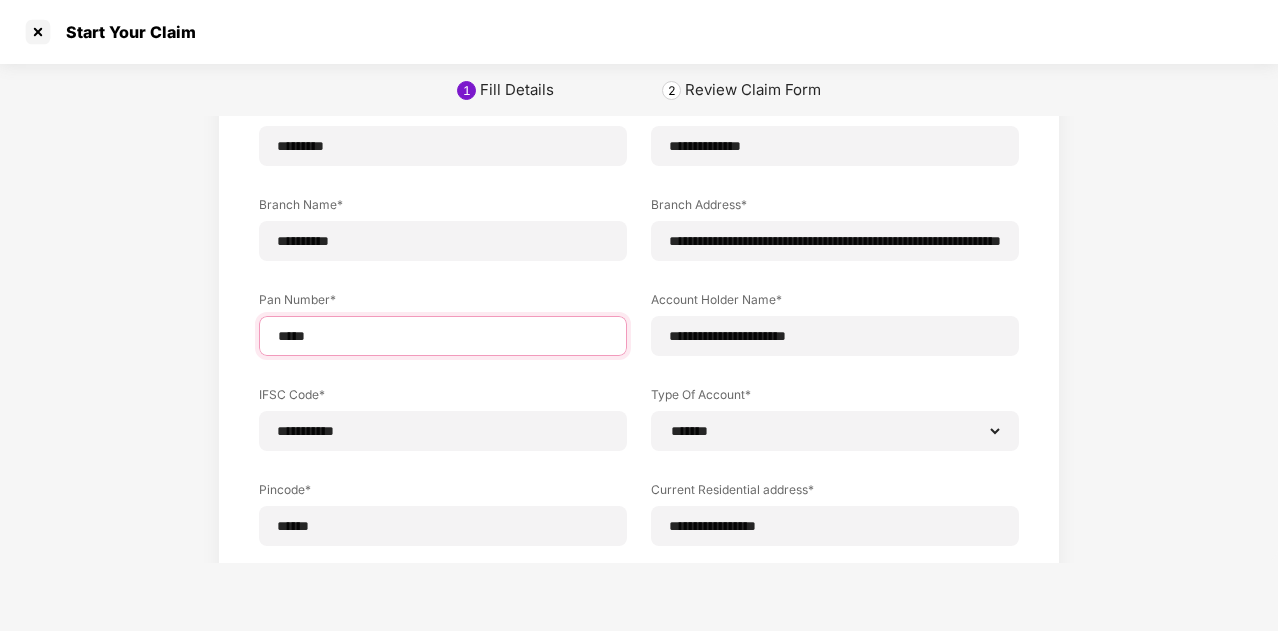 click on "*****" at bounding box center (443, 336) 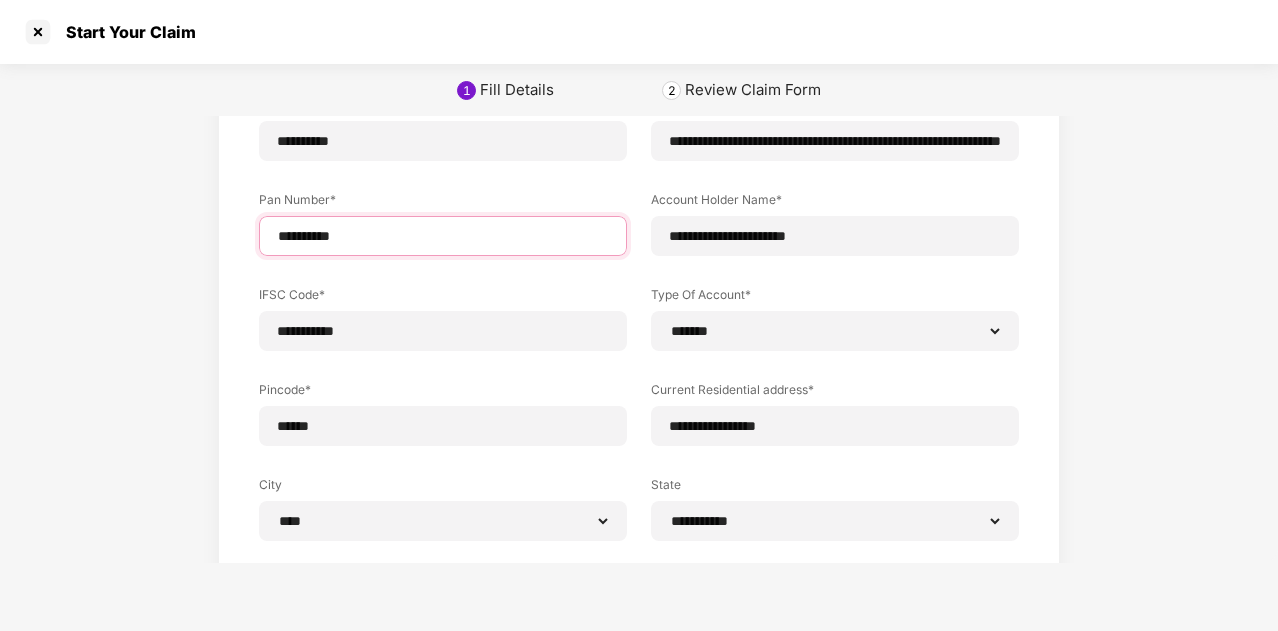 scroll, scrollTop: 330, scrollLeft: 0, axis: vertical 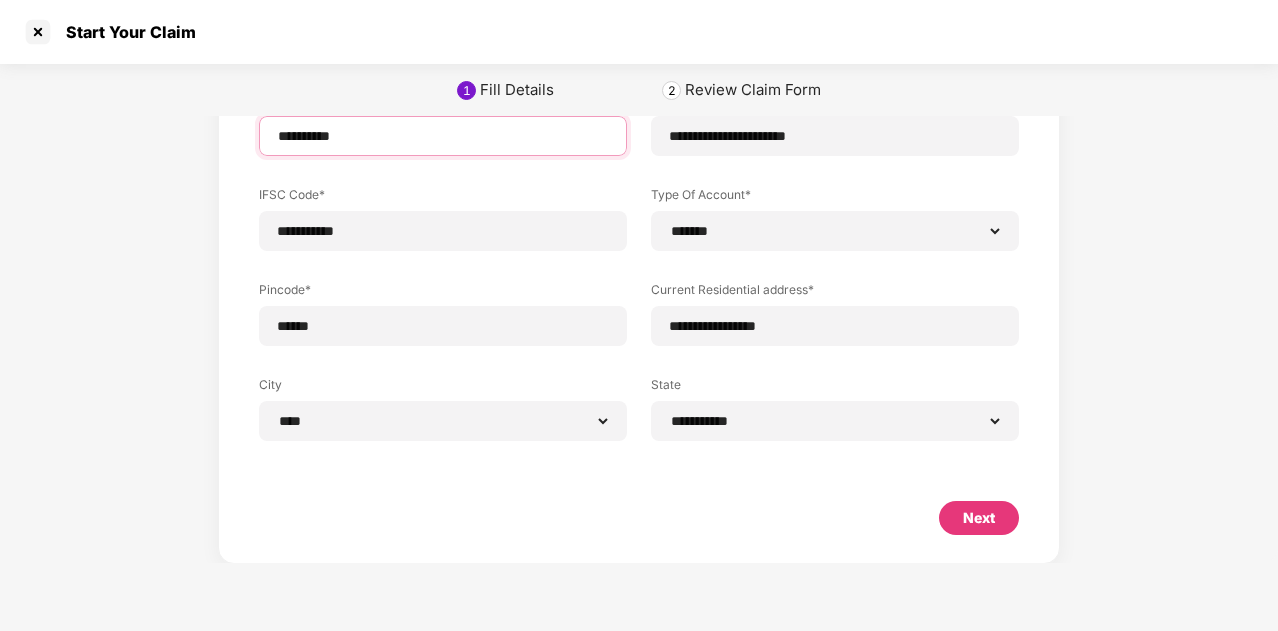 type on "**********" 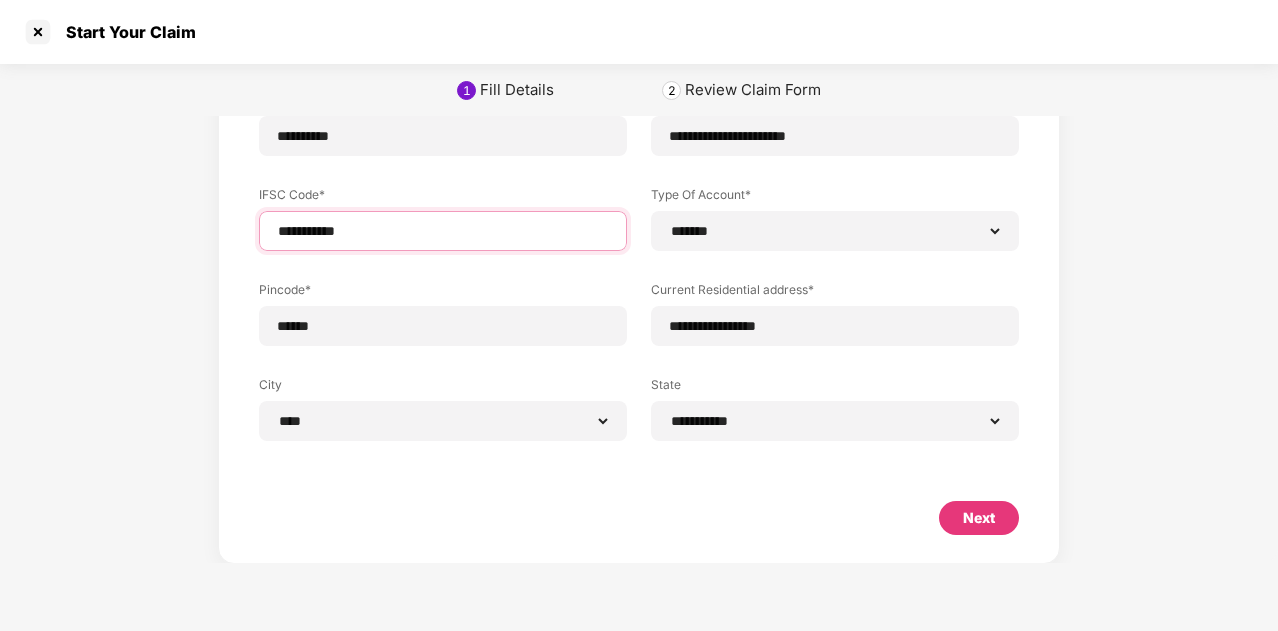 click on "**********" at bounding box center [443, 231] 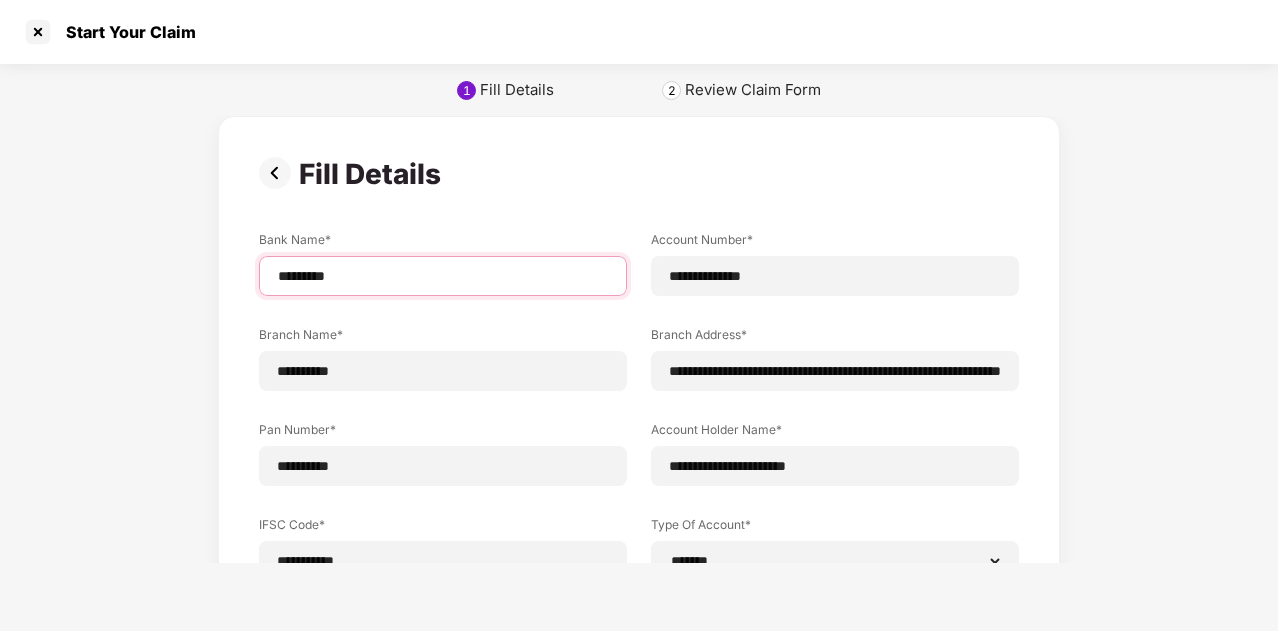 click on "*********" at bounding box center (443, 276) 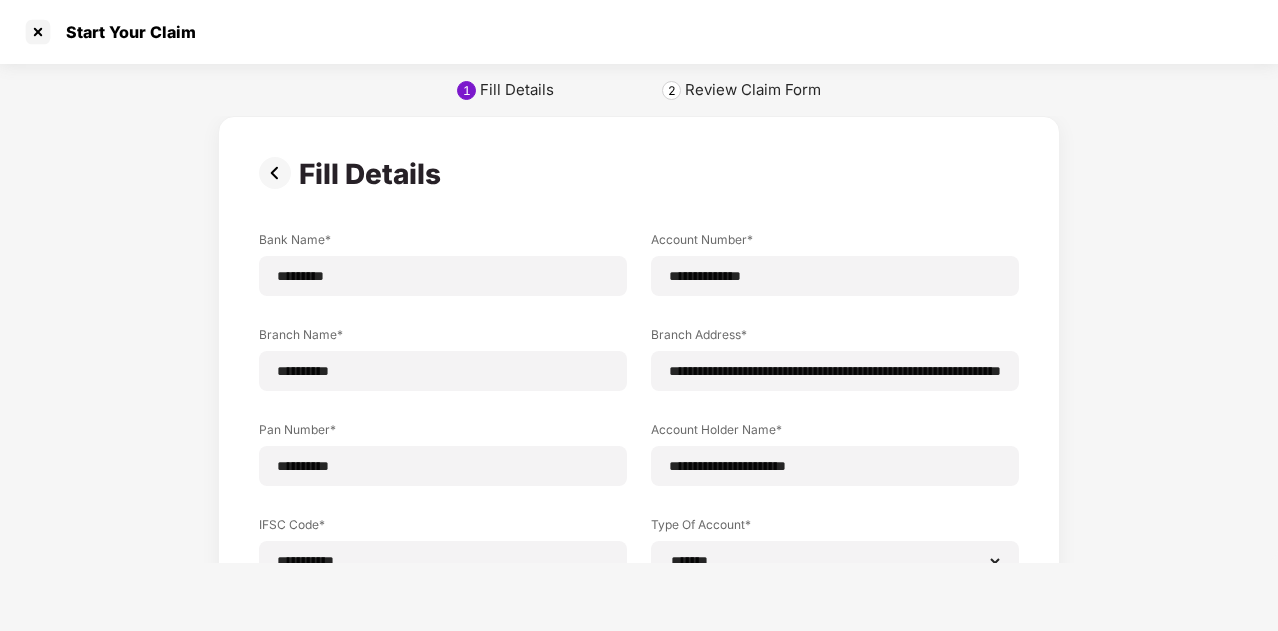 click on "**********" at bounding box center [639, 516] 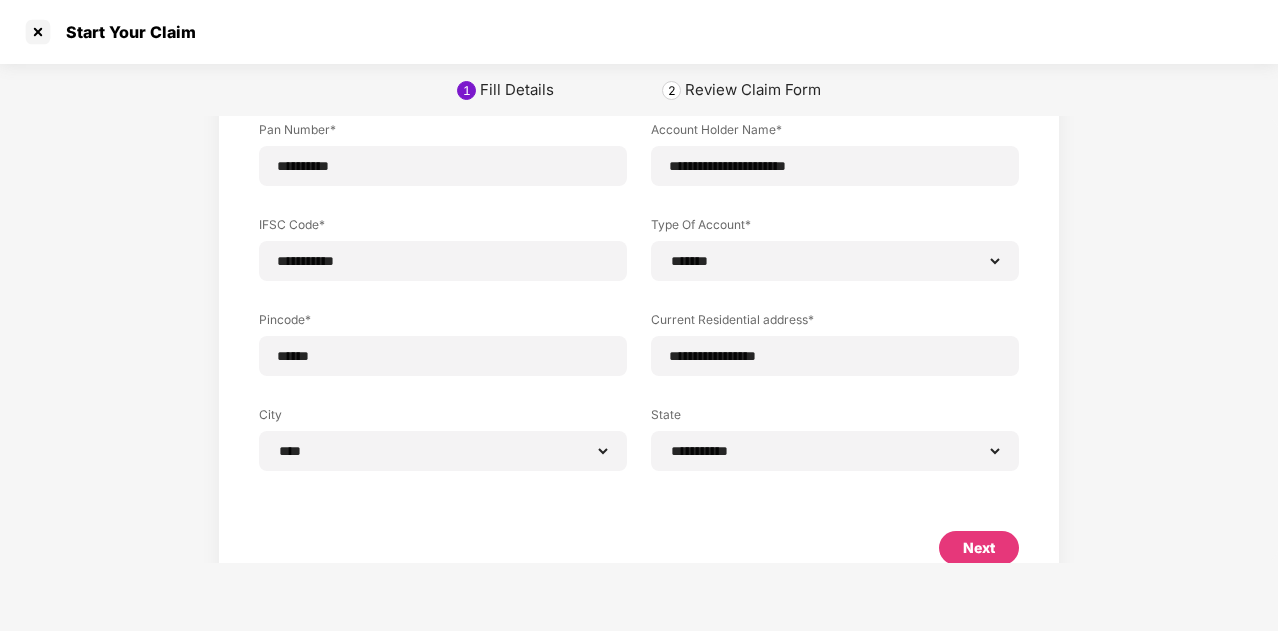 scroll, scrollTop: 330, scrollLeft: 0, axis: vertical 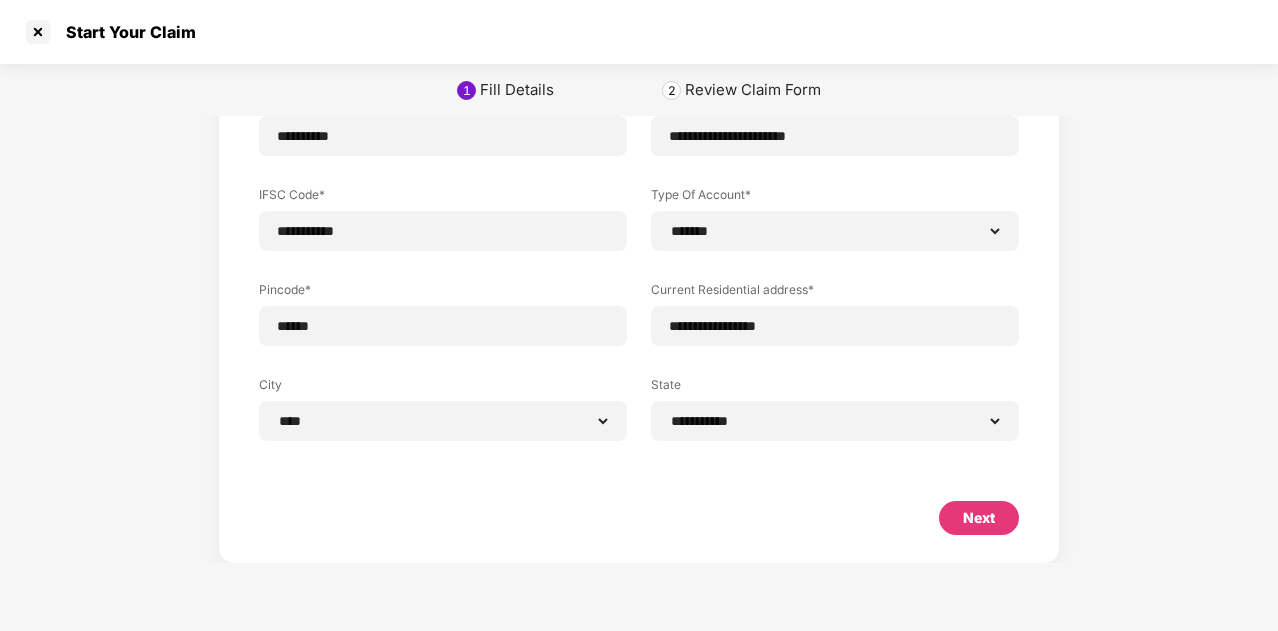 click on "Next" at bounding box center [979, 518] 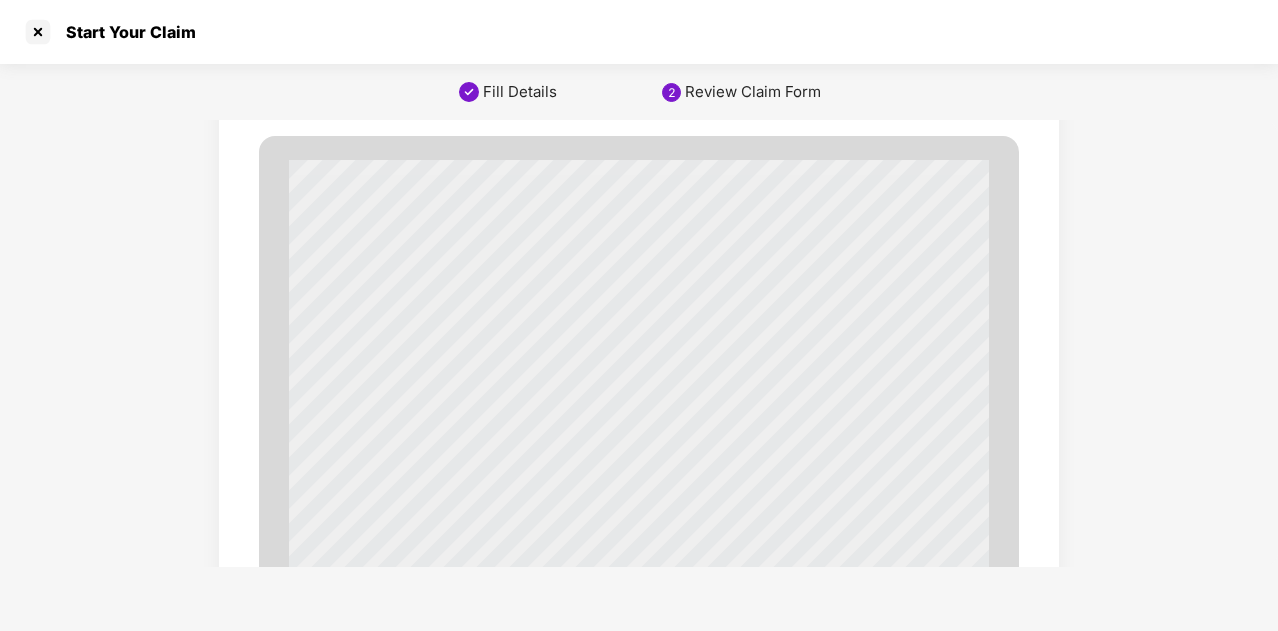 scroll, scrollTop: 0, scrollLeft: 0, axis: both 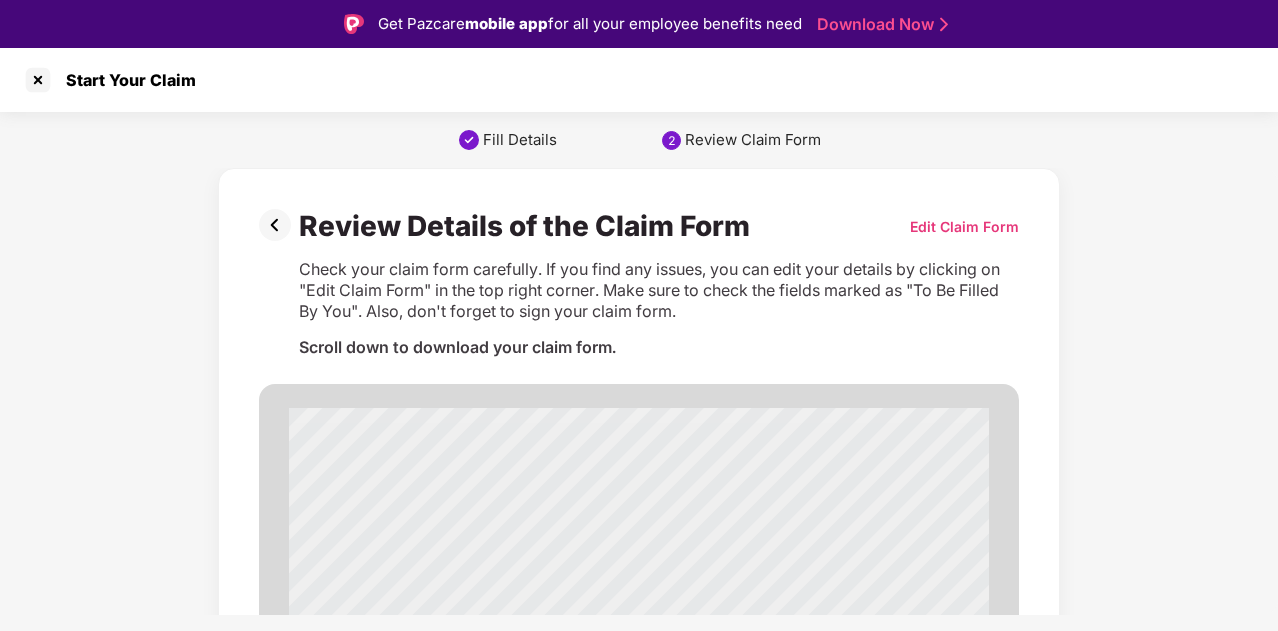 click on "Edit Claim Form" at bounding box center [964, 226] 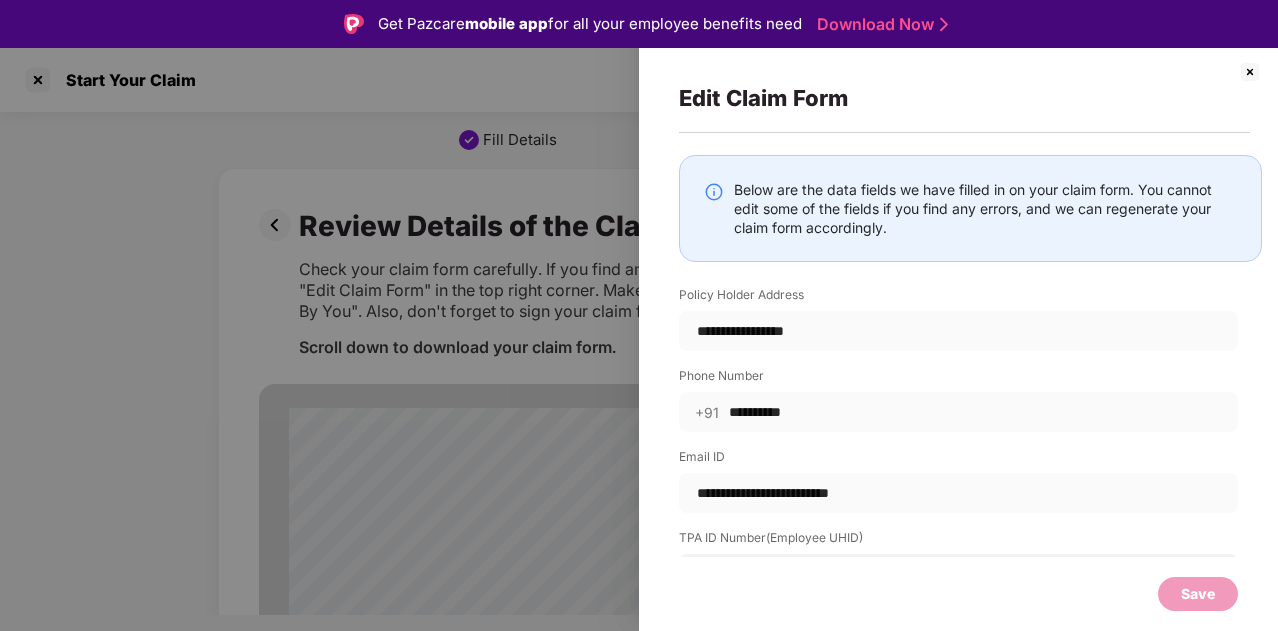 scroll, scrollTop: 100, scrollLeft: 0, axis: vertical 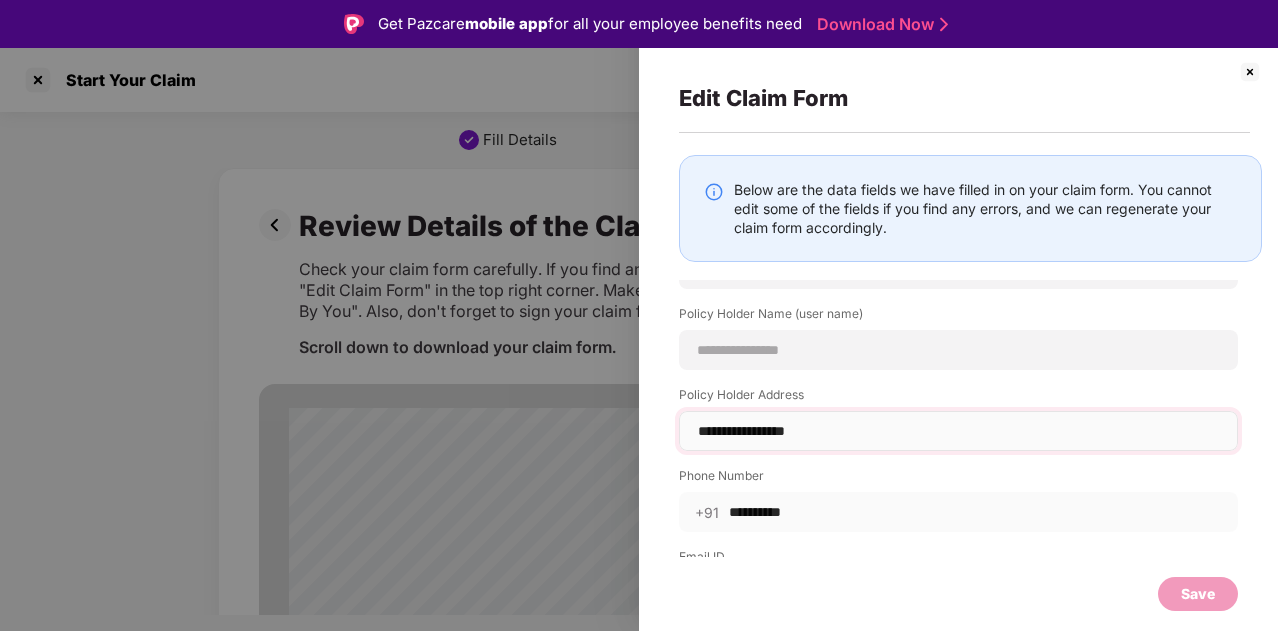 click on "**********" at bounding box center [958, 431] 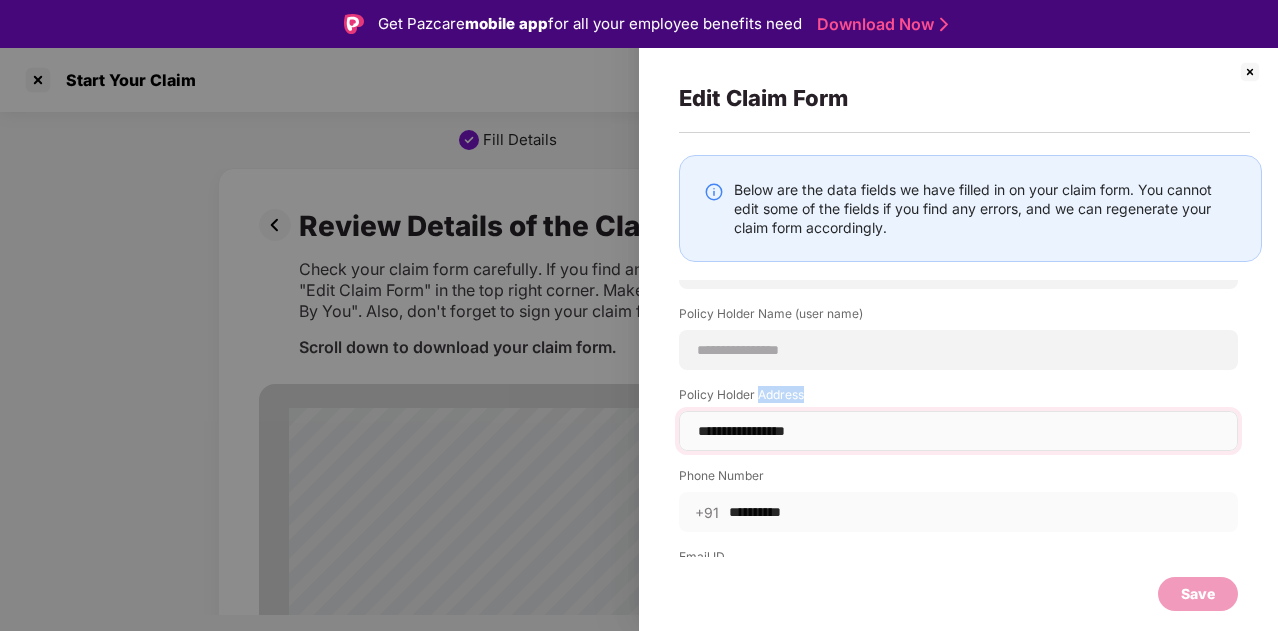 click on "**********" at bounding box center (958, 431) 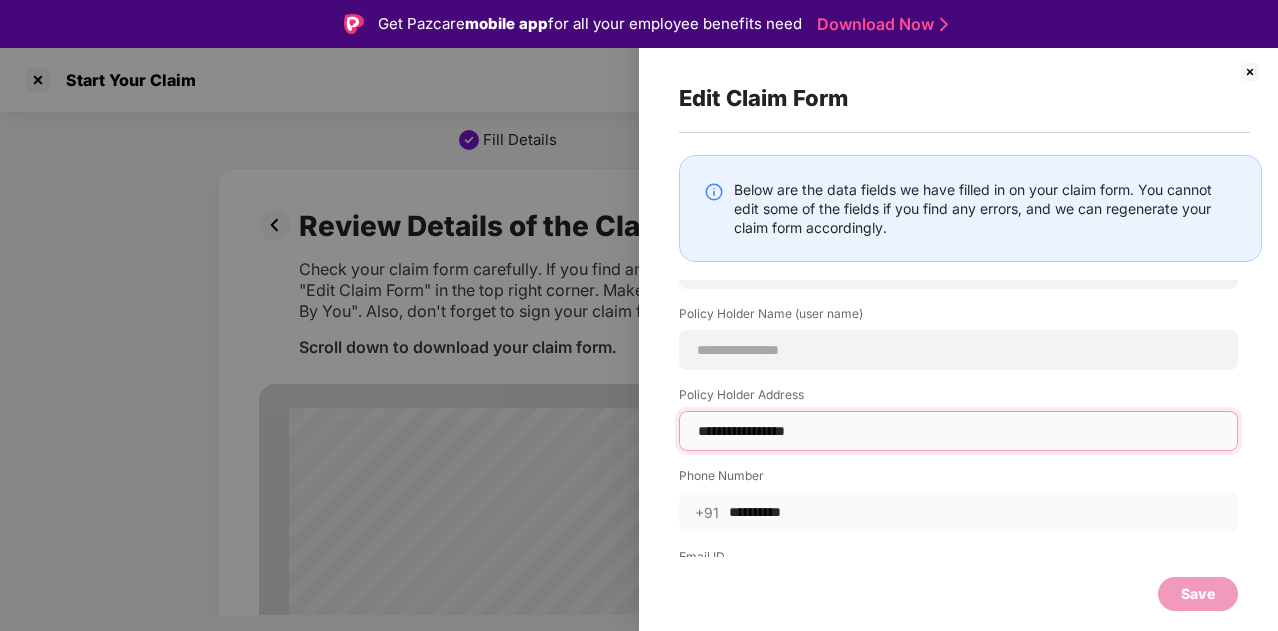 click on "**********" at bounding box center (958, 431) 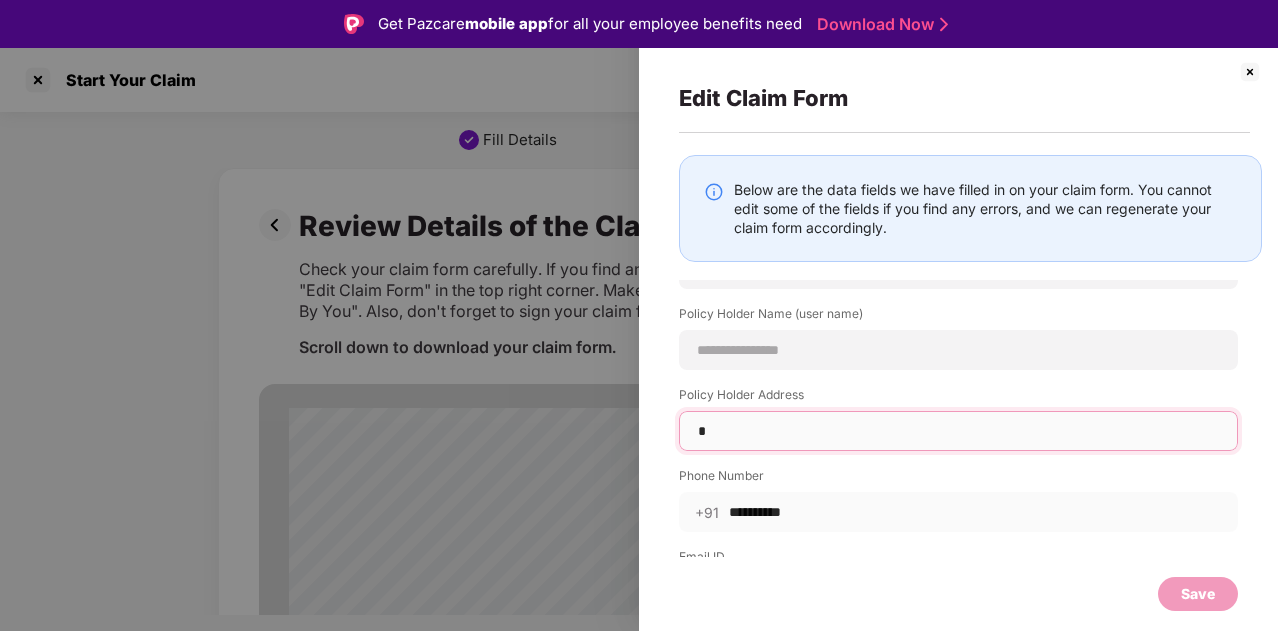 type on "*" 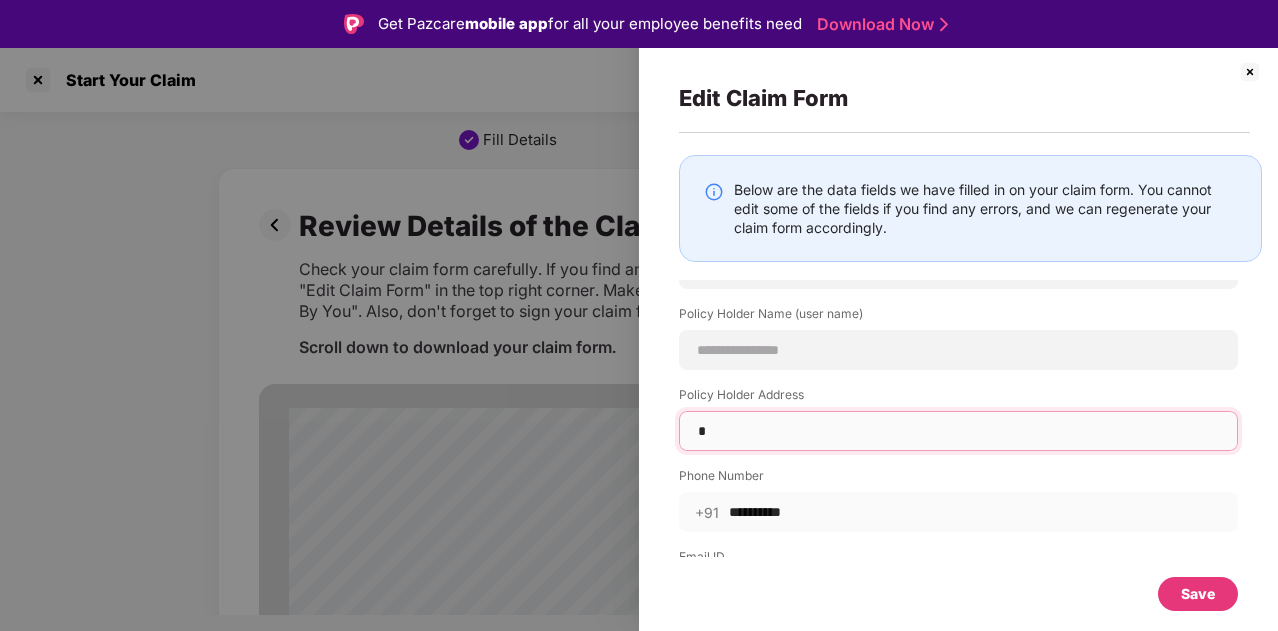 type on "**" 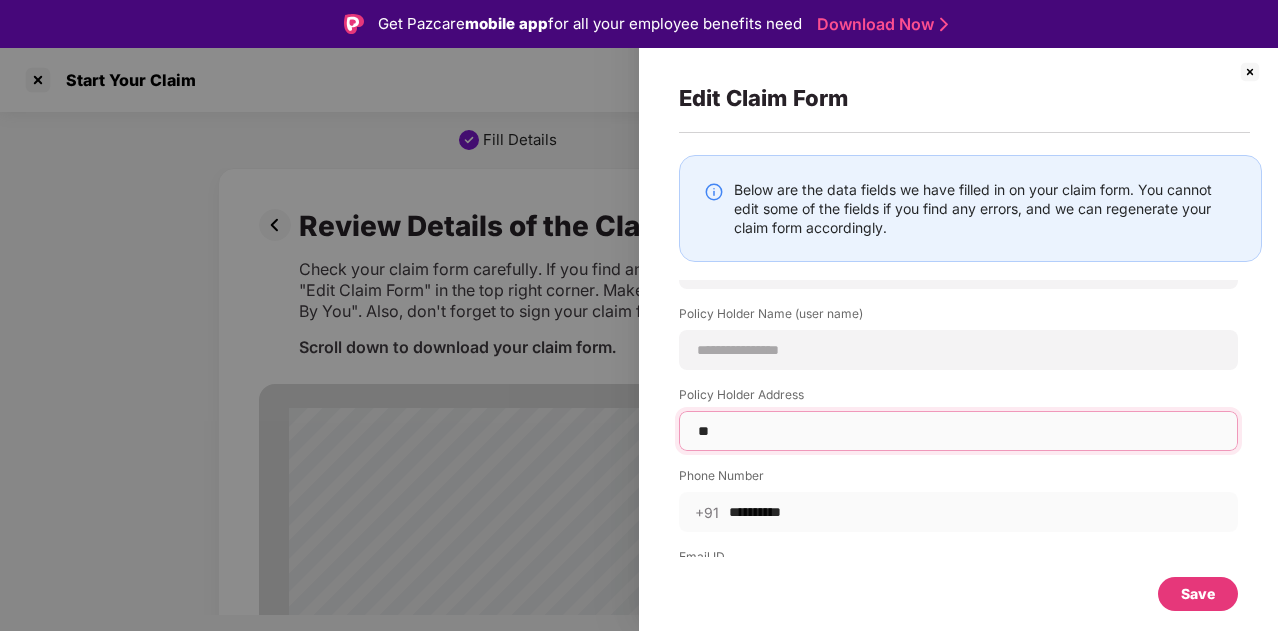 type on "**" 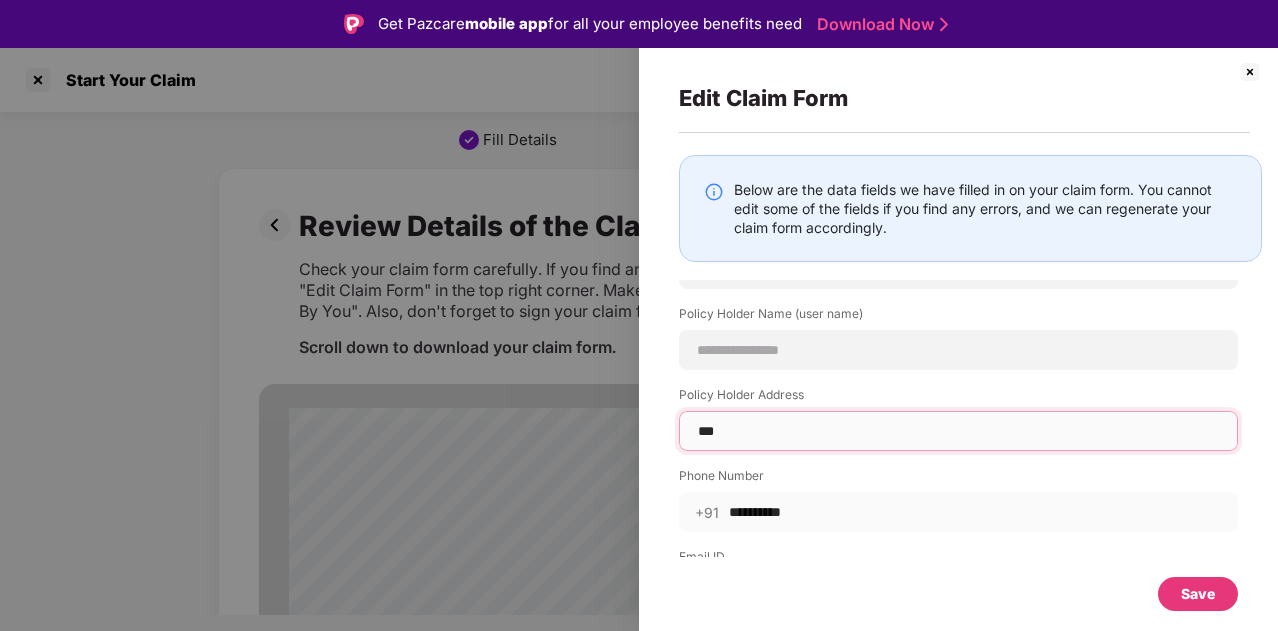 type on "****" 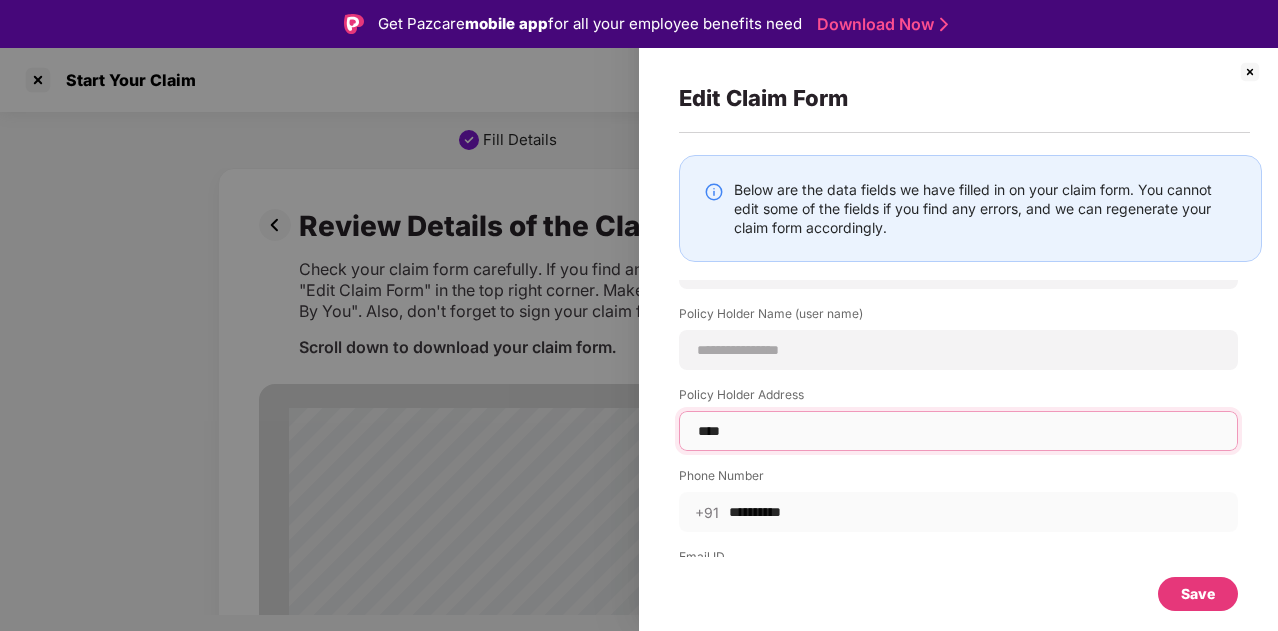 type on "*****" 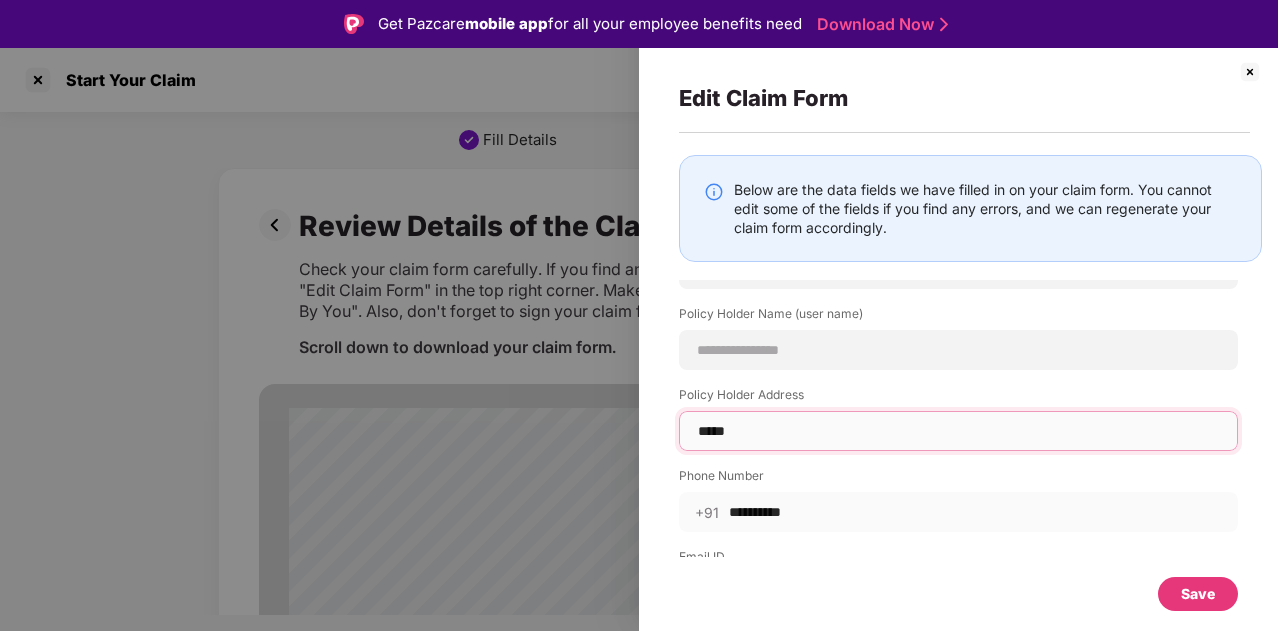 type on "*****" 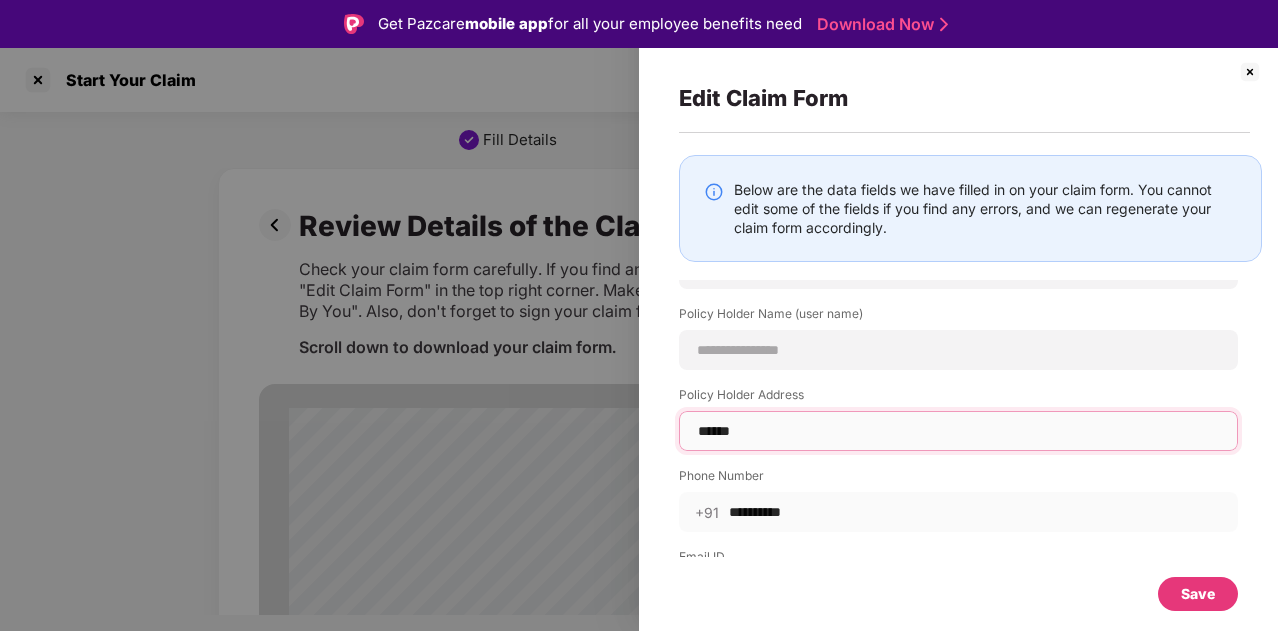 type on "******" 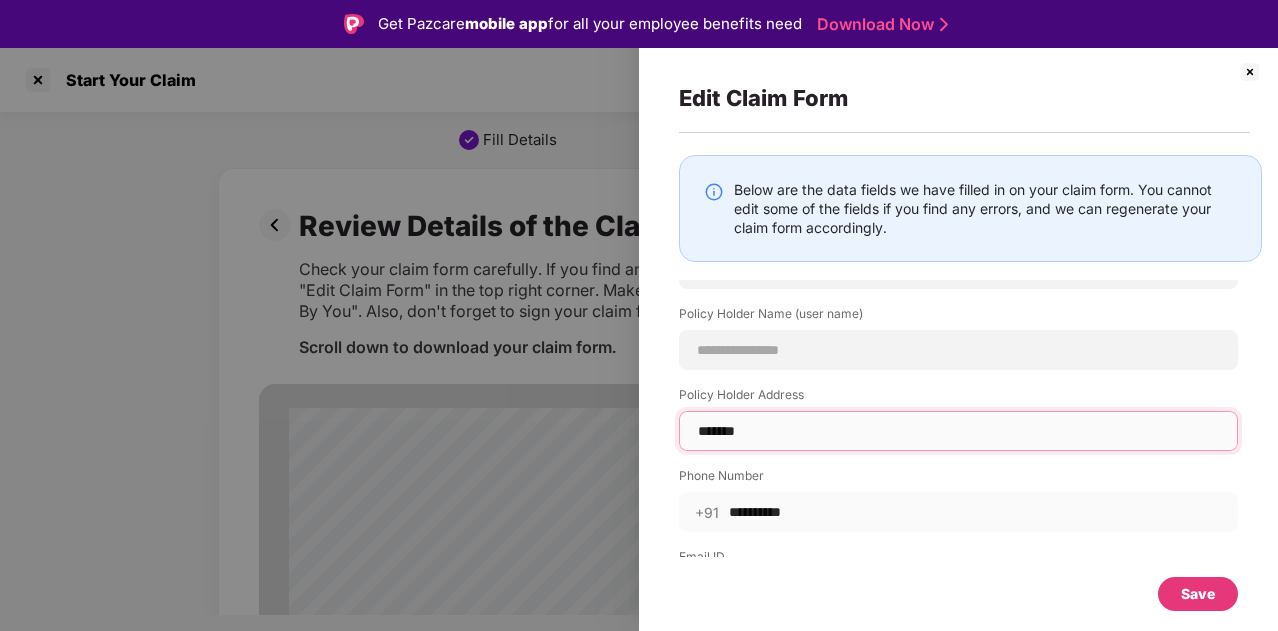 type on "******" 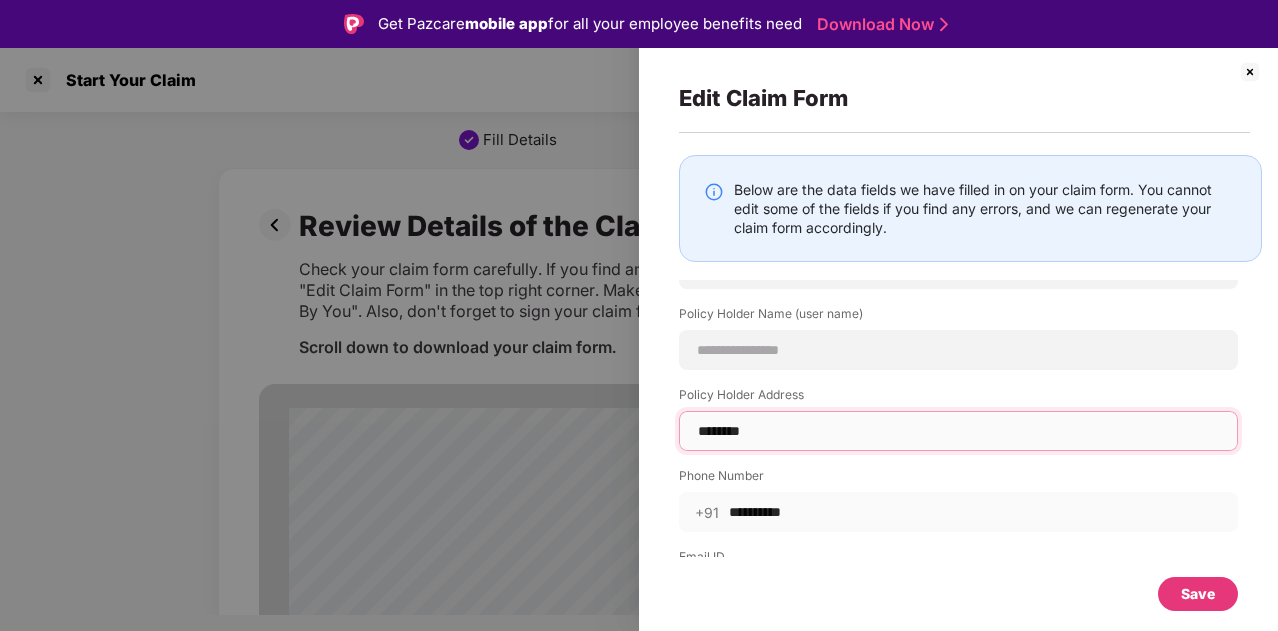 type on "*********" 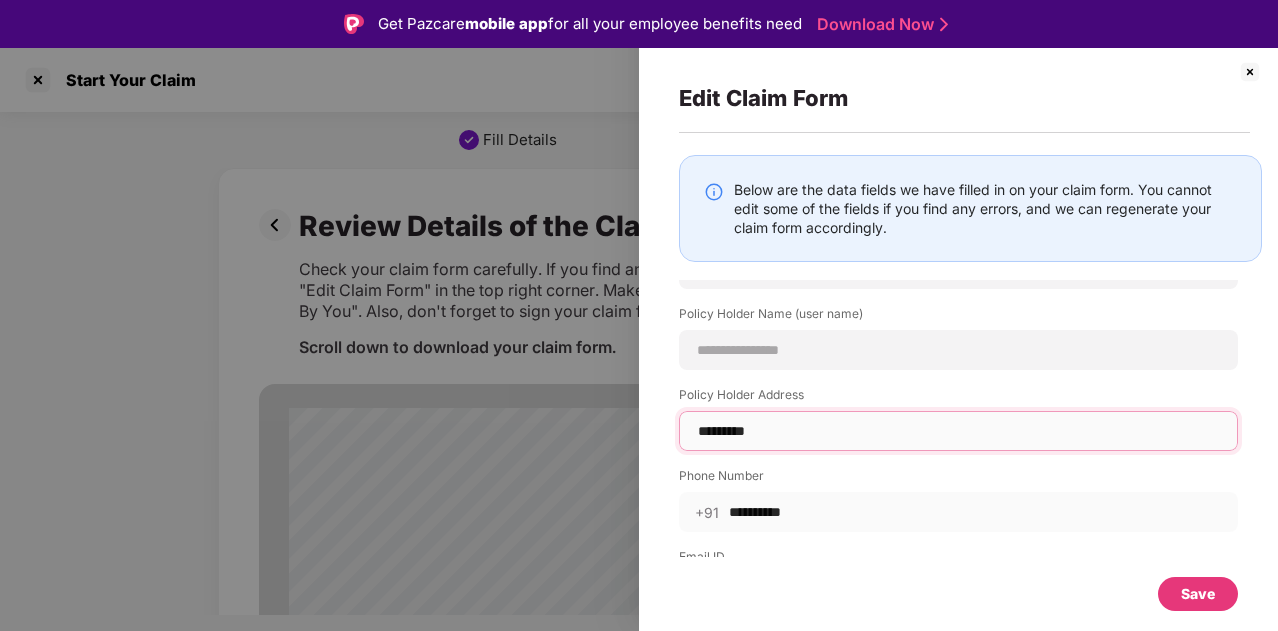 type on "**********" 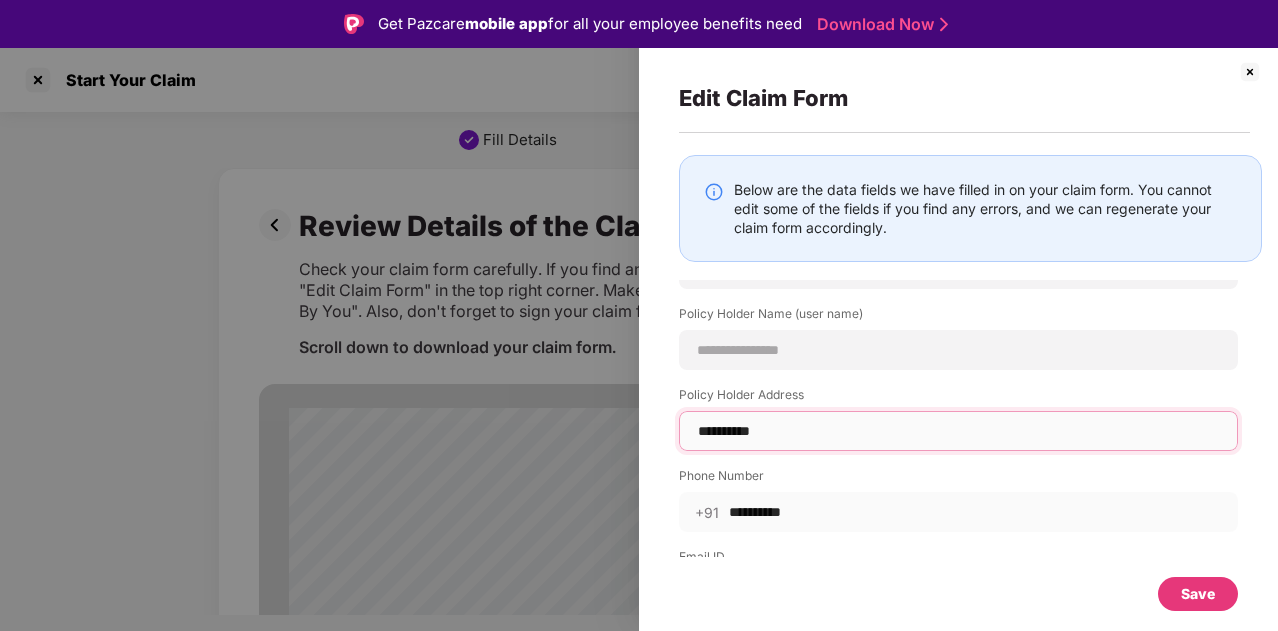 type on "**********" 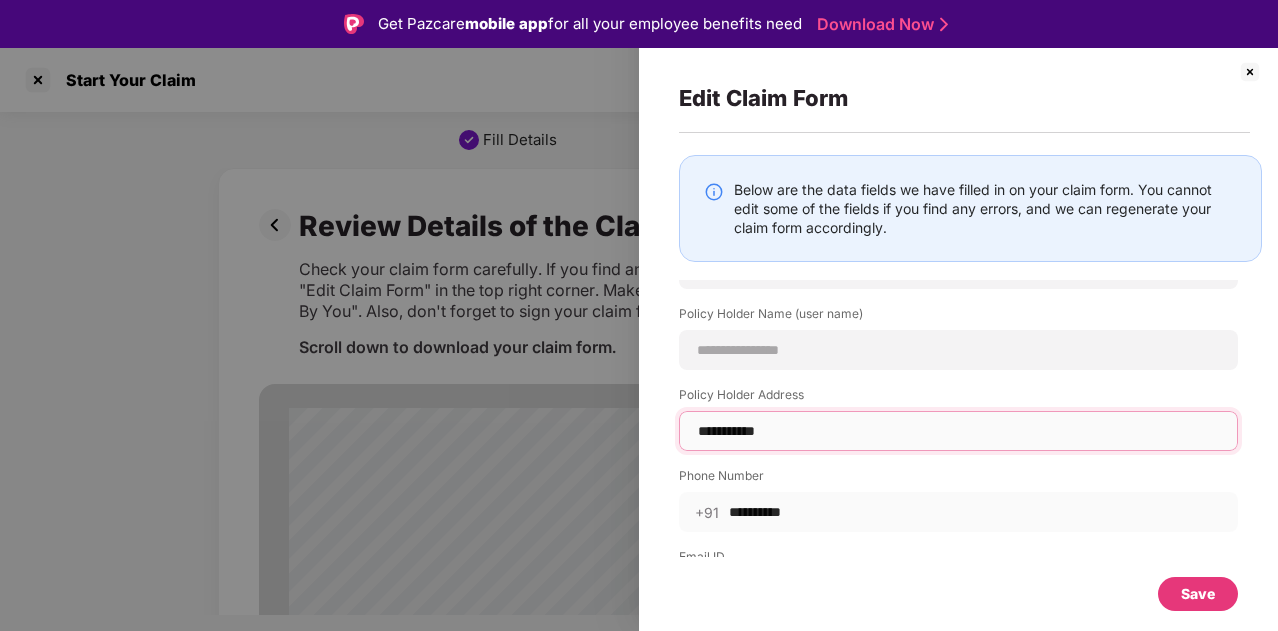 type on "**********" 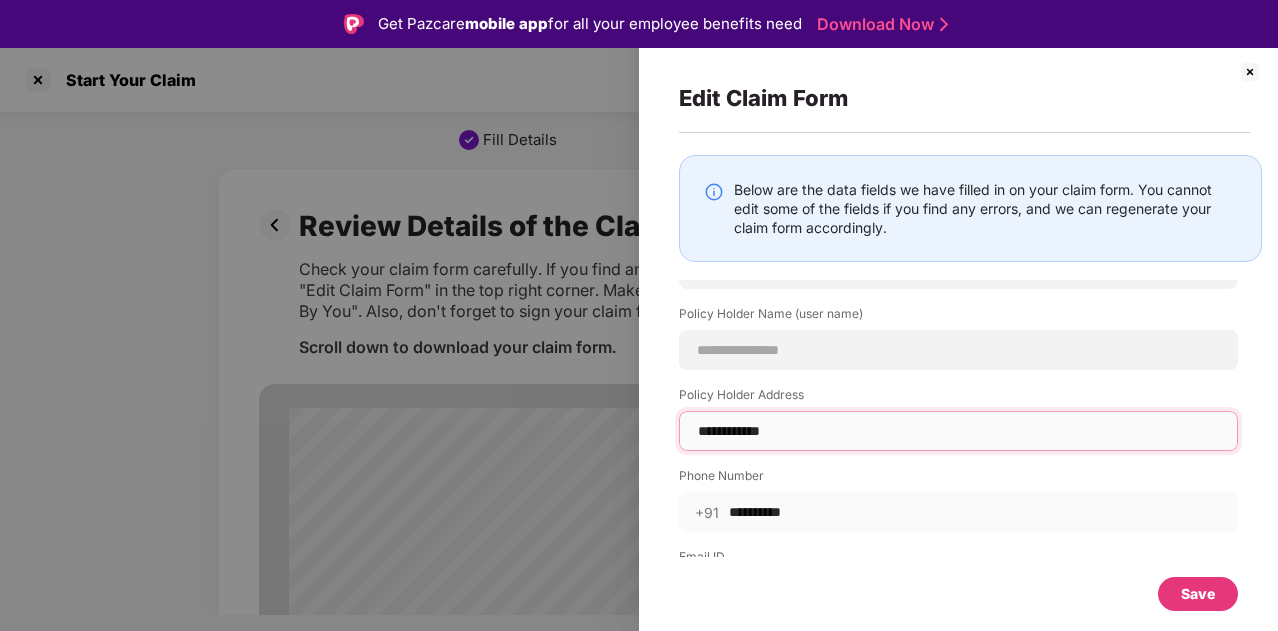 type on "**********" 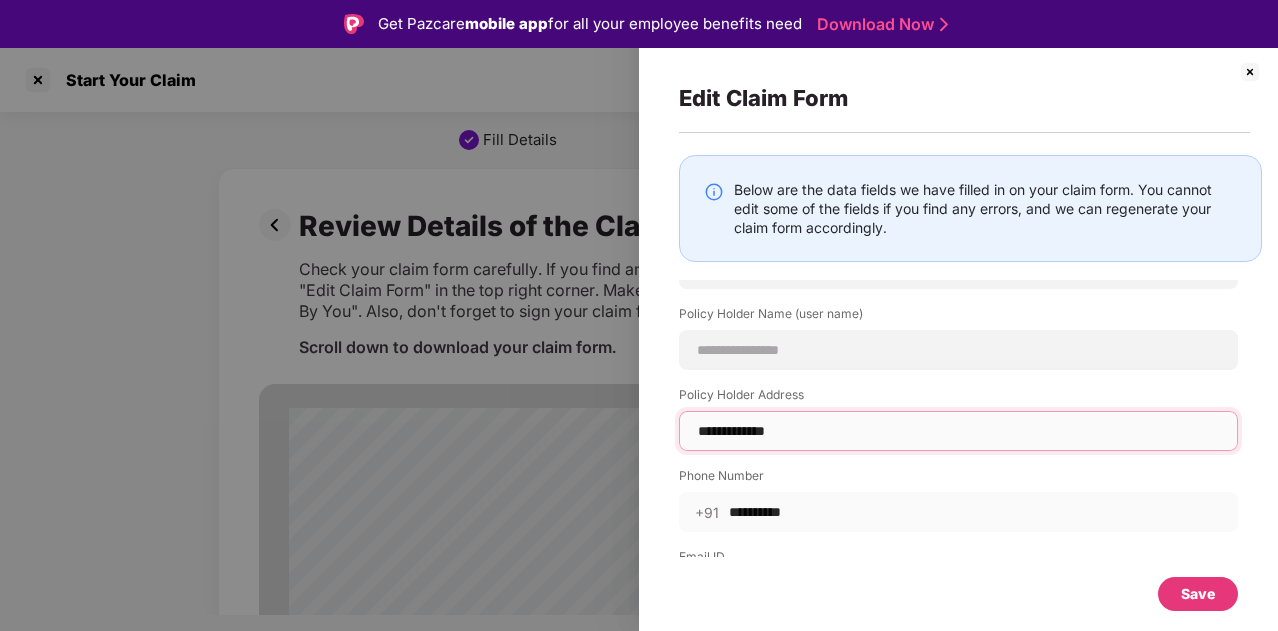 type on "**********" 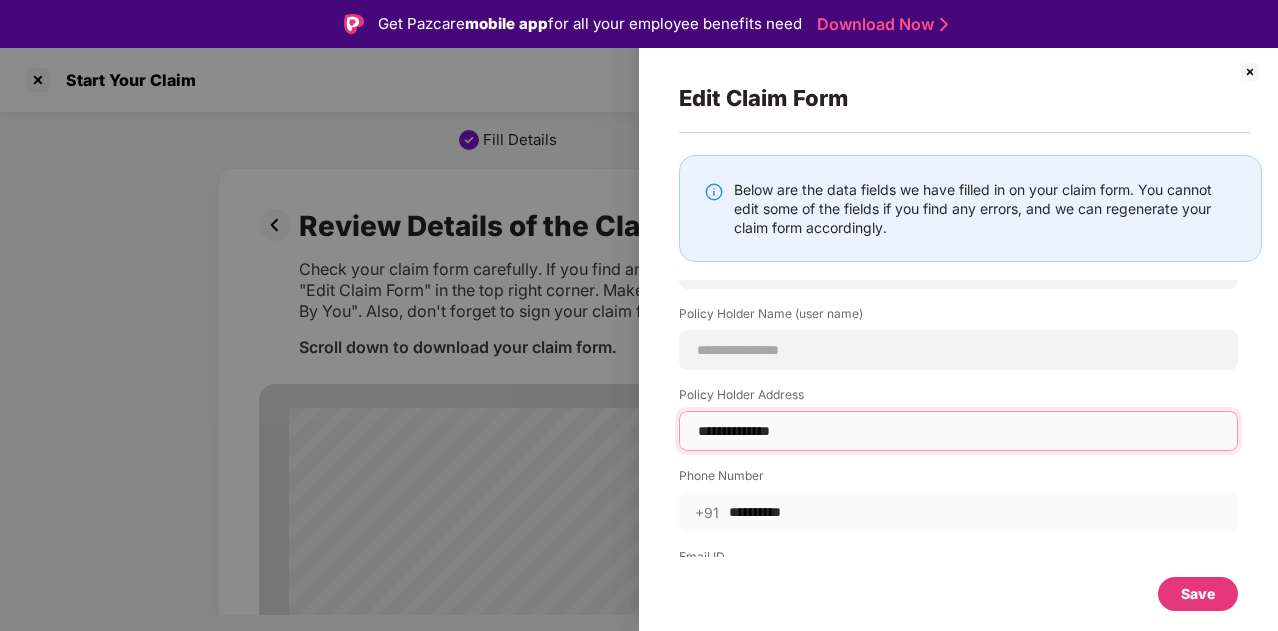 type on "**********" 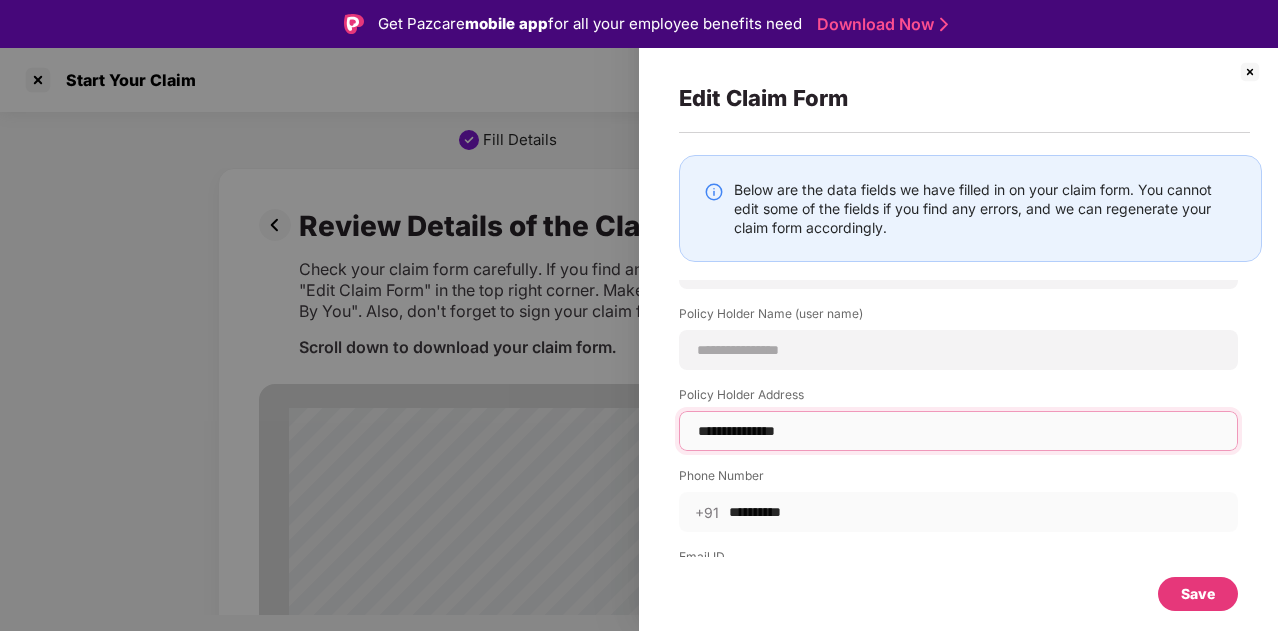 type on "**********" 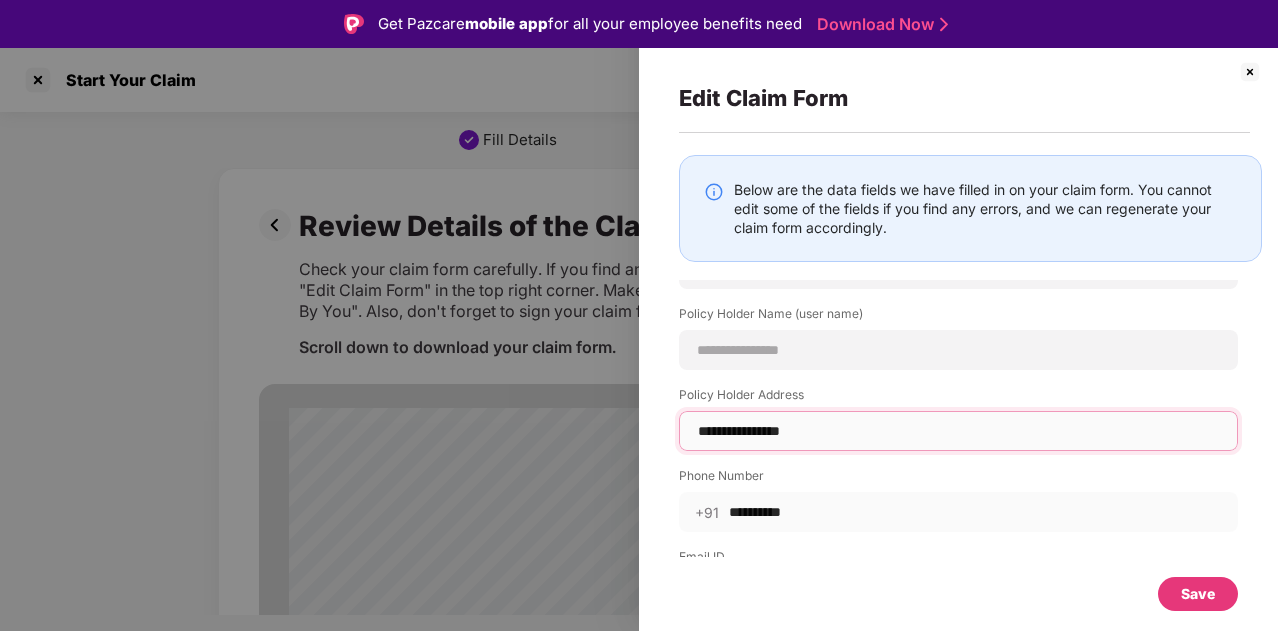 type on "**********" 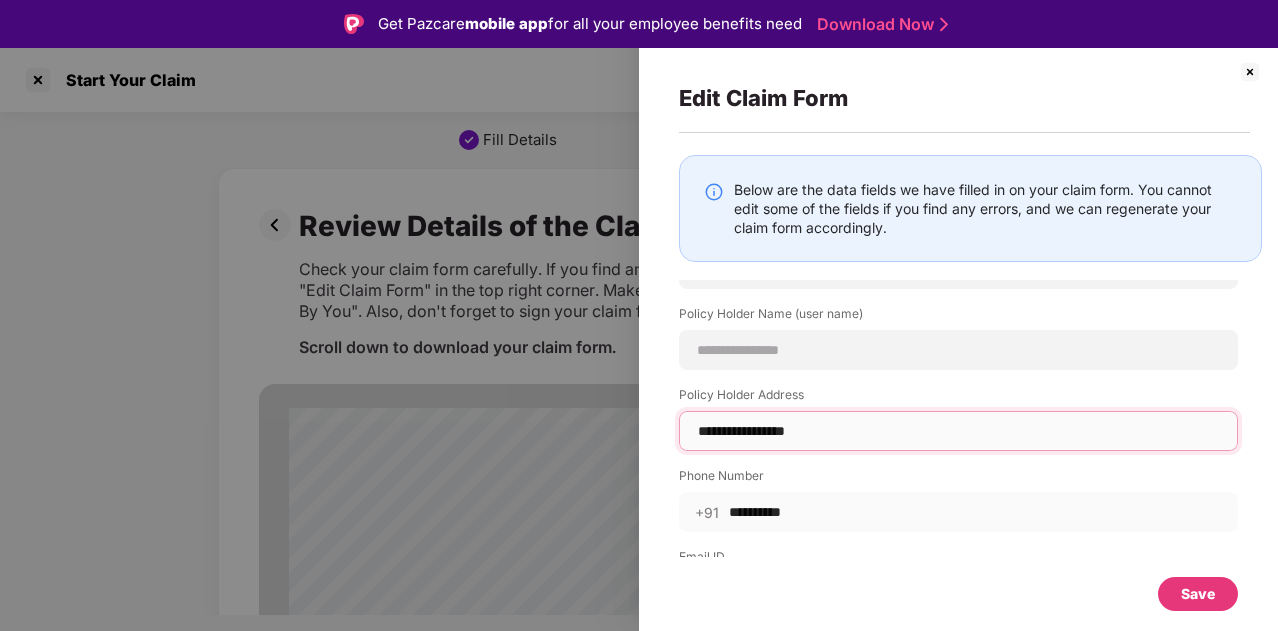type on "**********" 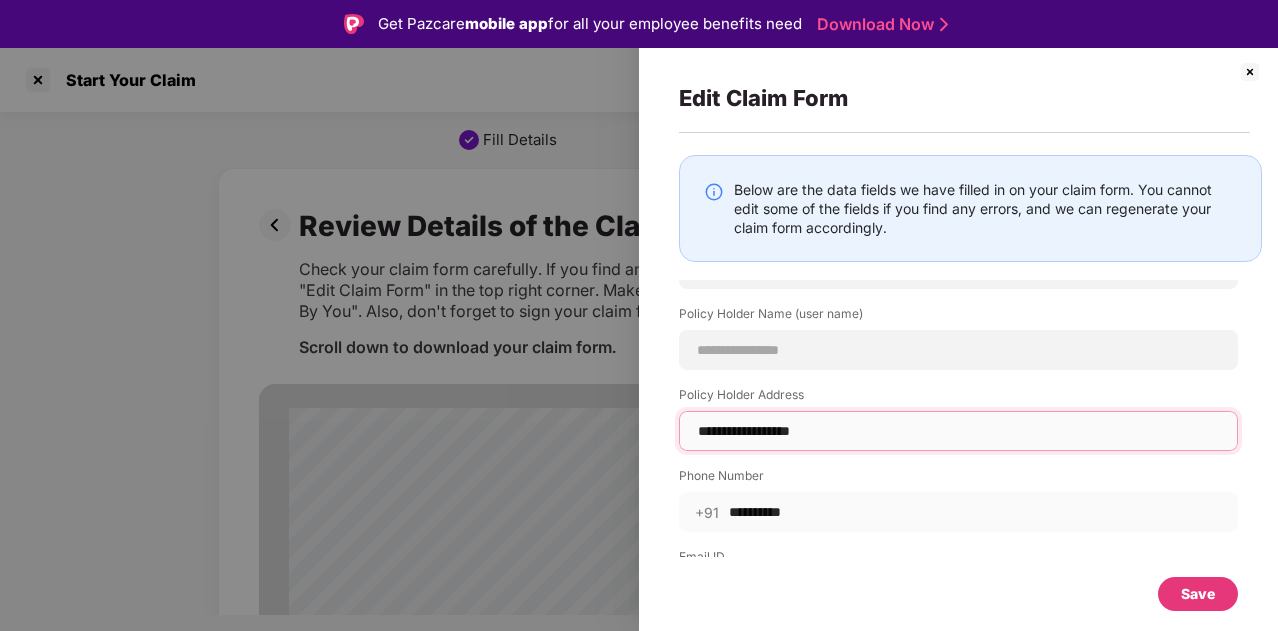 type on "**********" 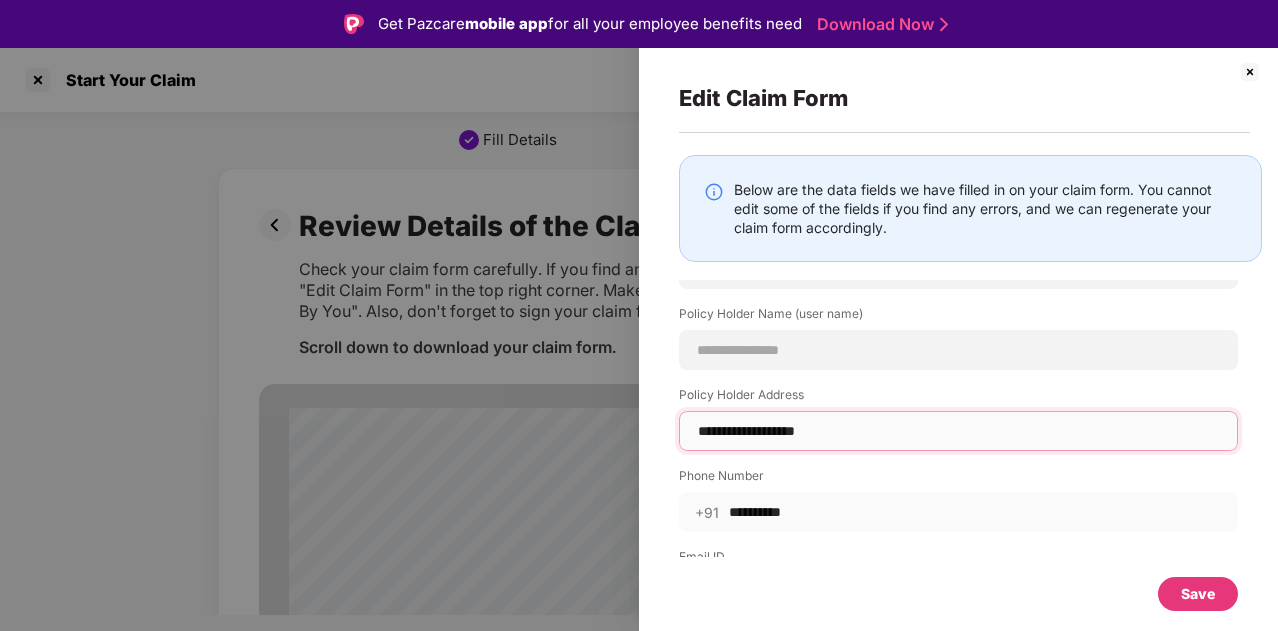 type on "**********" 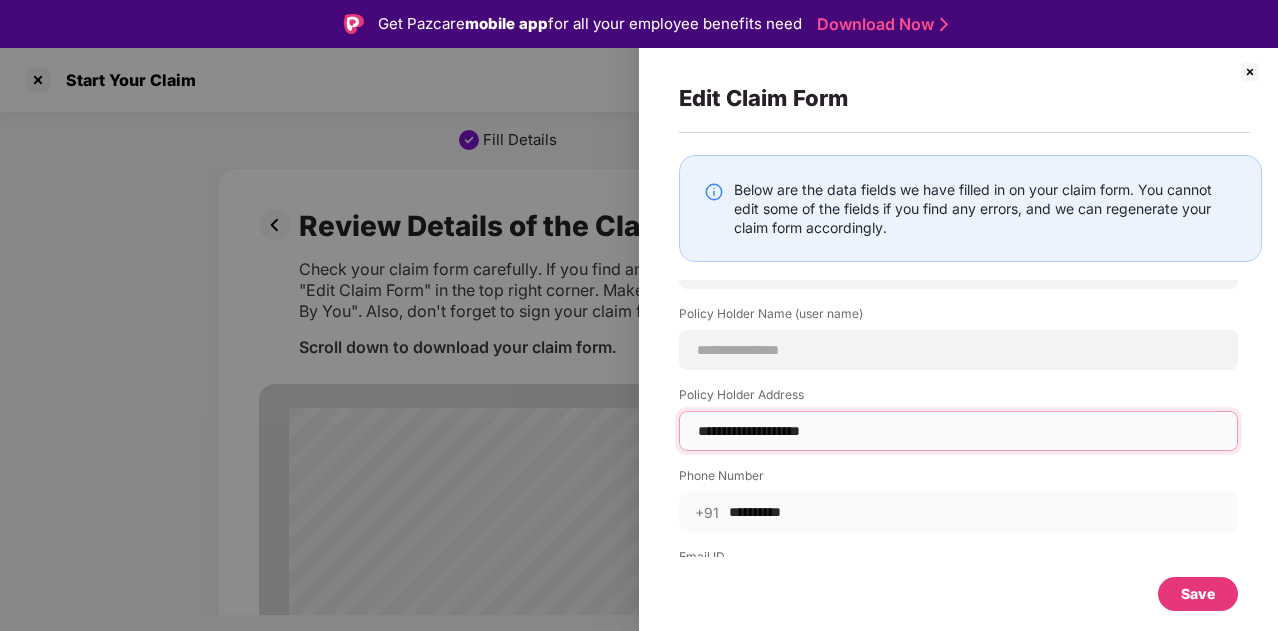 type on "**********" 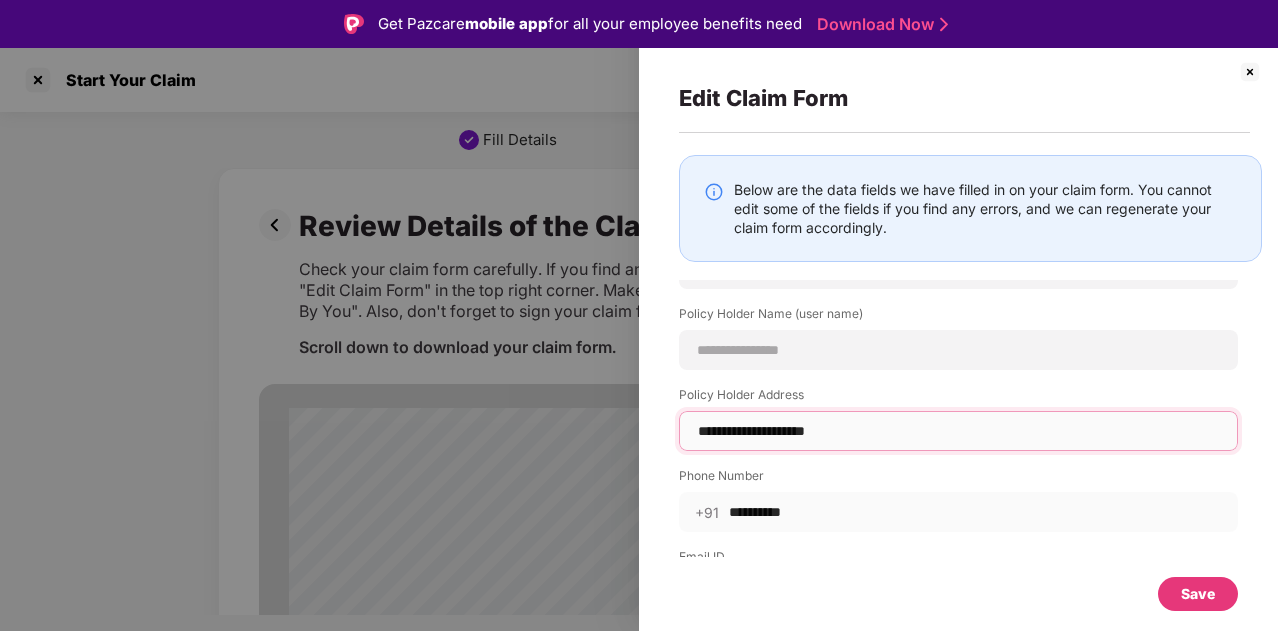type on "**********" 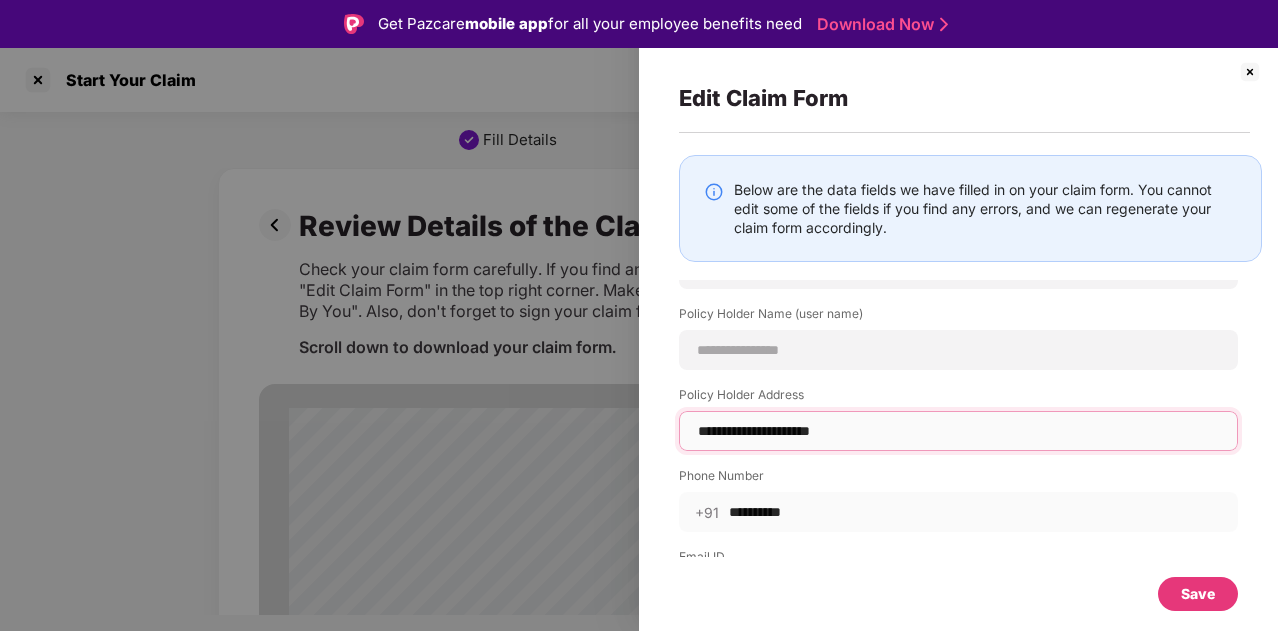 type on "**********" 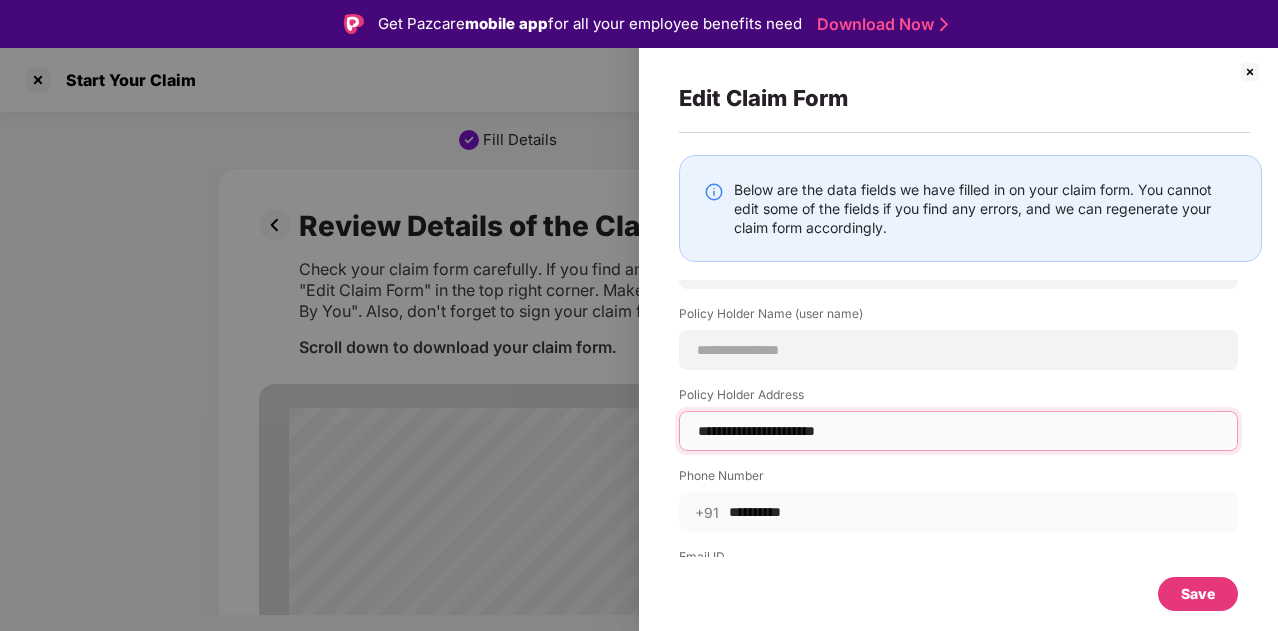 type on "**********" 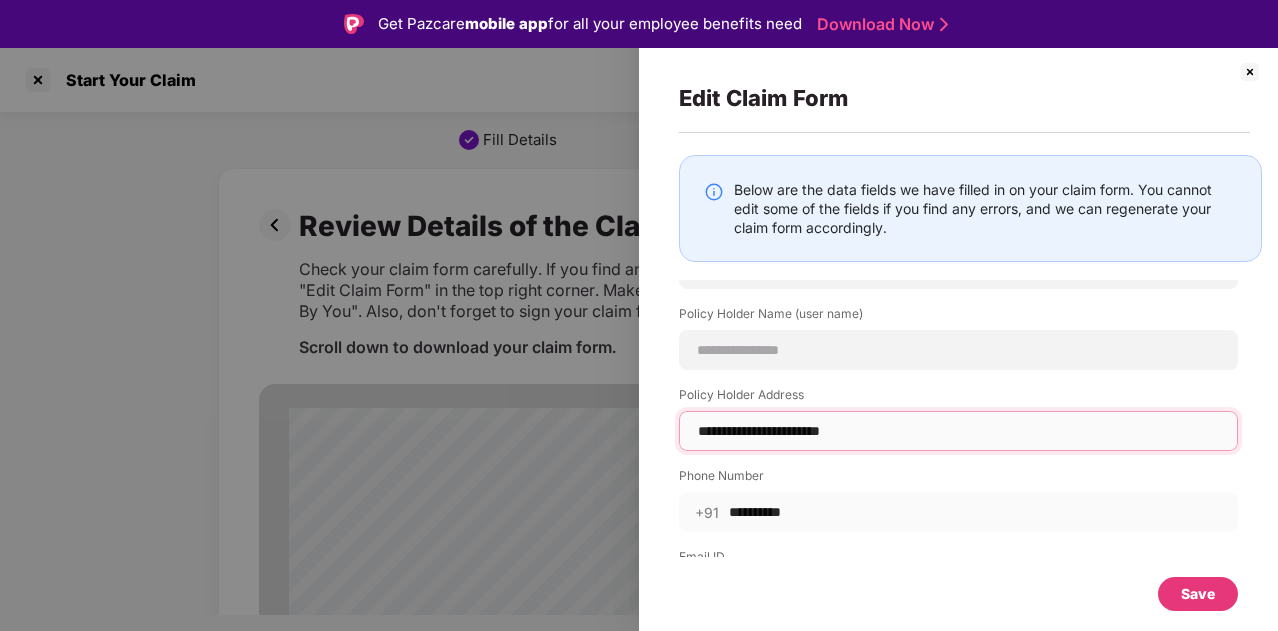 type on "**********" 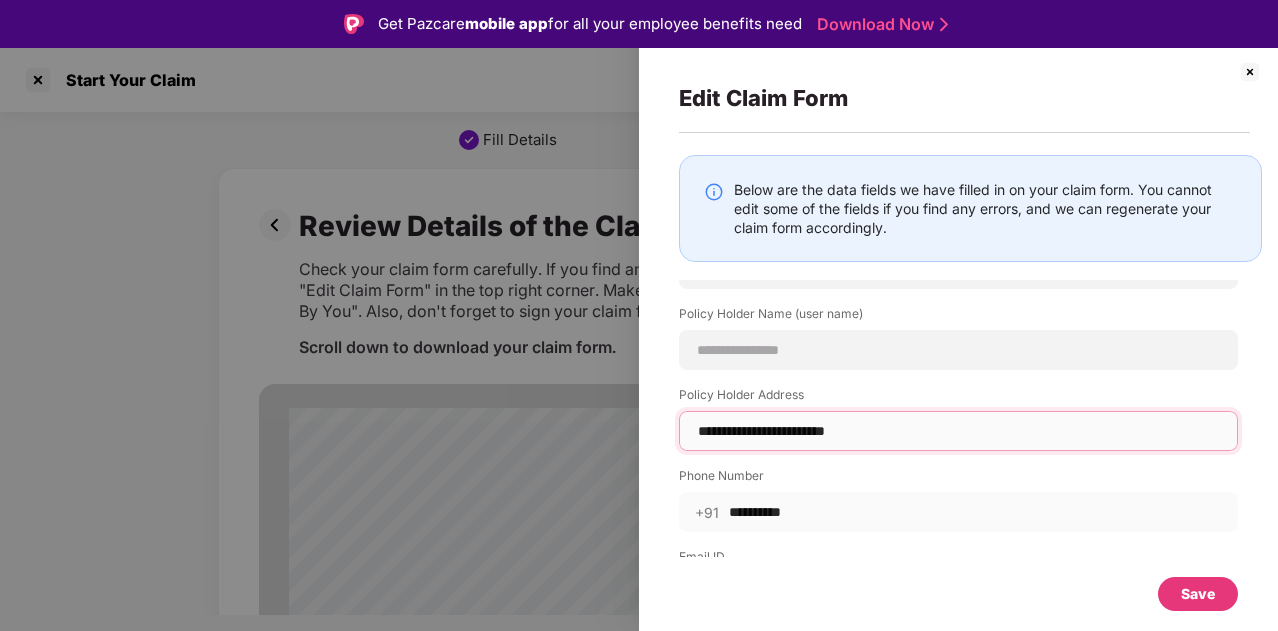 type on "**********" 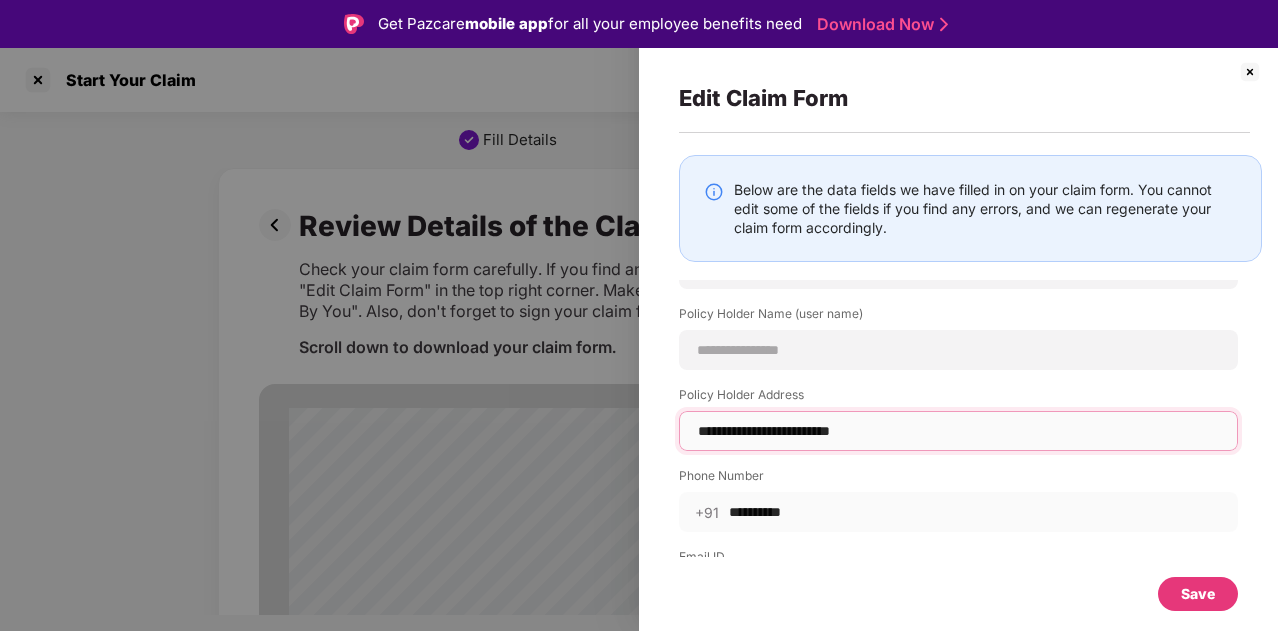 type on "**********" 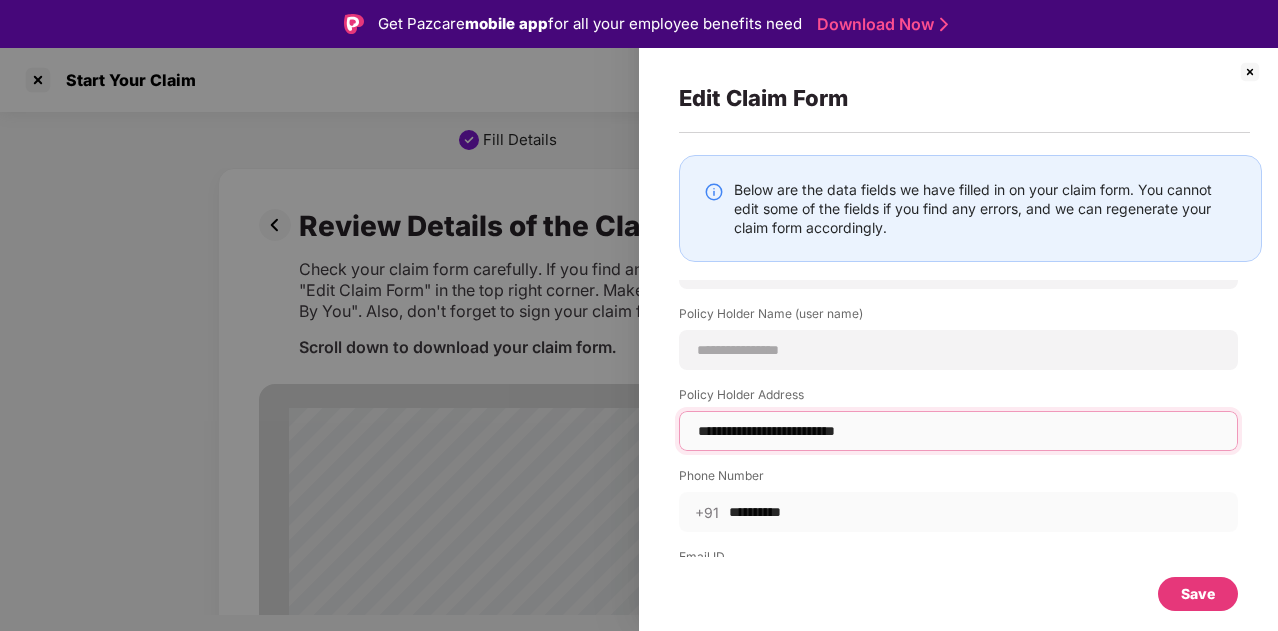 type on "**********" 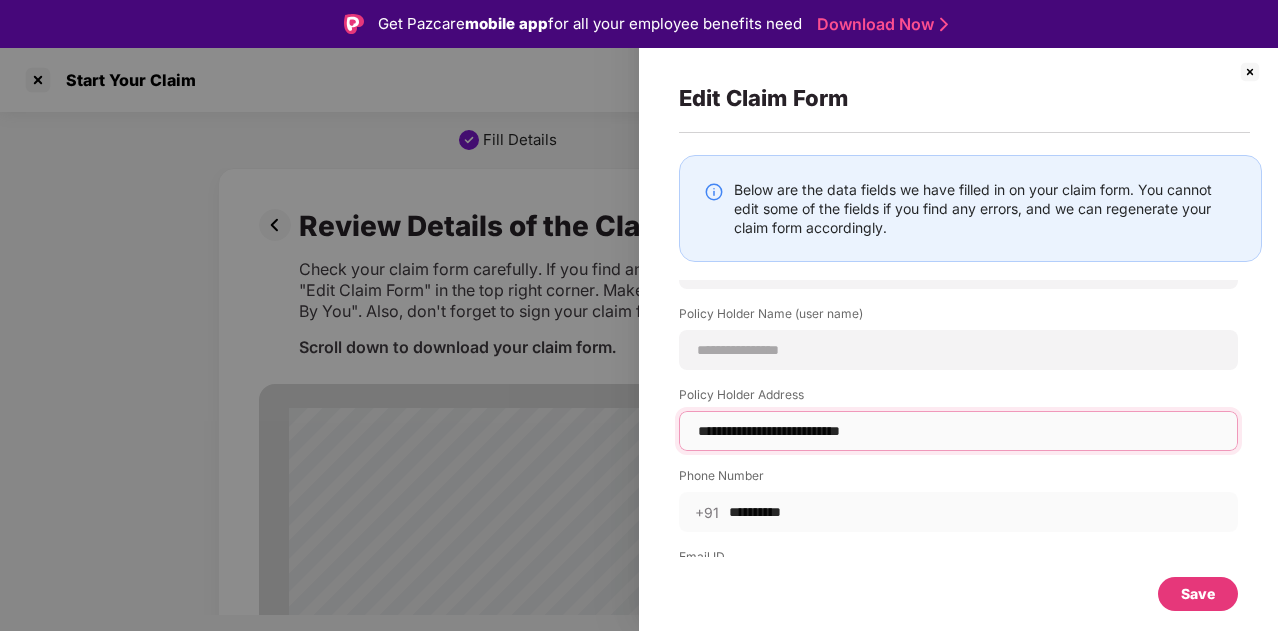 type on "**********" 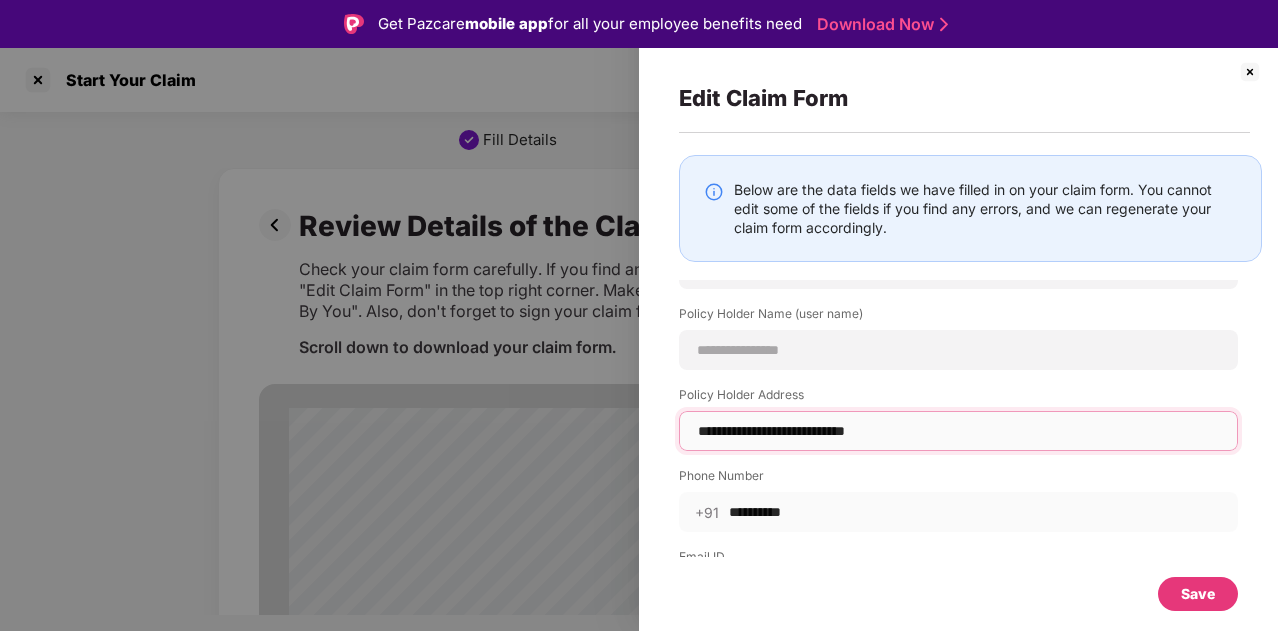 type on "**********" 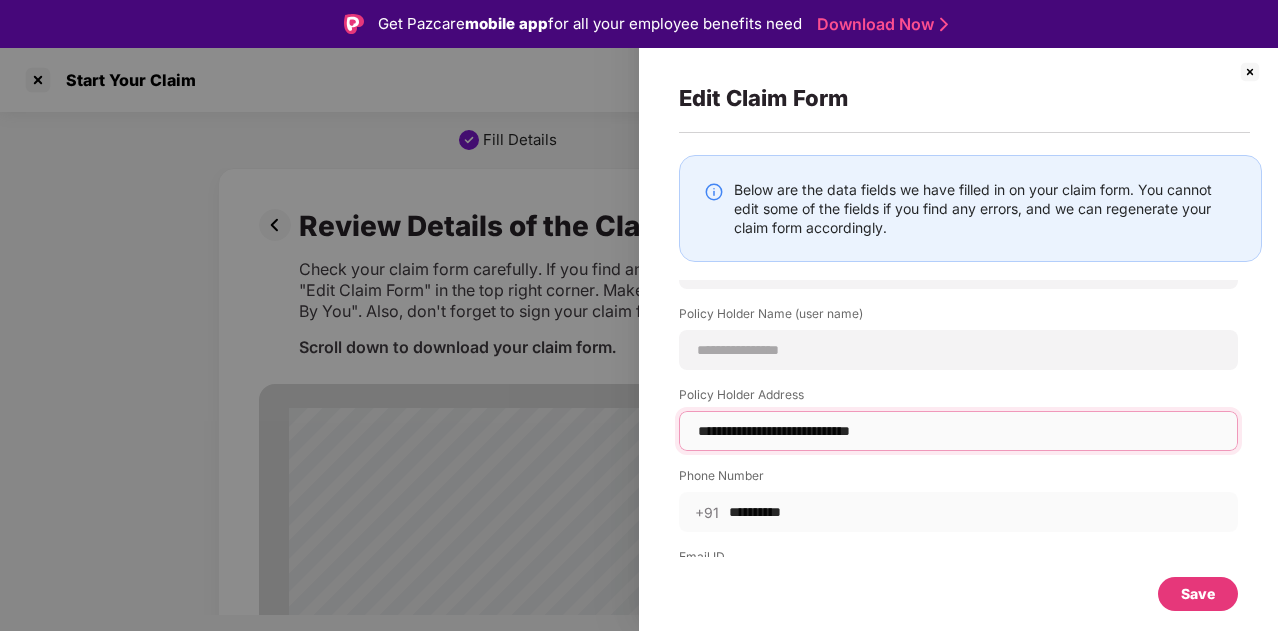type on "**********" 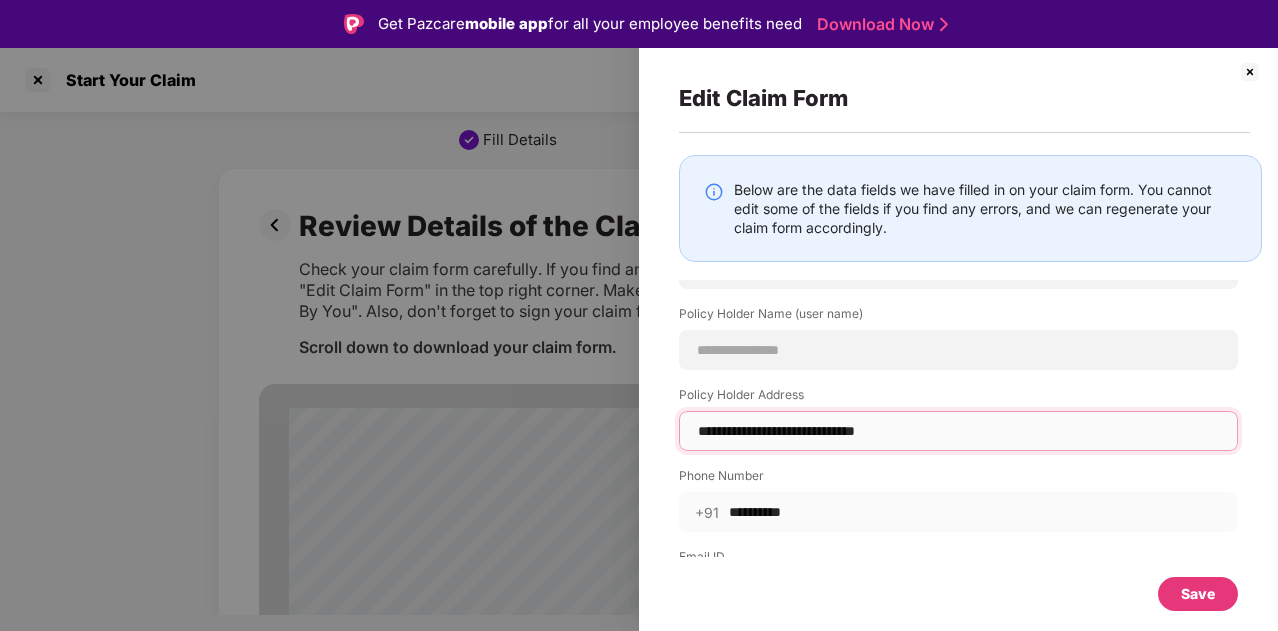 type on "**********" 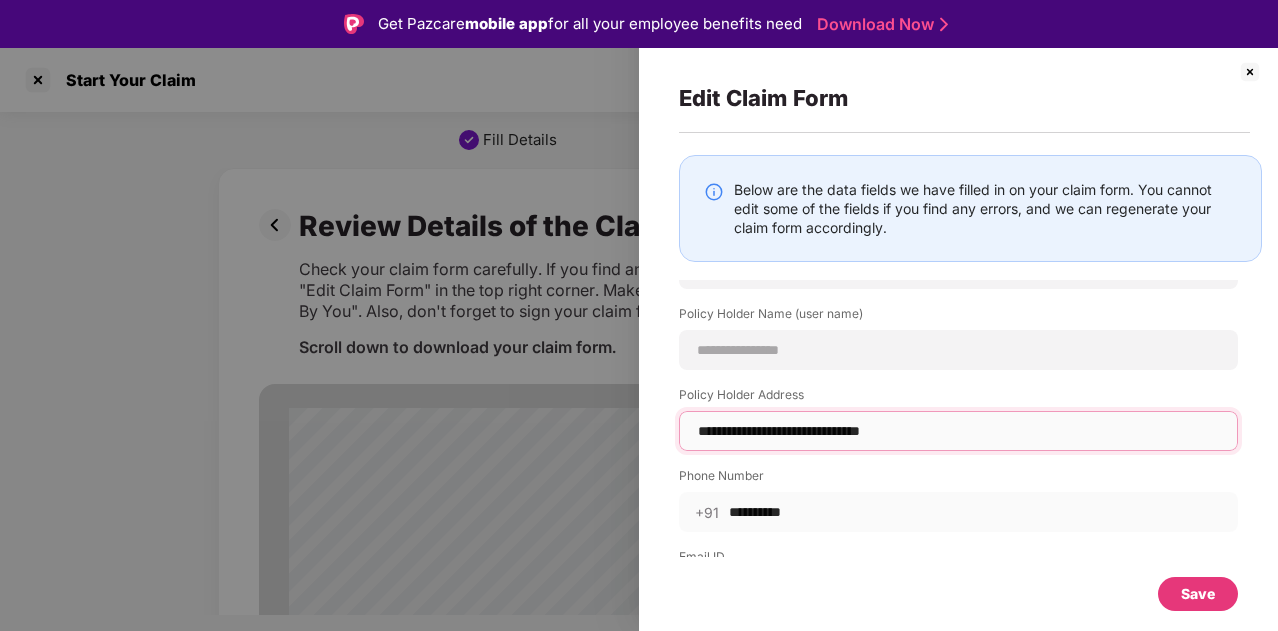 type on "**********" 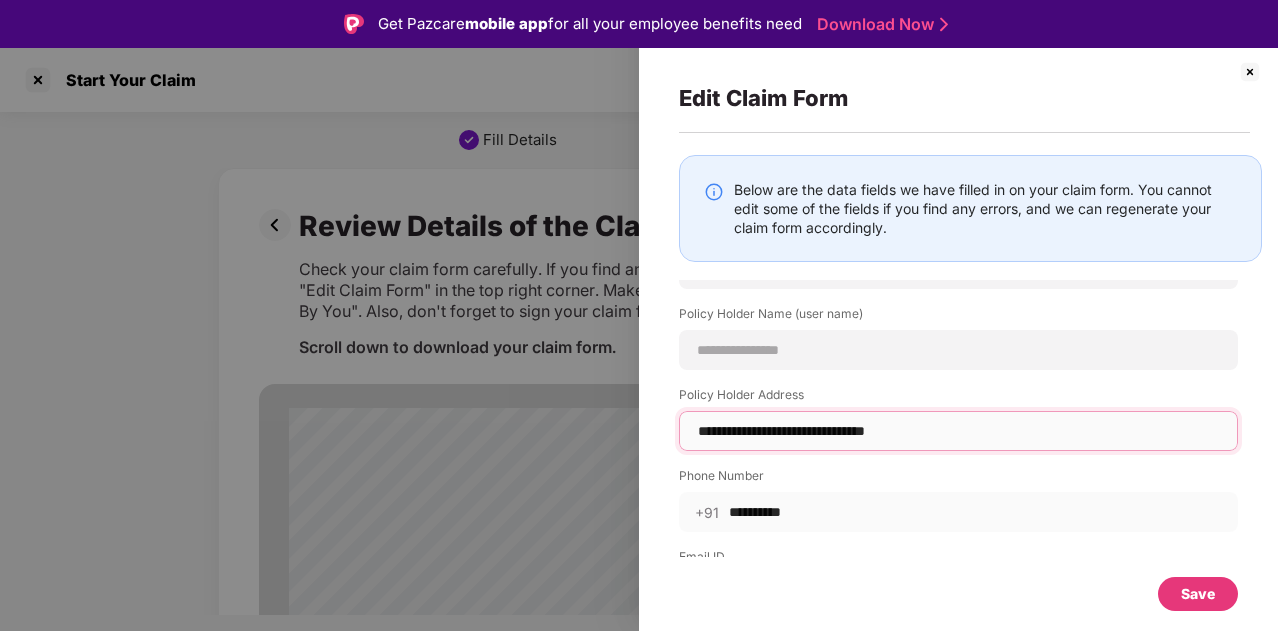 type on "**********" 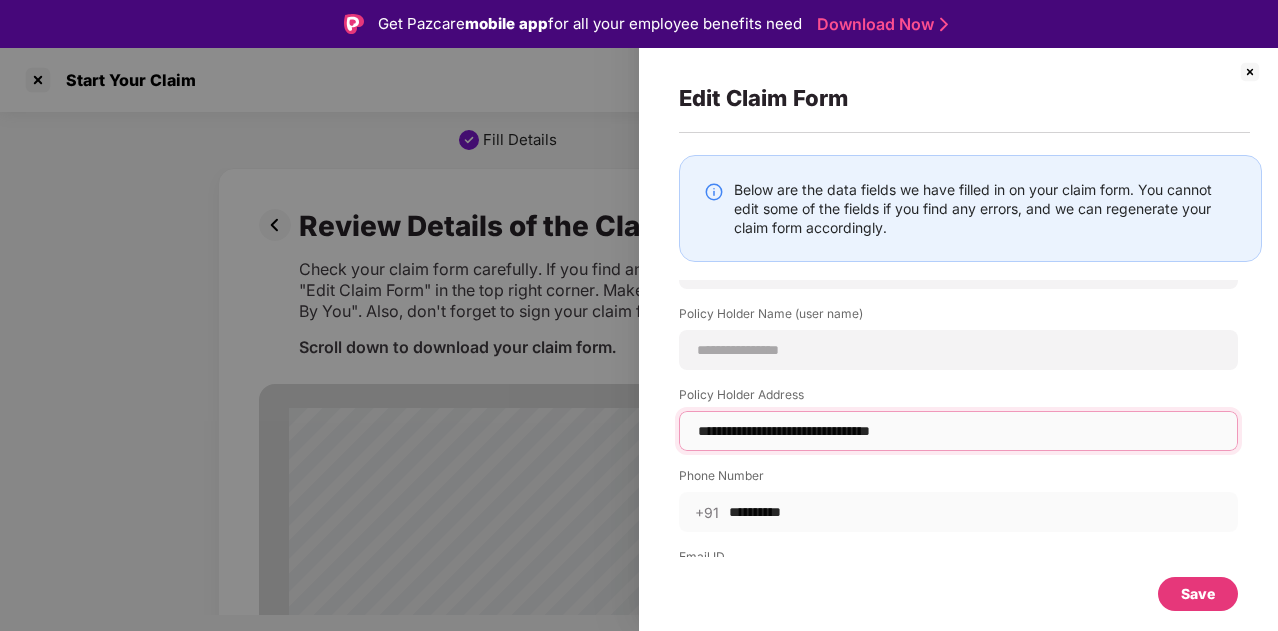 type on "**********" 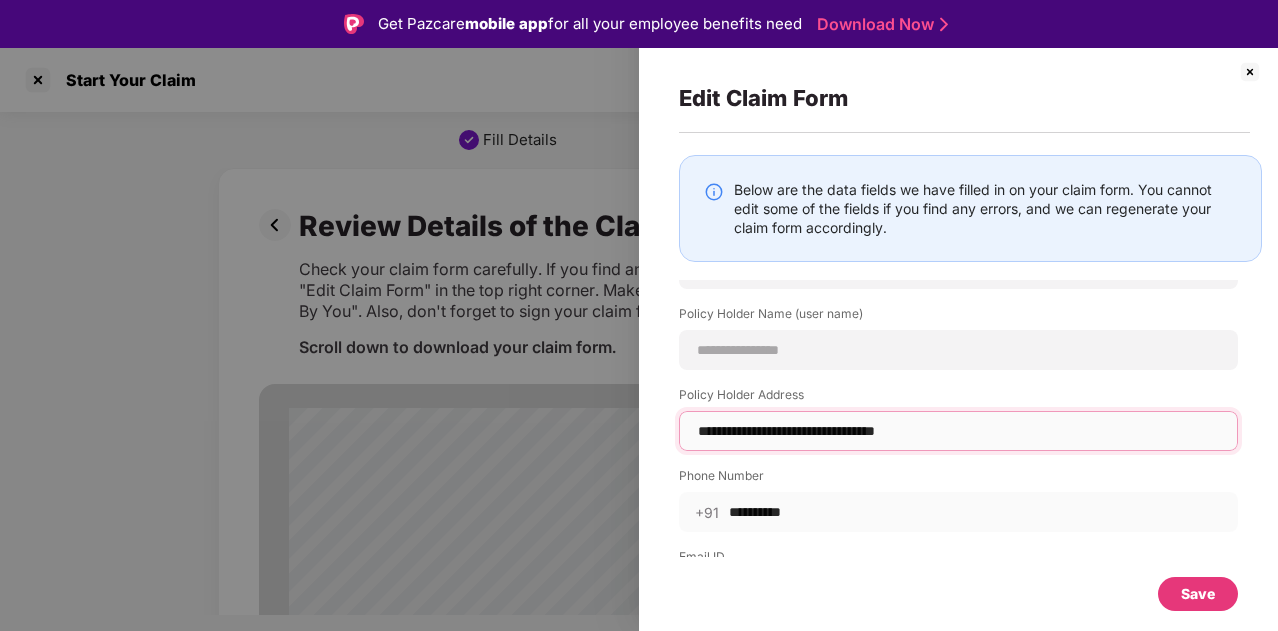 type on "**********" 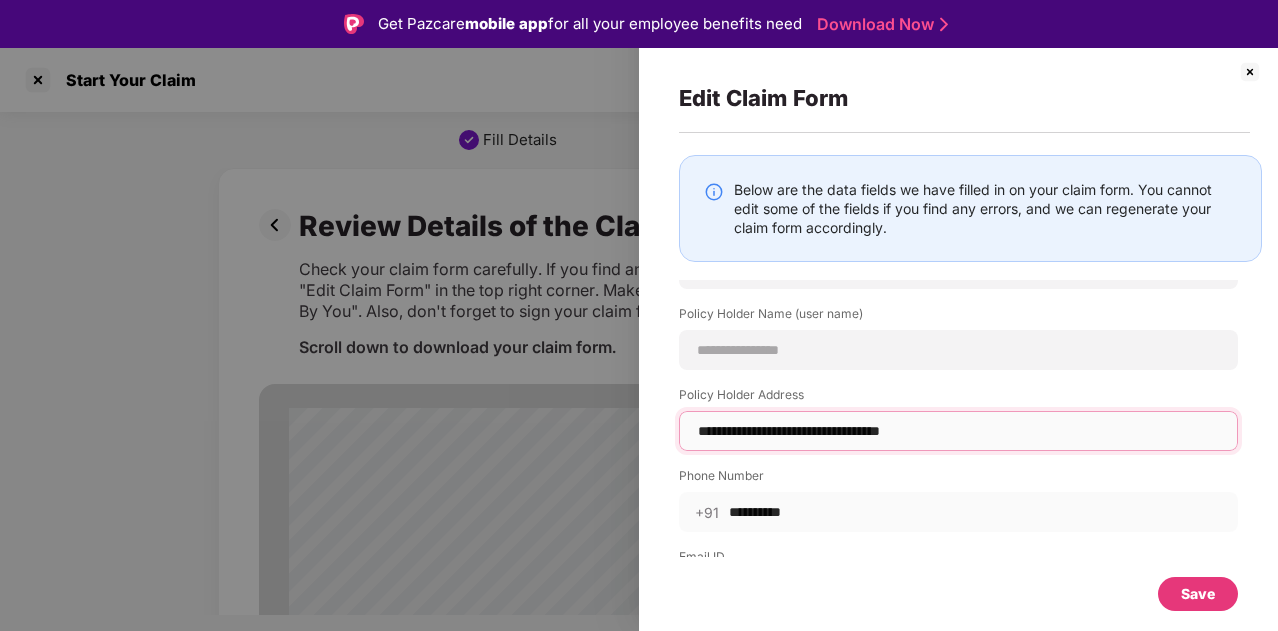 type on "**********" 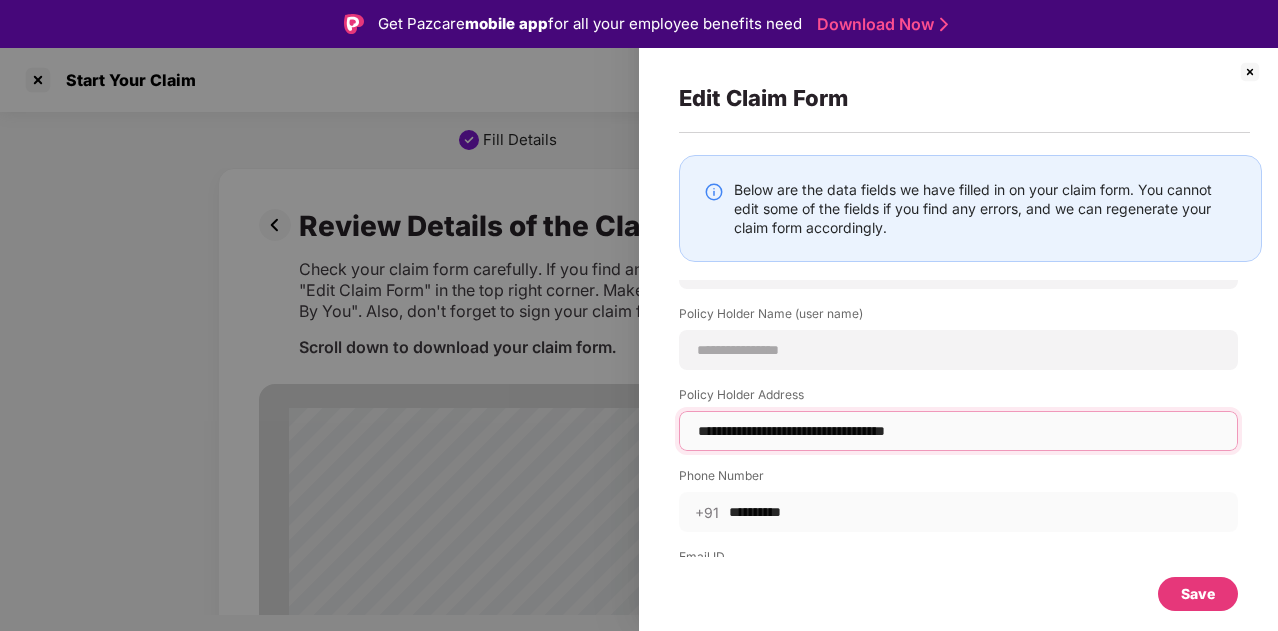 type on "**********" 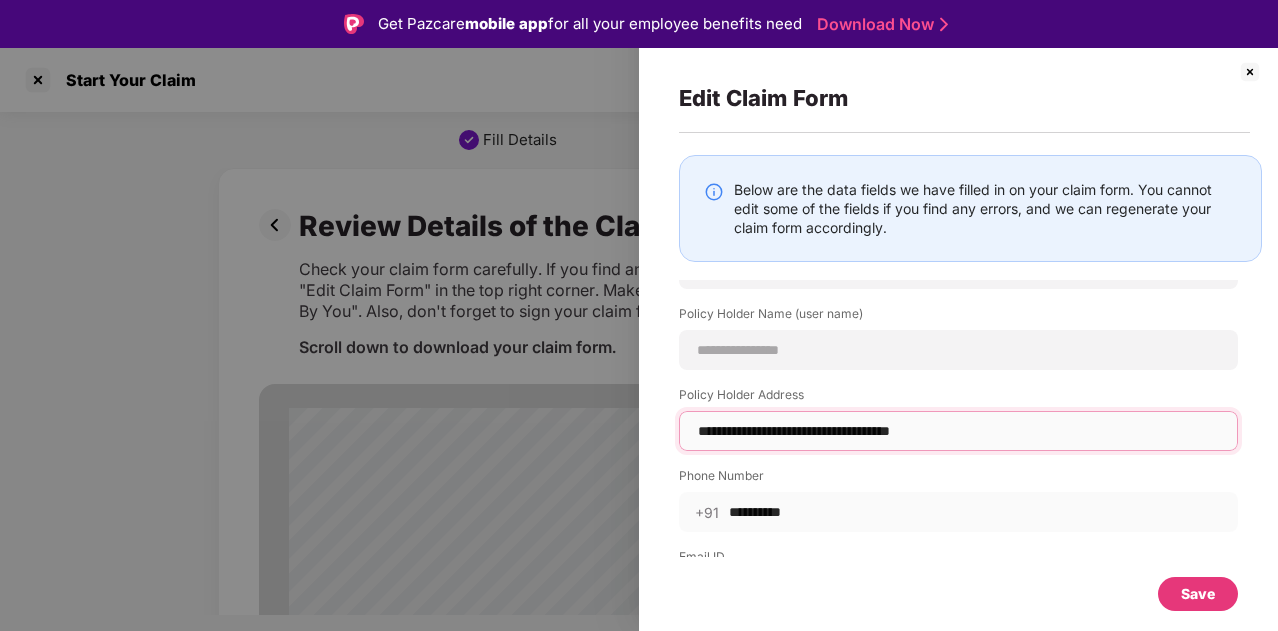 type on "**********" 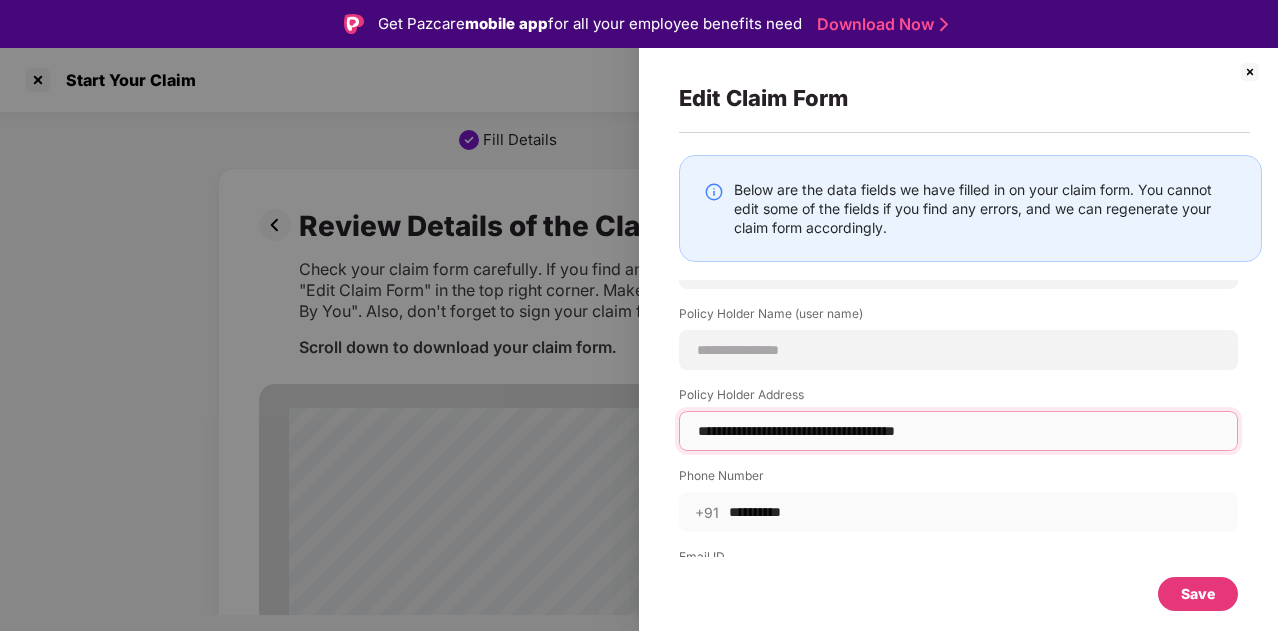 type on "**********" 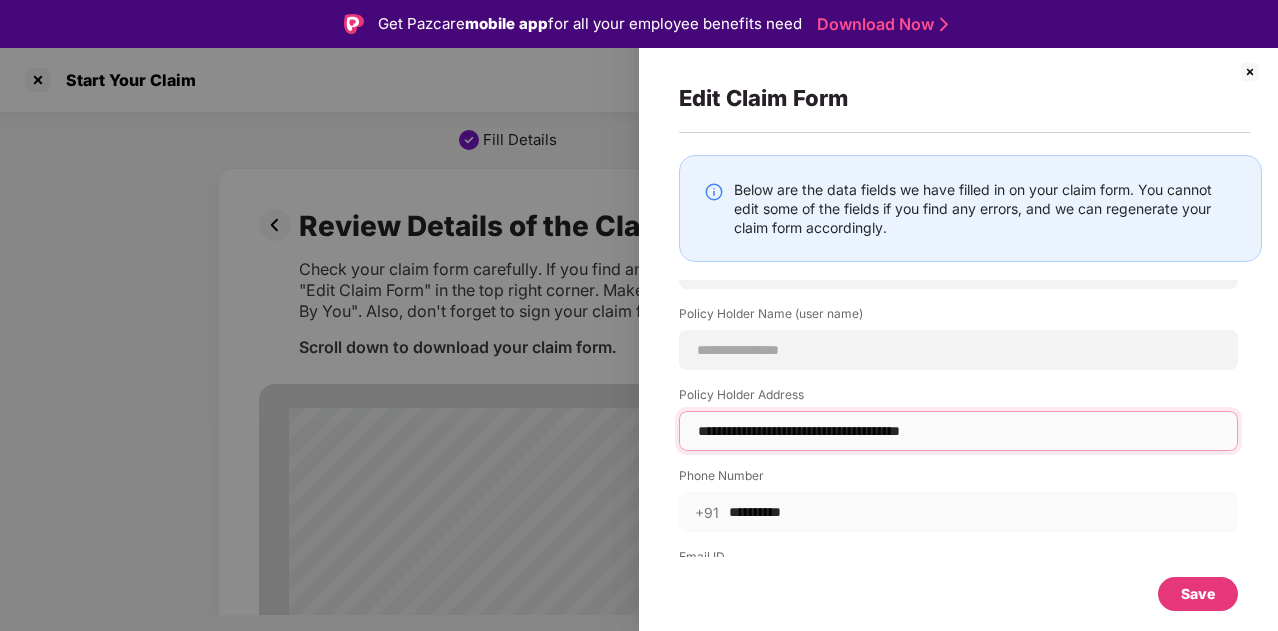 type on "**********" 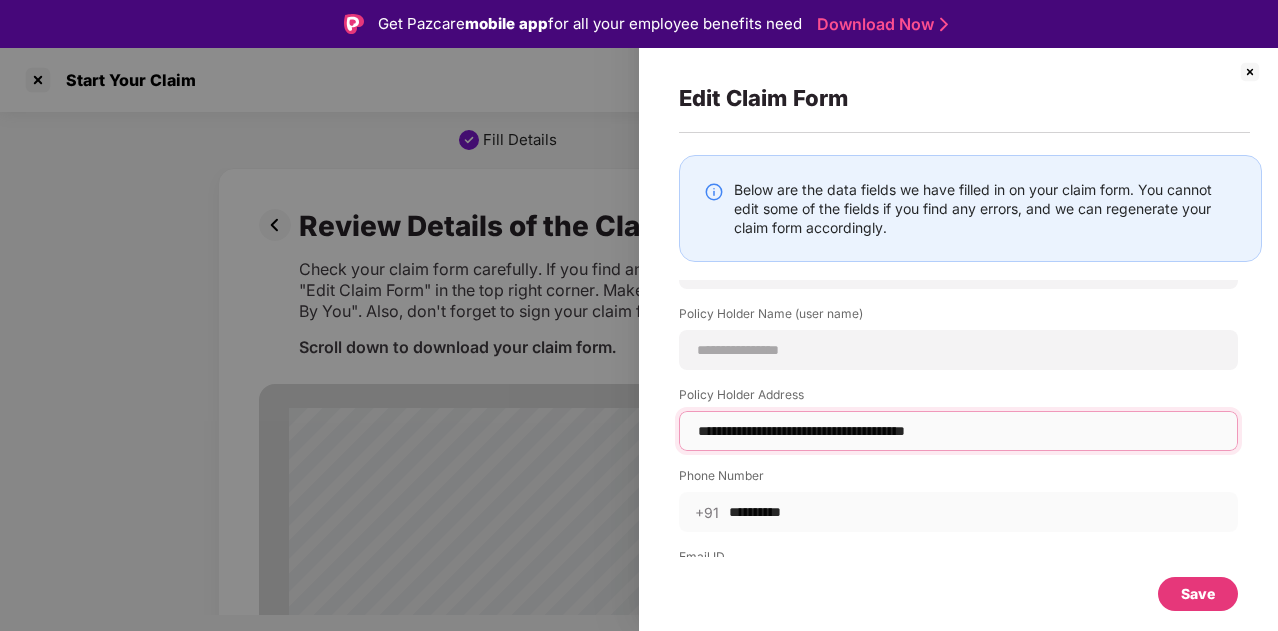 type on "**********" 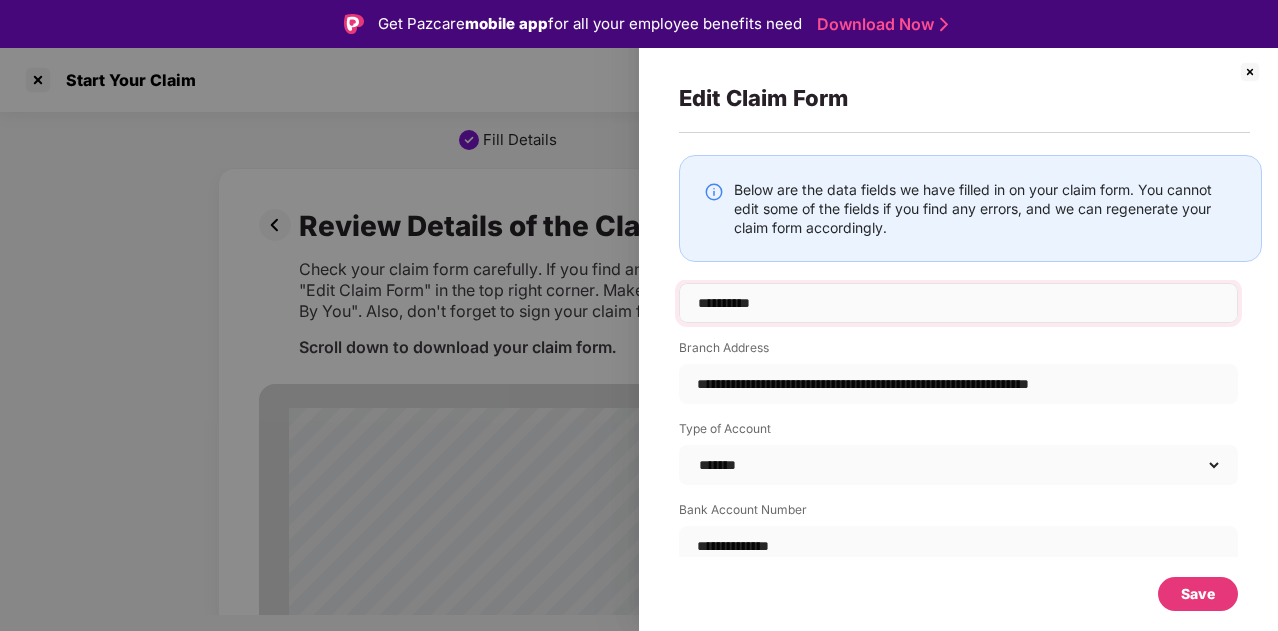 scroll, scrollTop: 900, scrollLeft: 0, axis: vertical 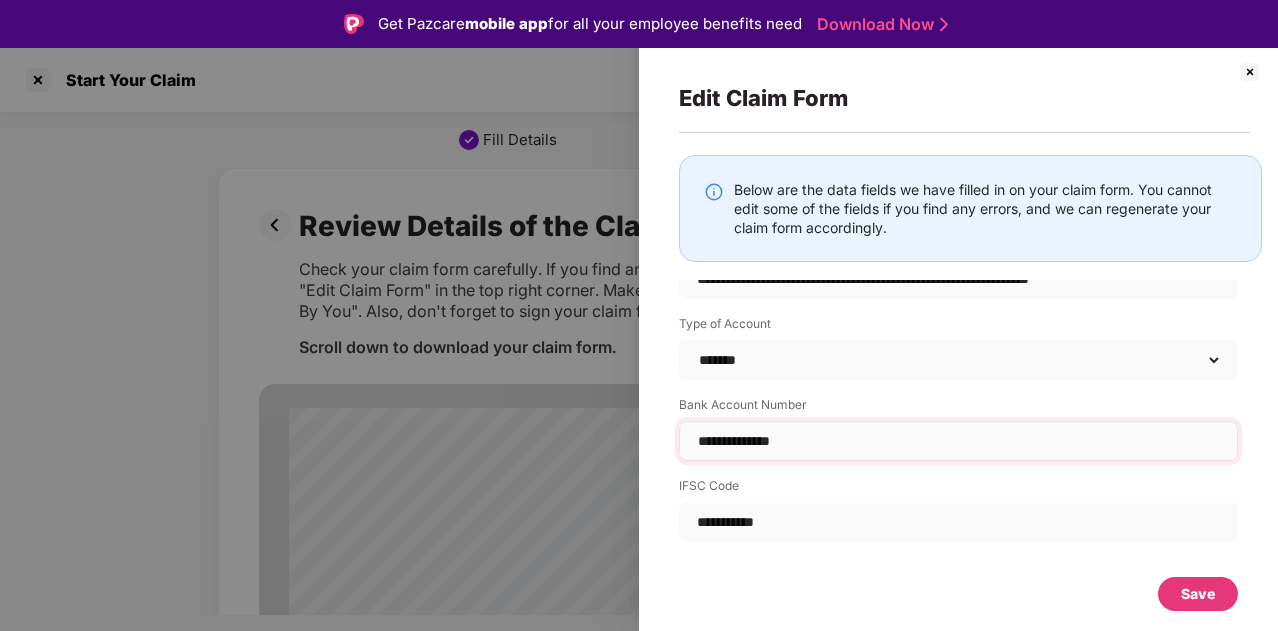 type on "**********" 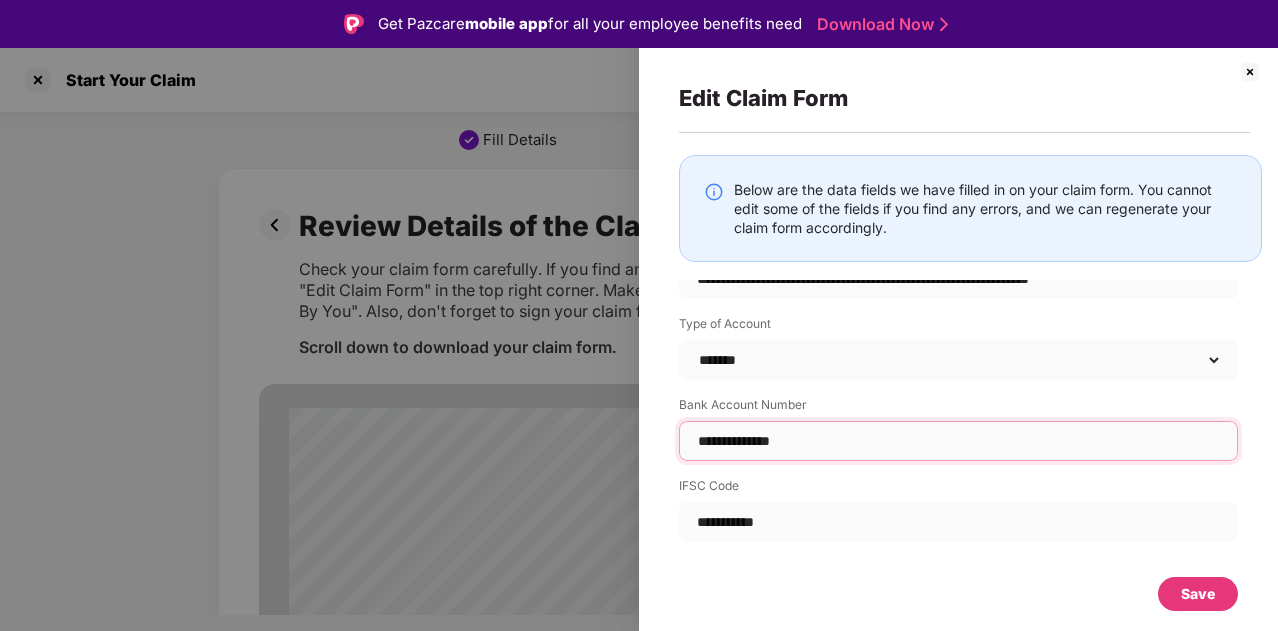 click on "**********" at bounding box center [958, 441] 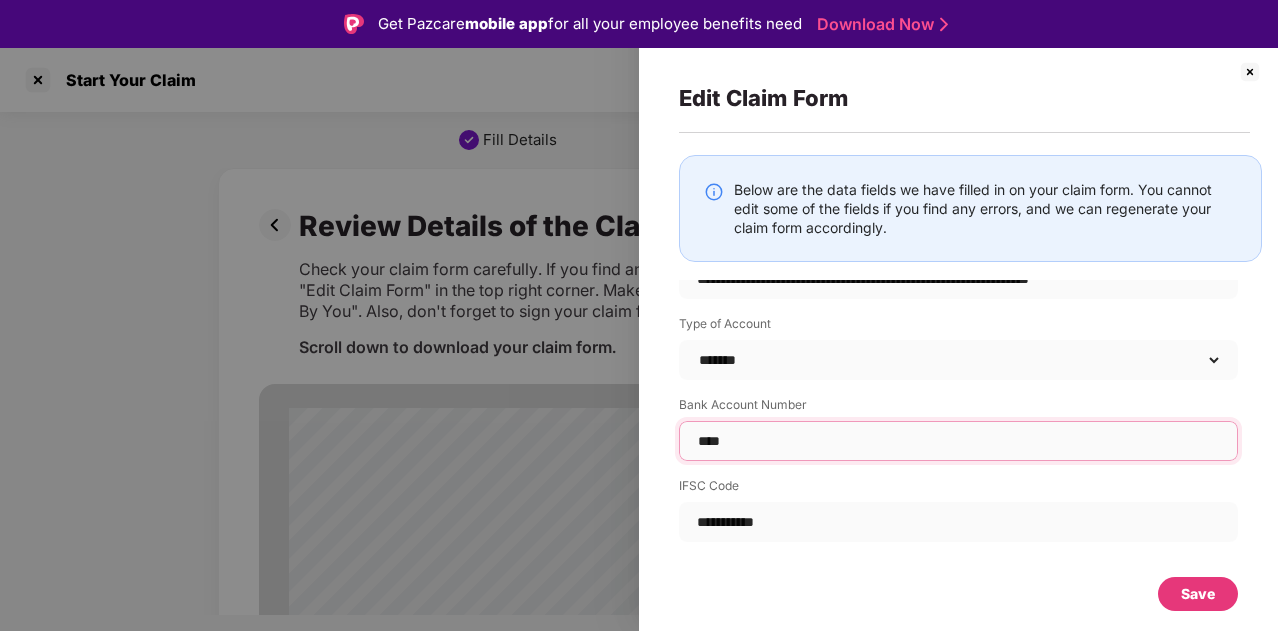 type on "***" 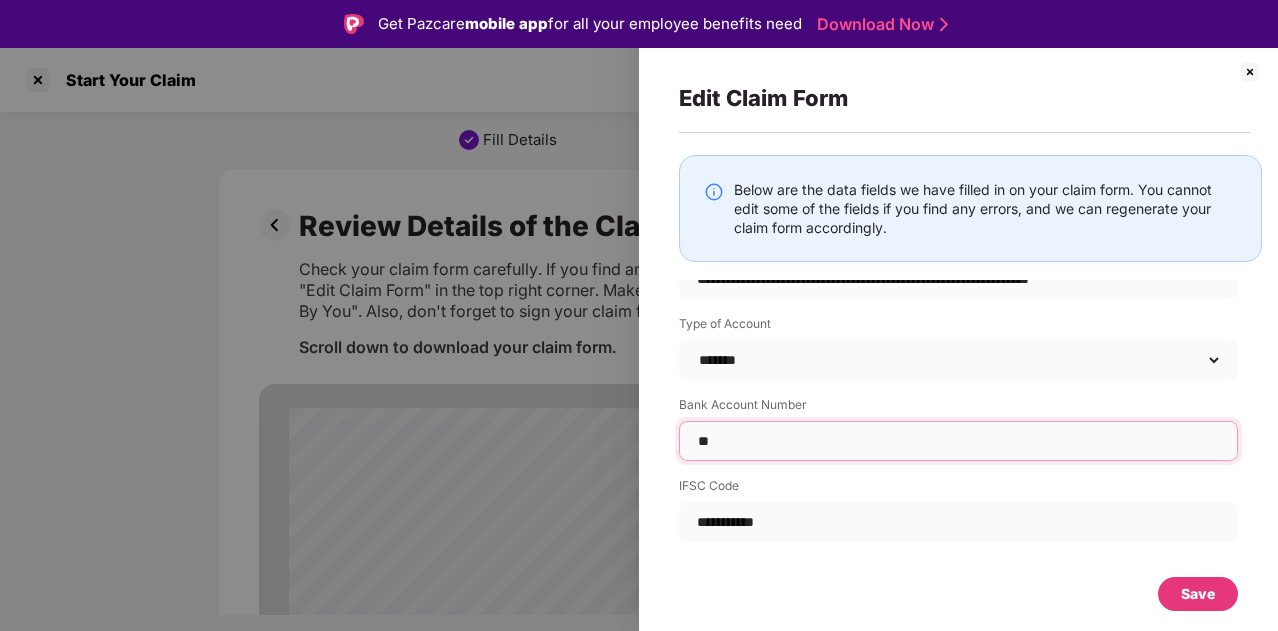 type on "*" 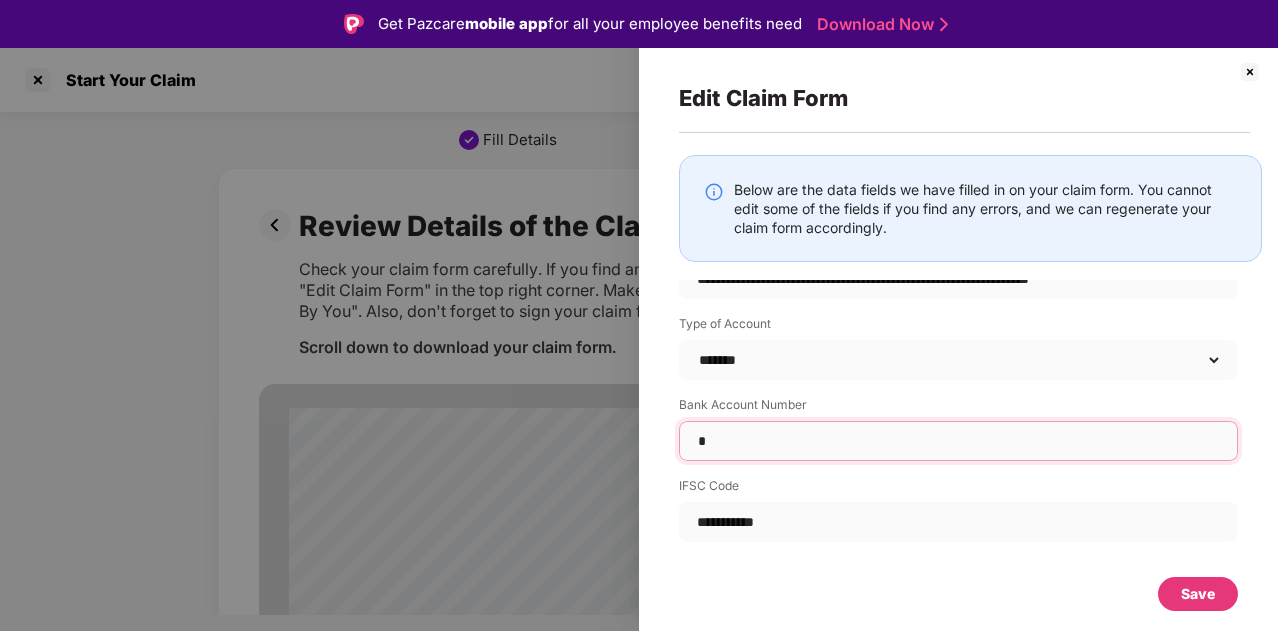 type 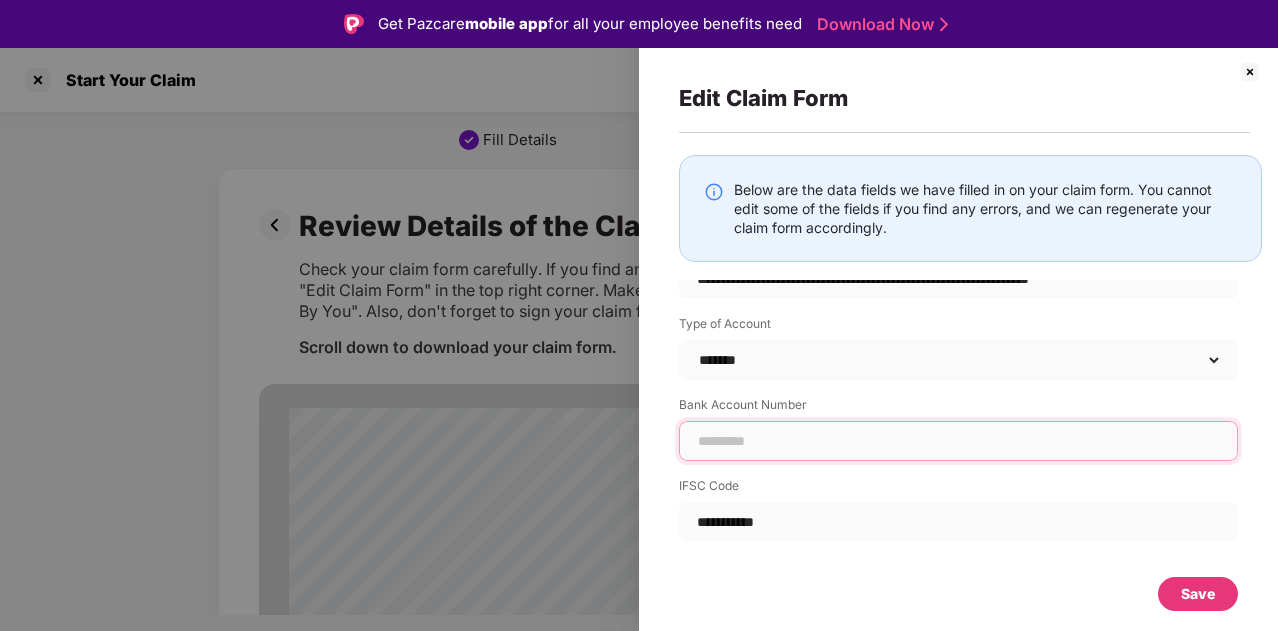type 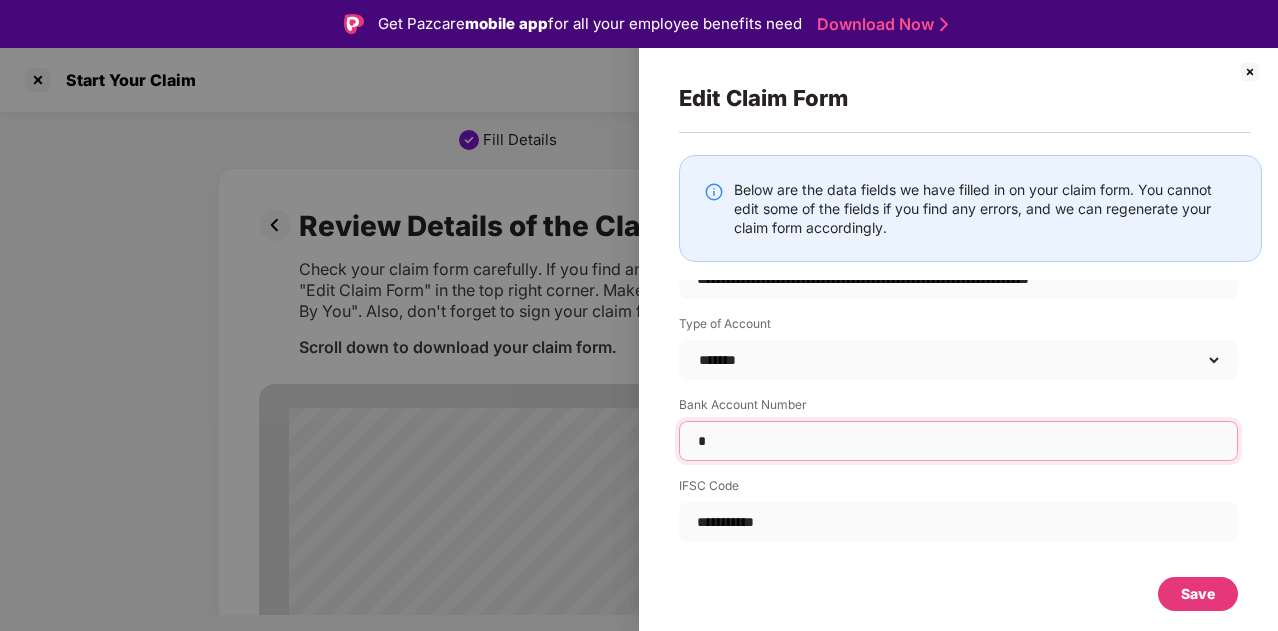 type on "**" 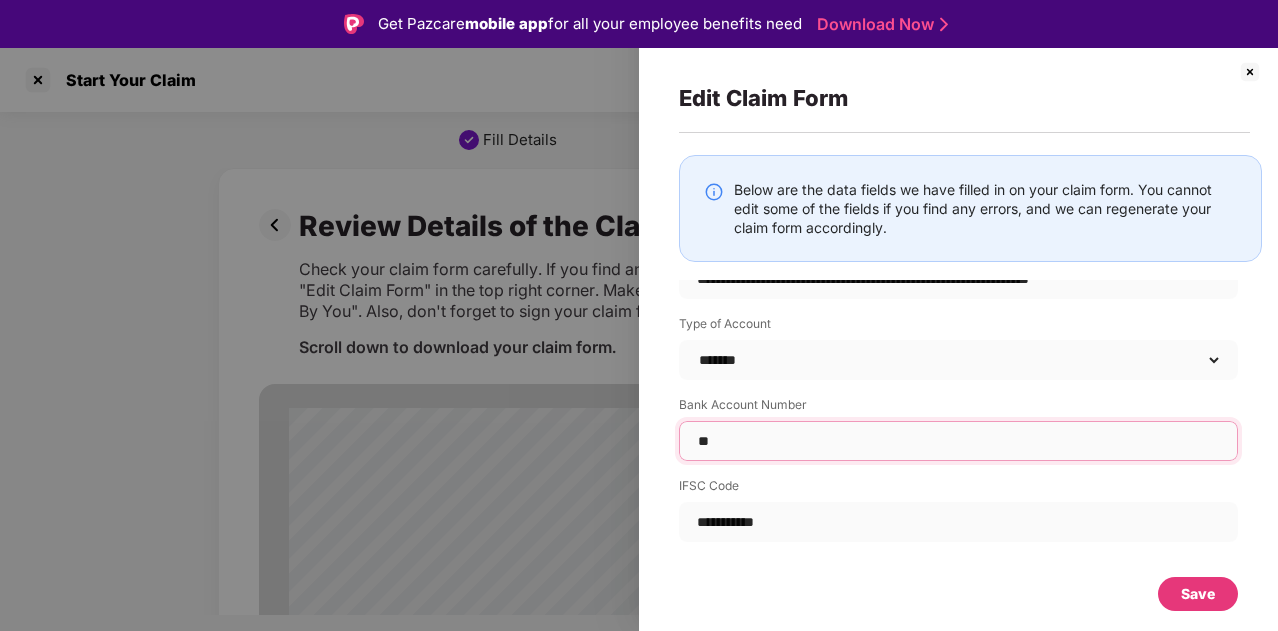 type on "***" 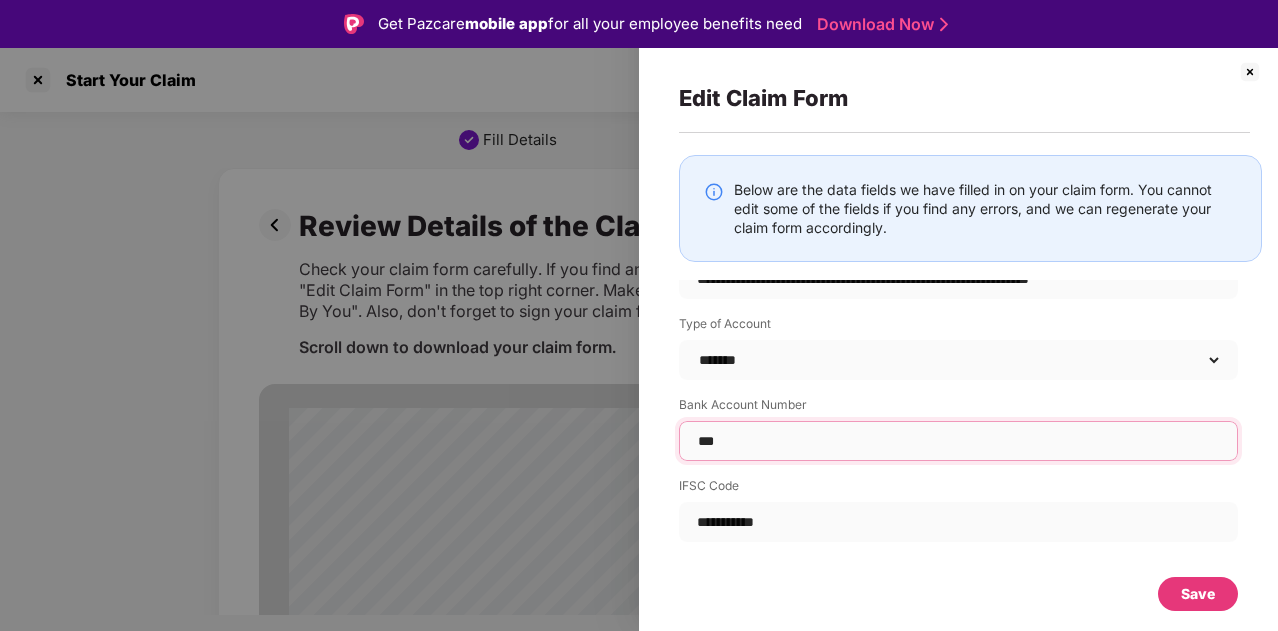 type on "****" 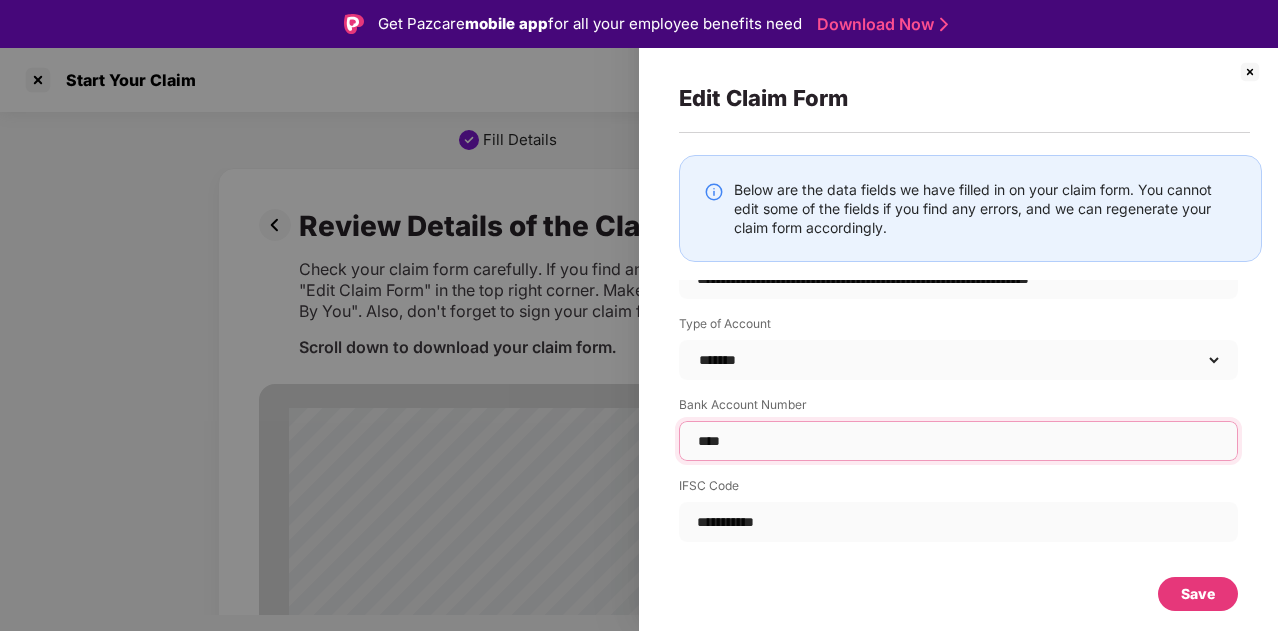 type on "*****" 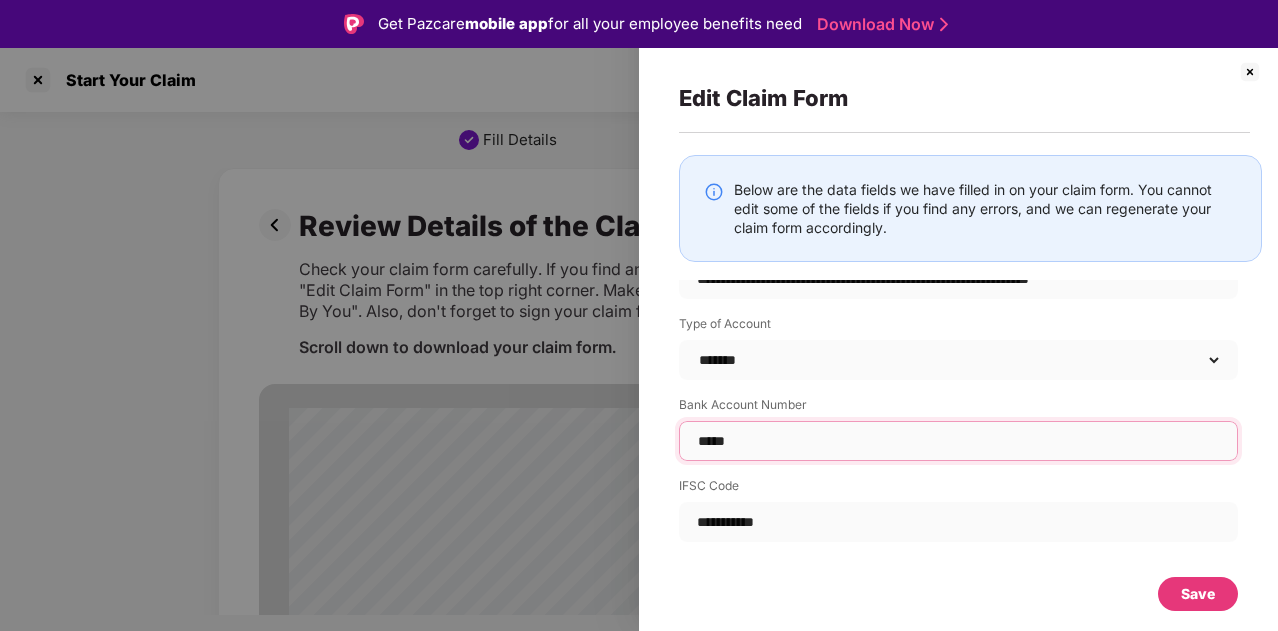 type on "******" 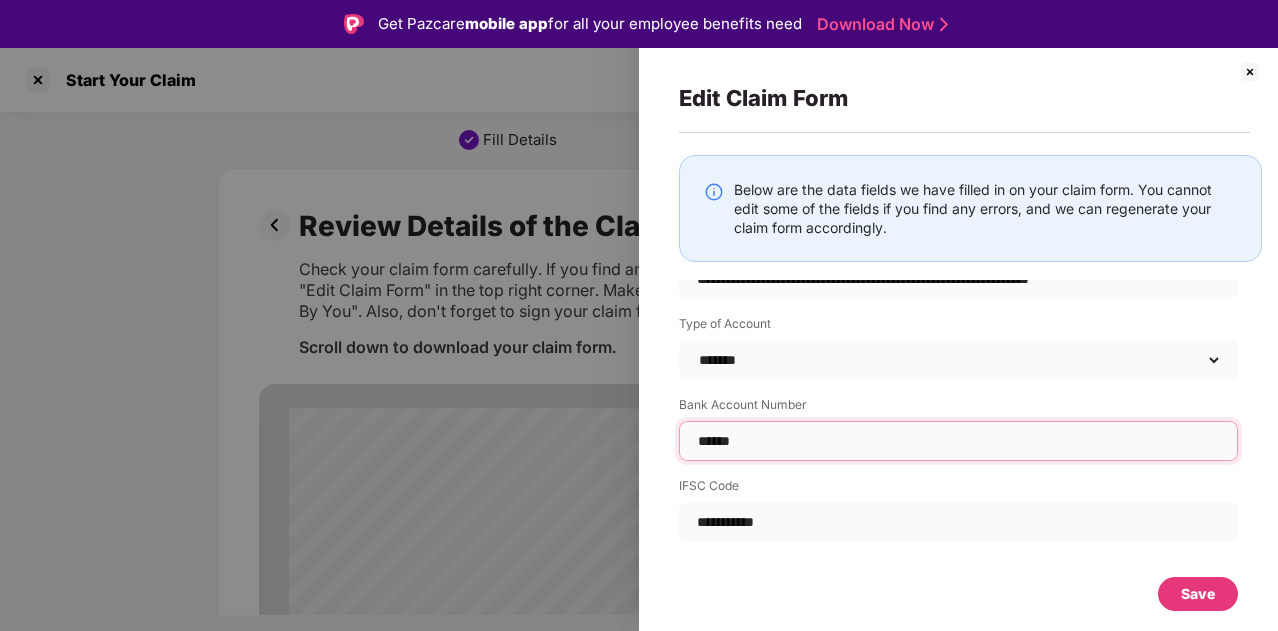 type on "*******" 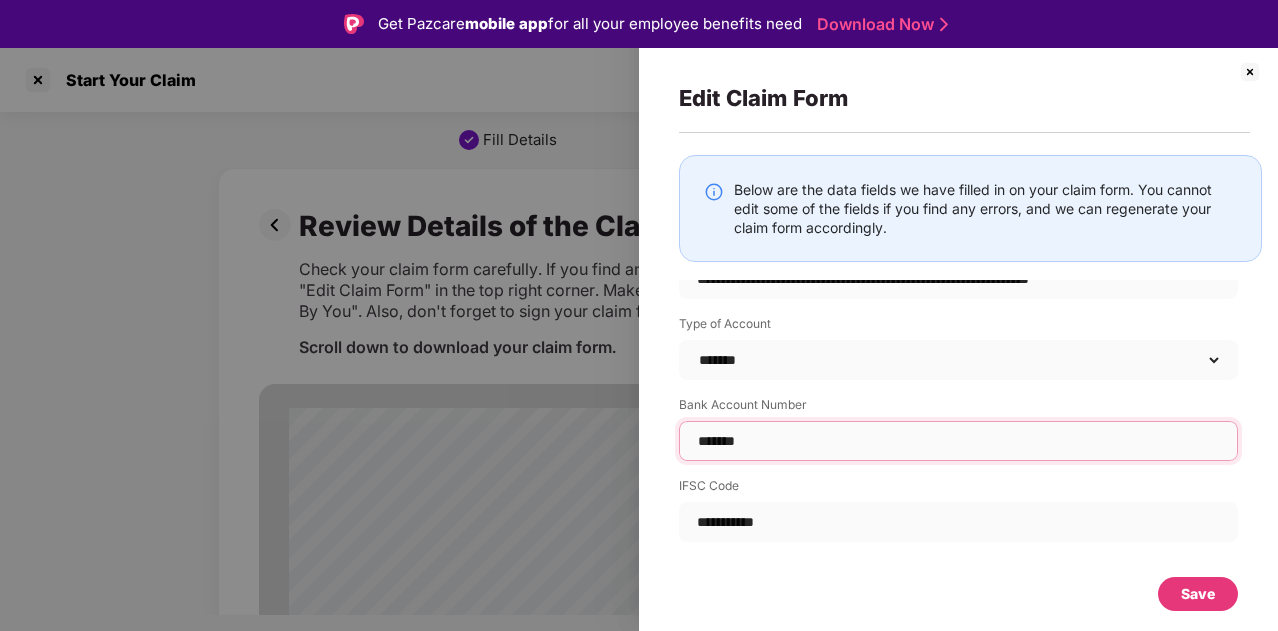 type on "********" 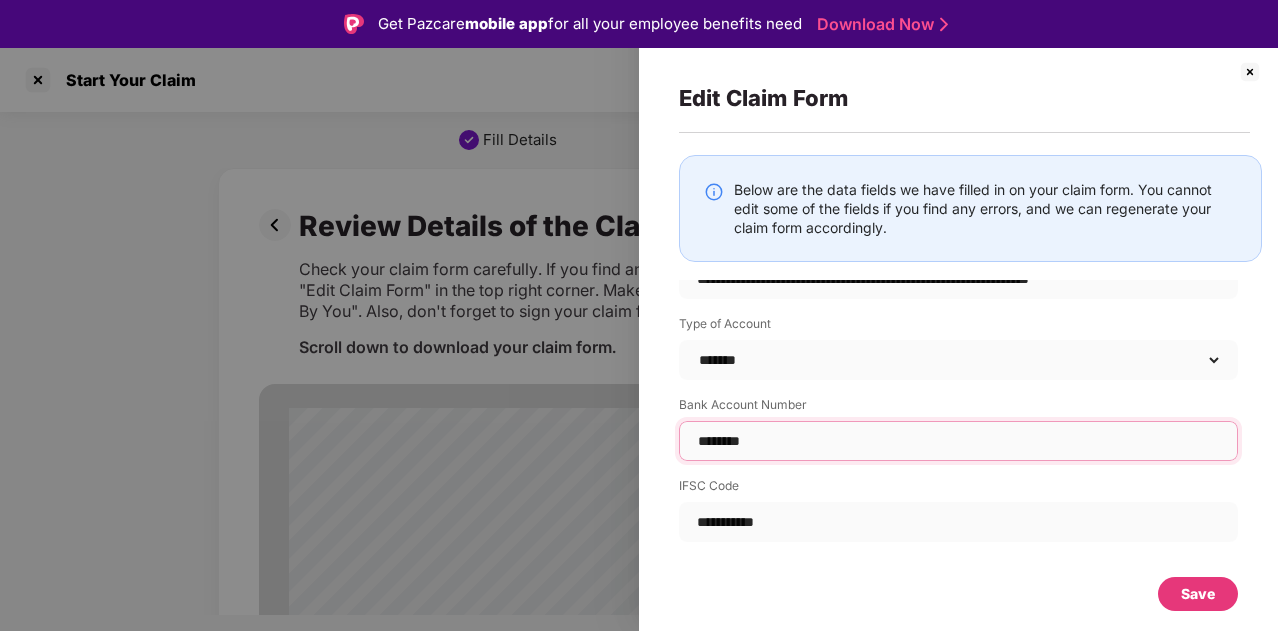 type on "*********" 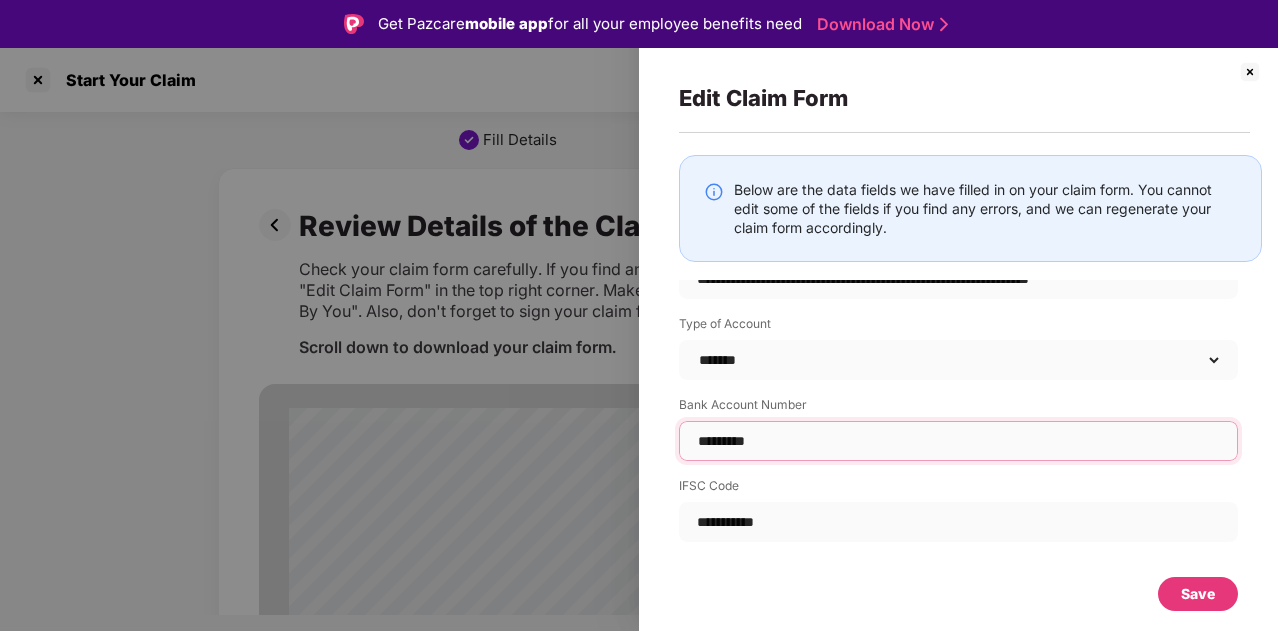 type on "**********" 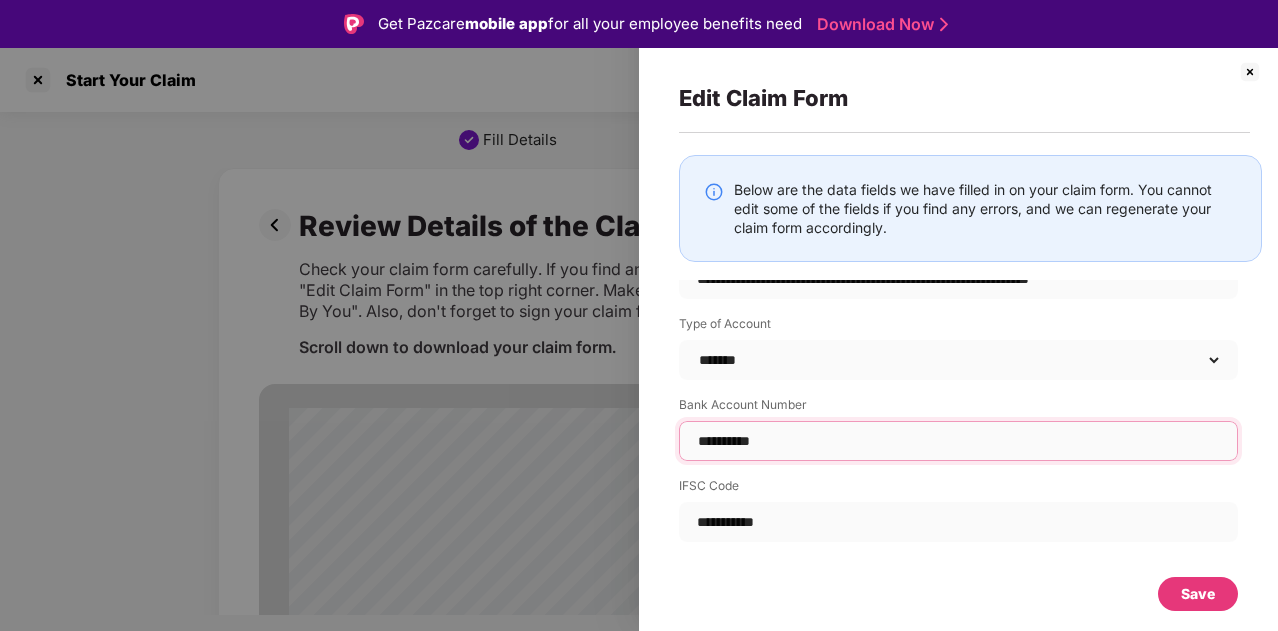 type on "**********" 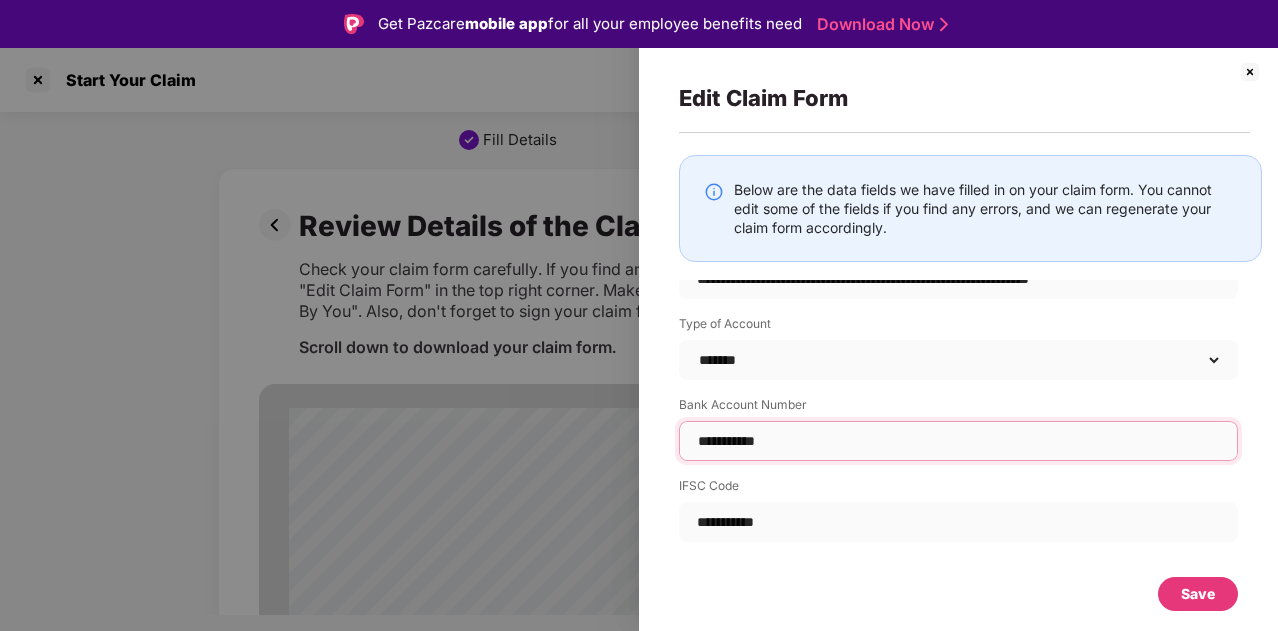 type on "**********" 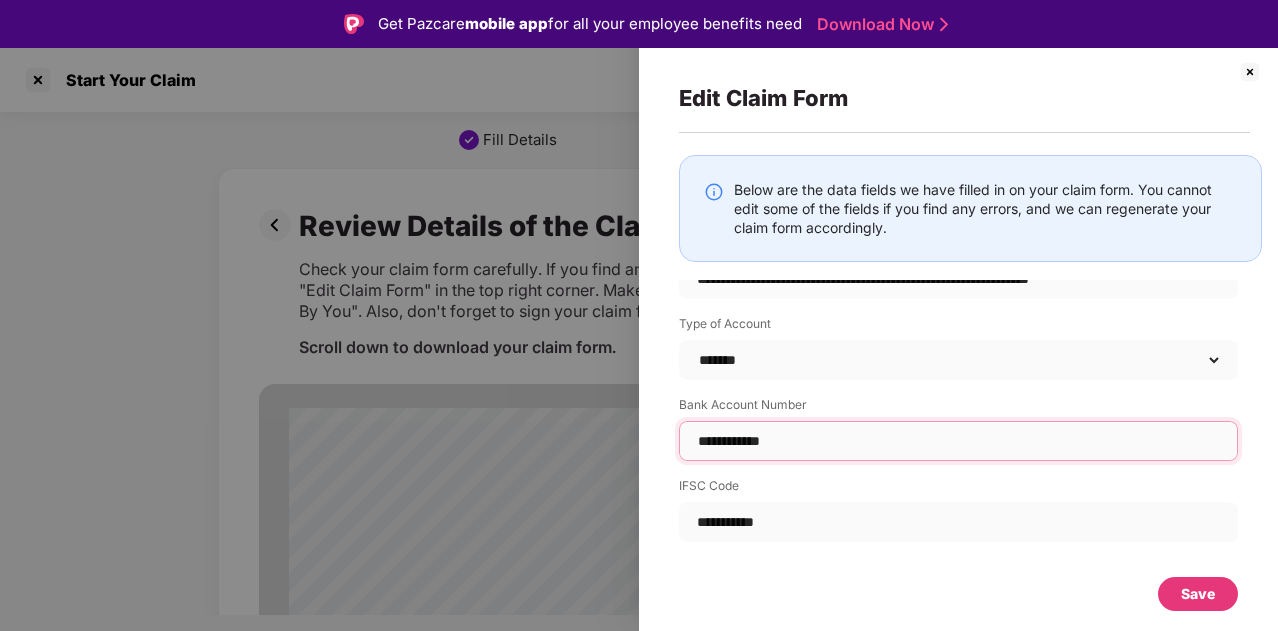 type on "**********" 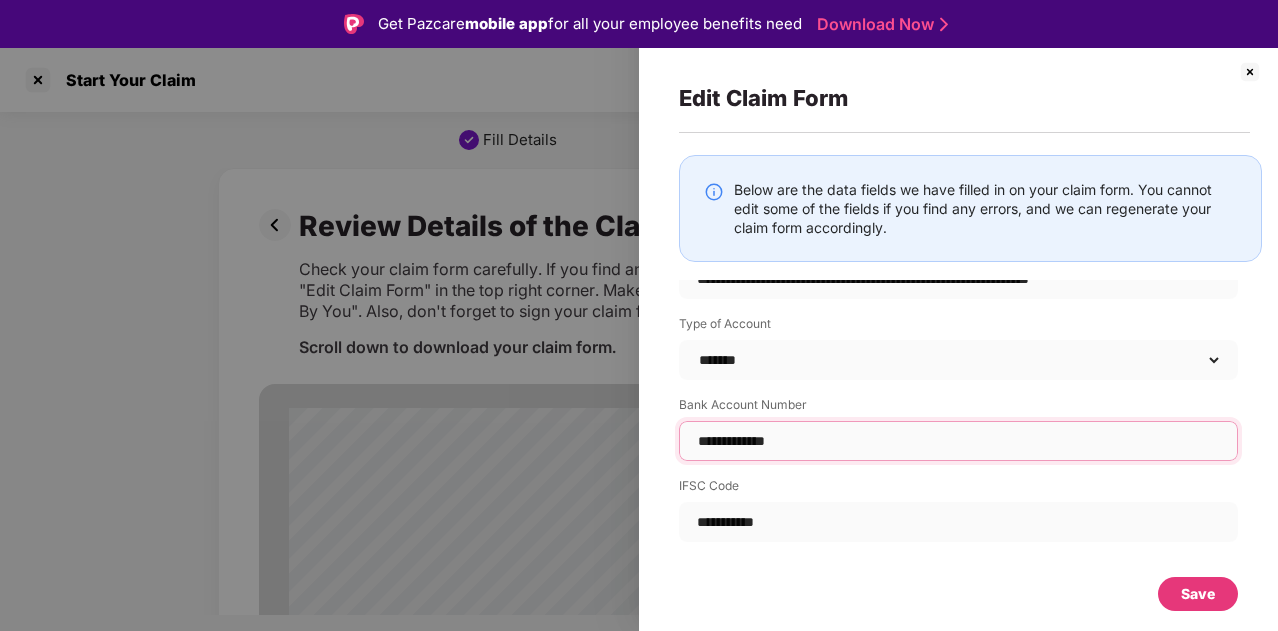 type on "**********" 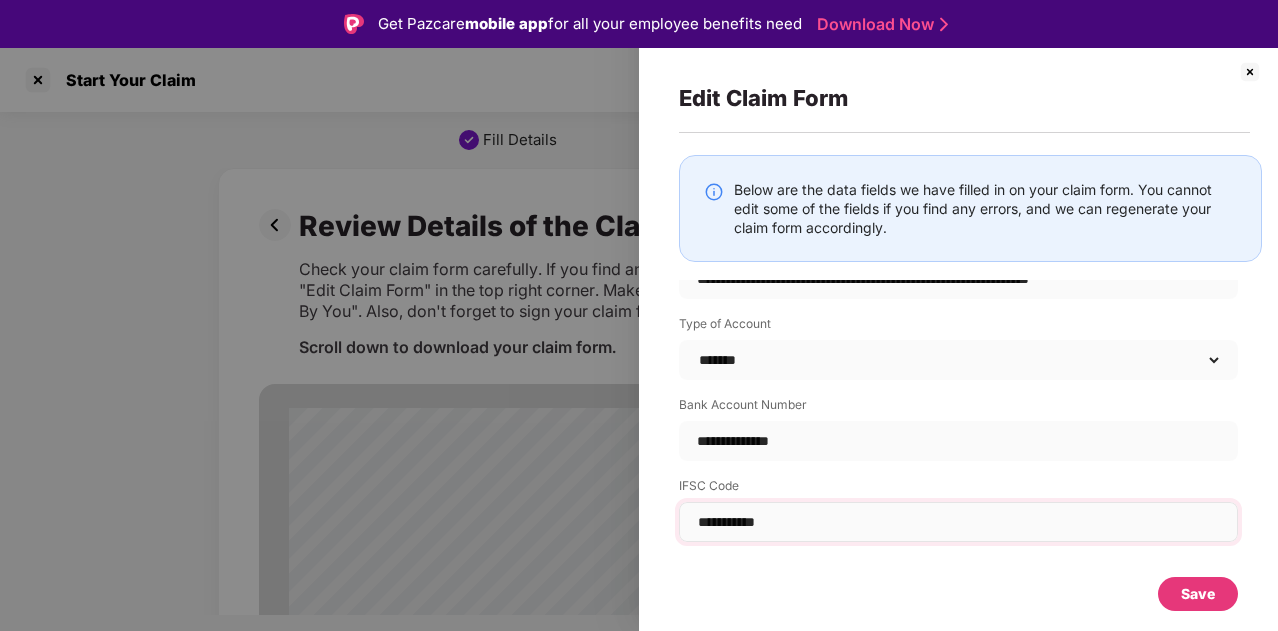 click on "**********" at bounding box center (958, 522) 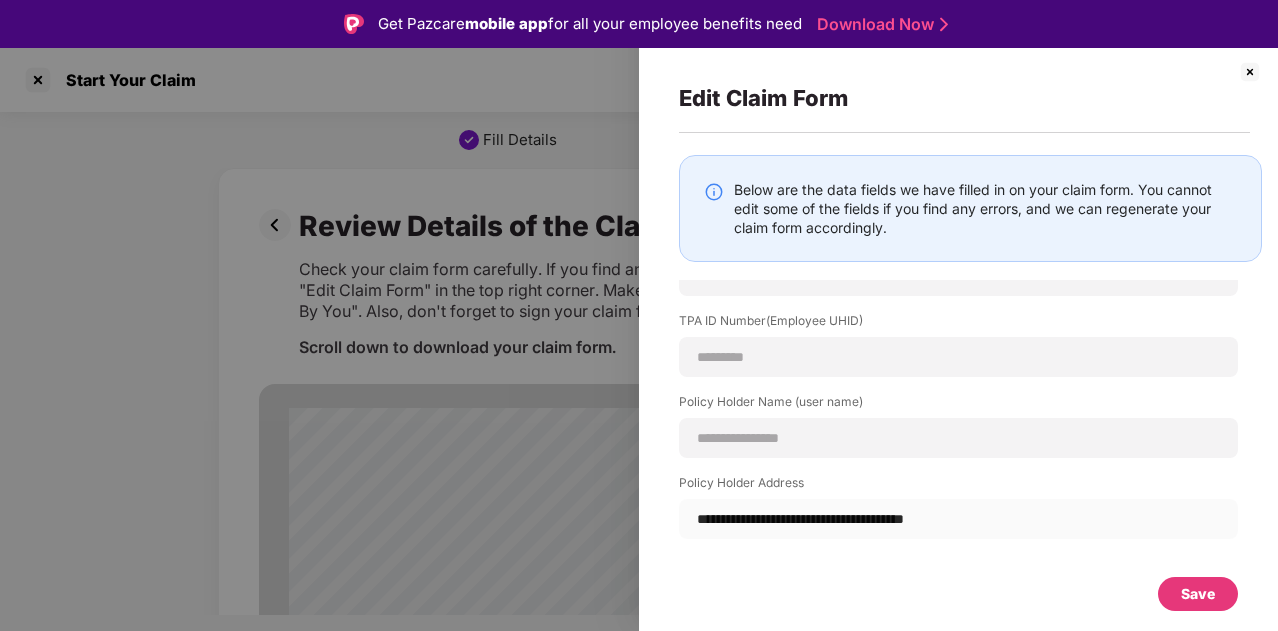 scroll, scrollTop: 1300, scrollLeft: 0, axis: vertical 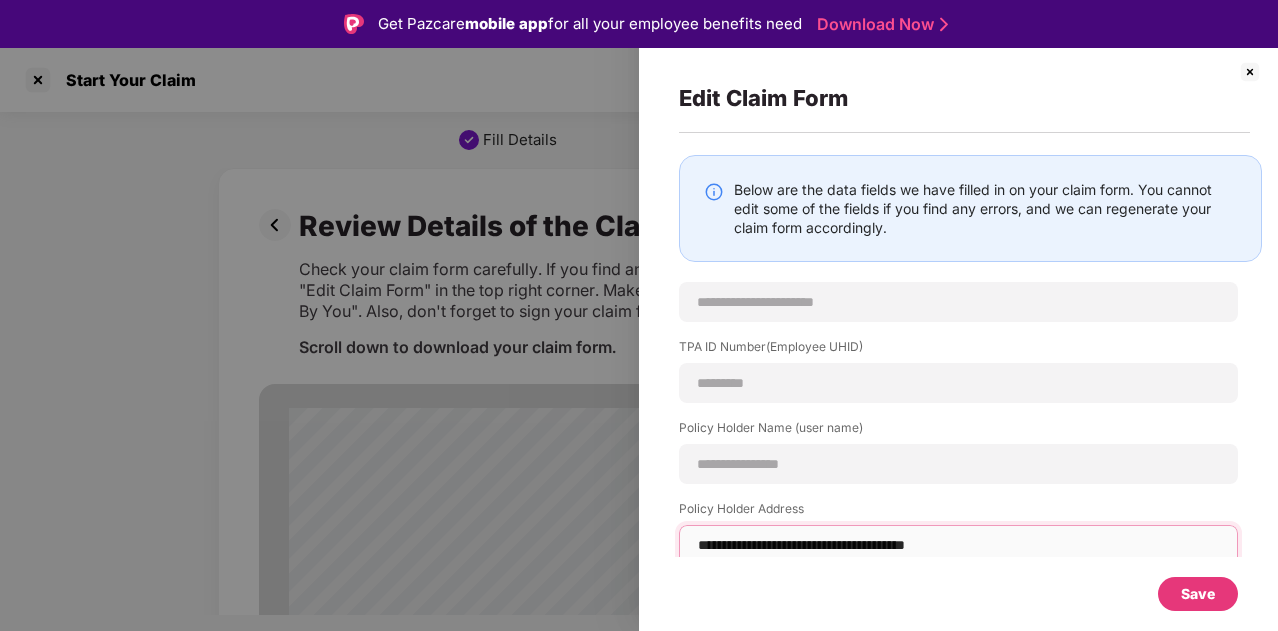 drag, startPoint x: 919, startPoint y: 542, endPoint x: 806, endPoint y: 541, distance: 113.004425 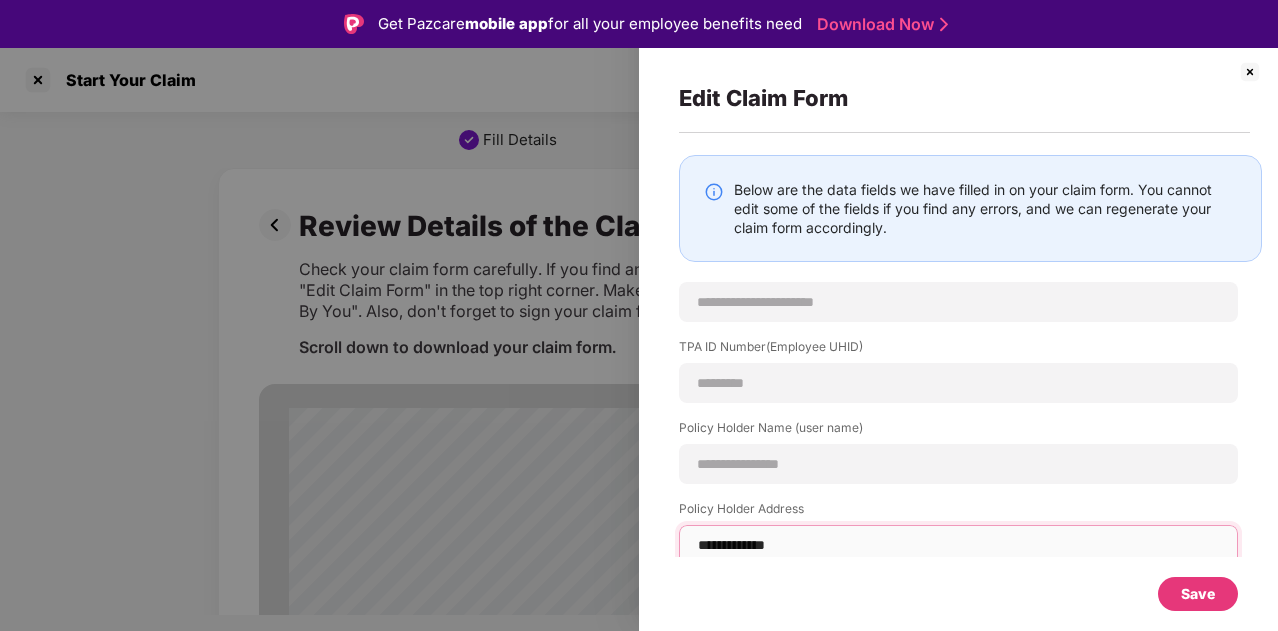 type on "**********" 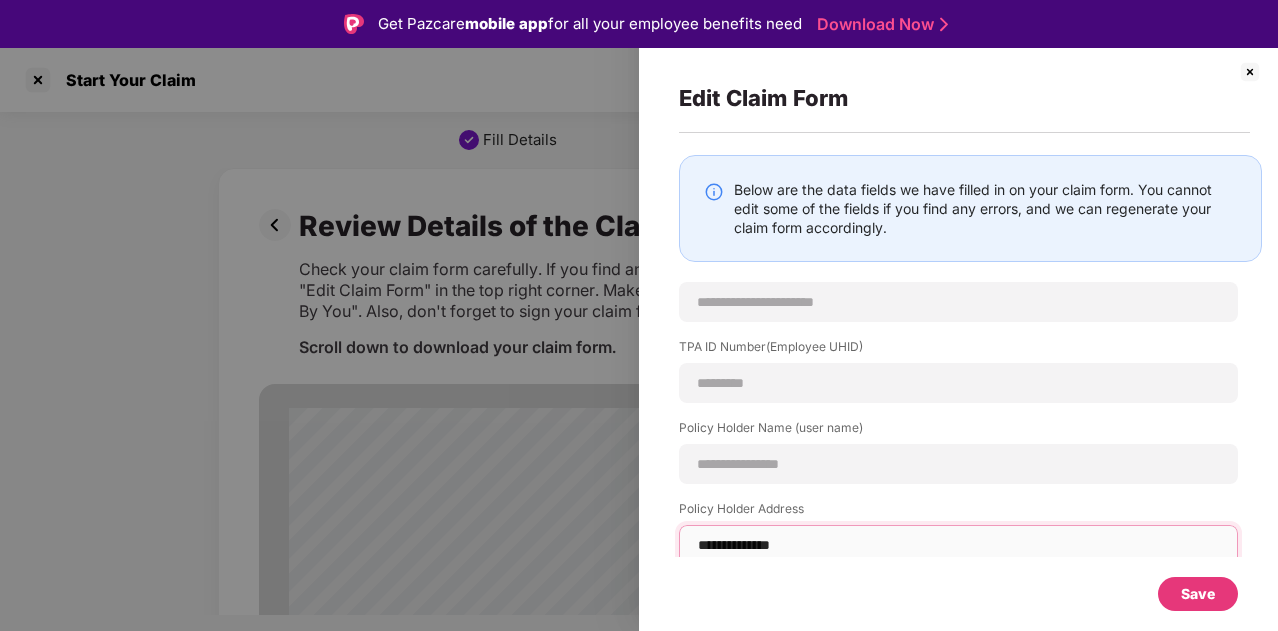 type on "**********" 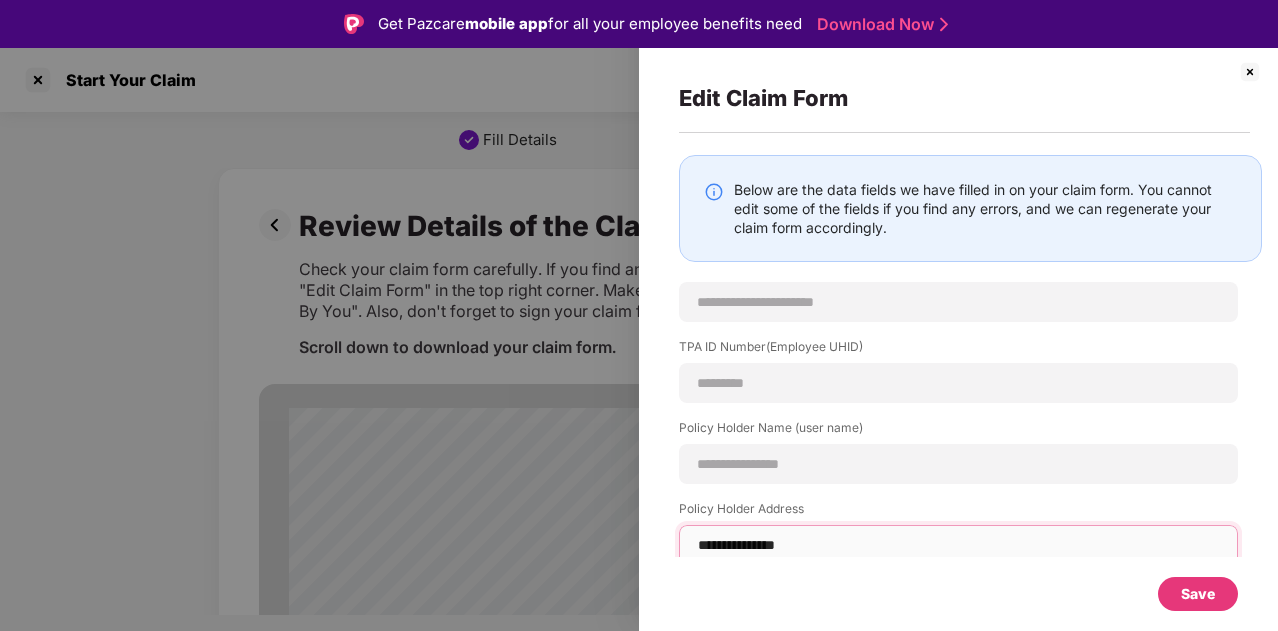 type on "**********" 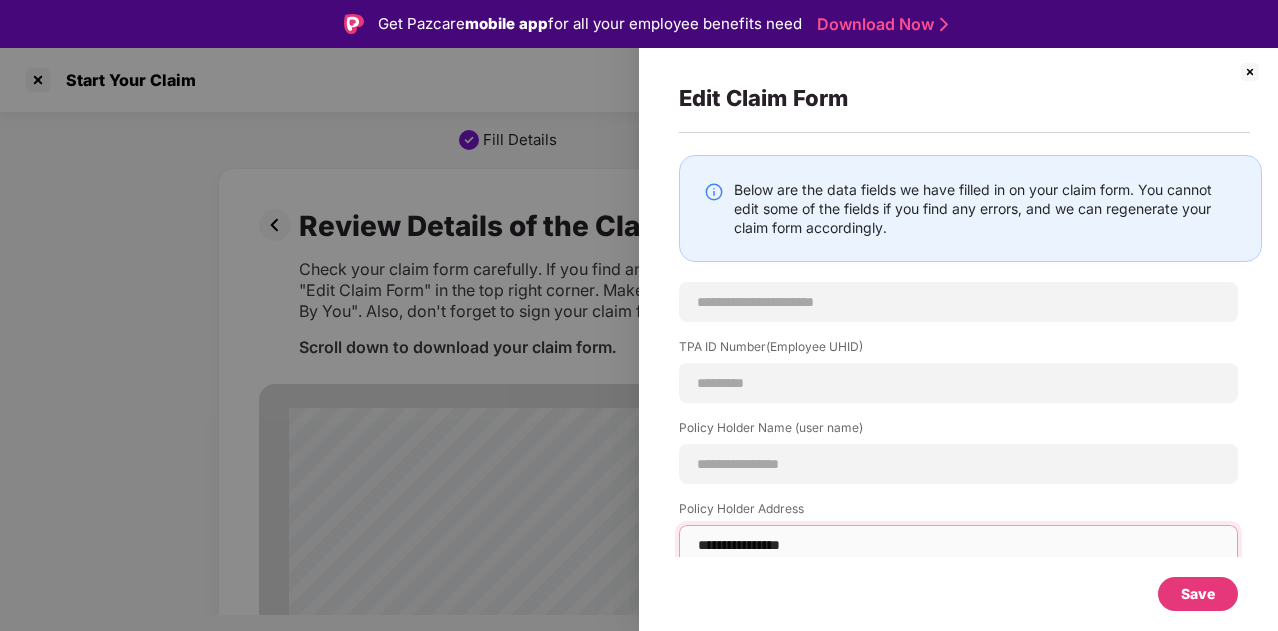 type on "**********" 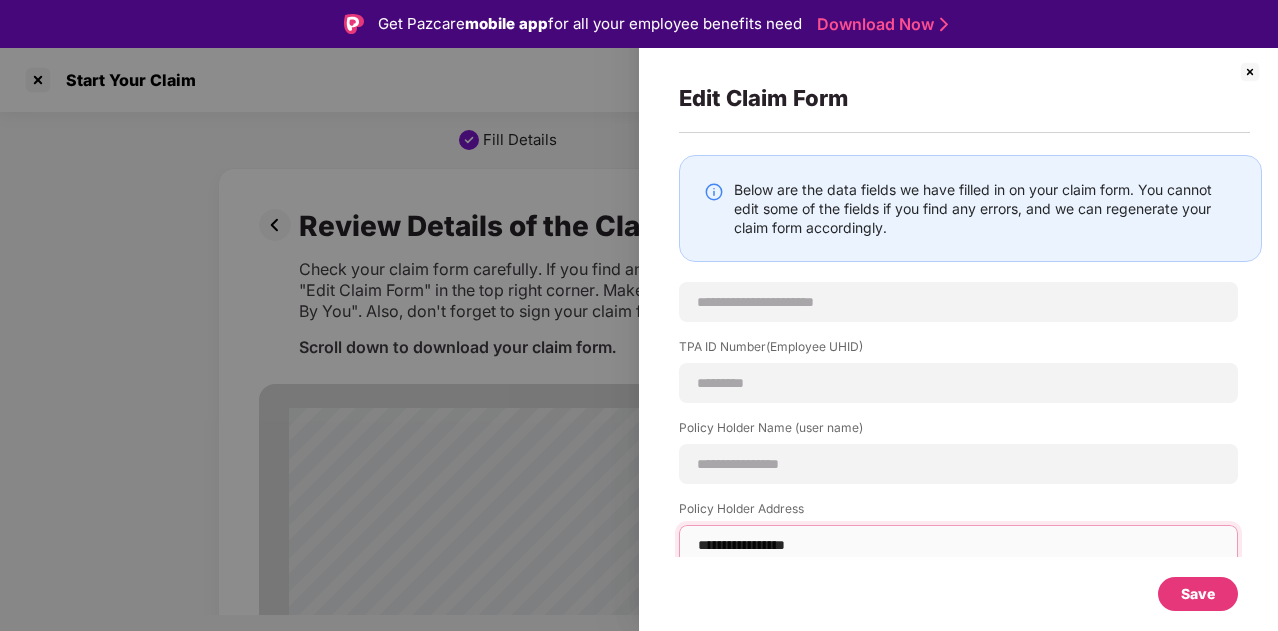 type on "**********" 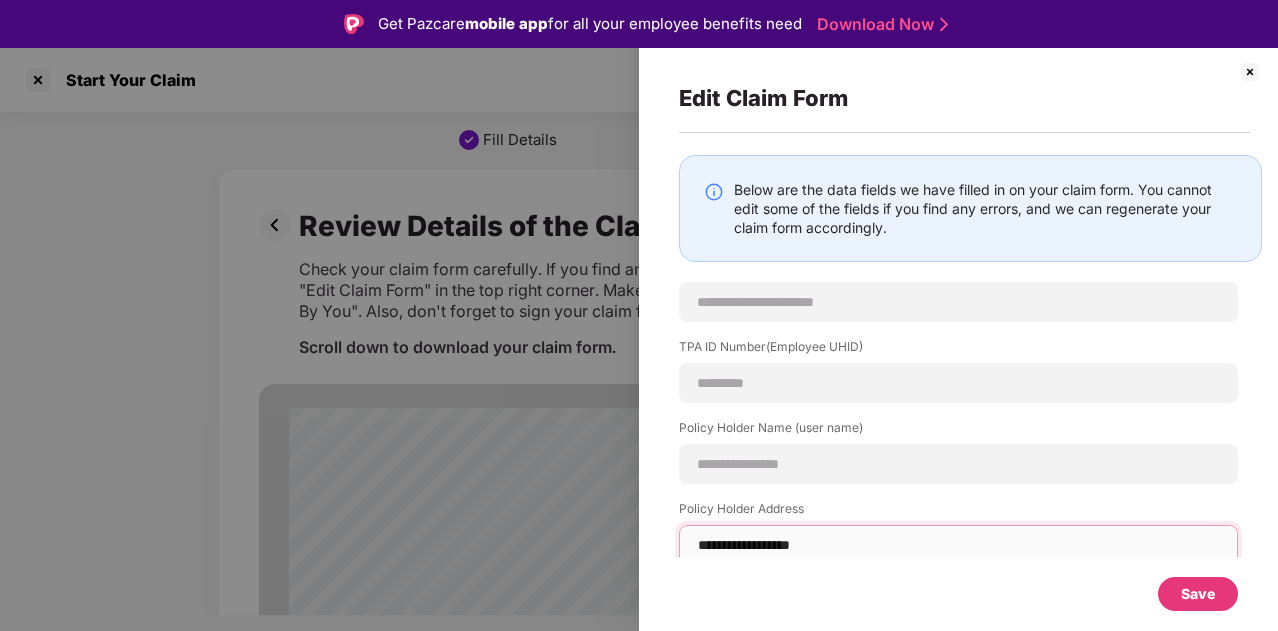type on "**********" 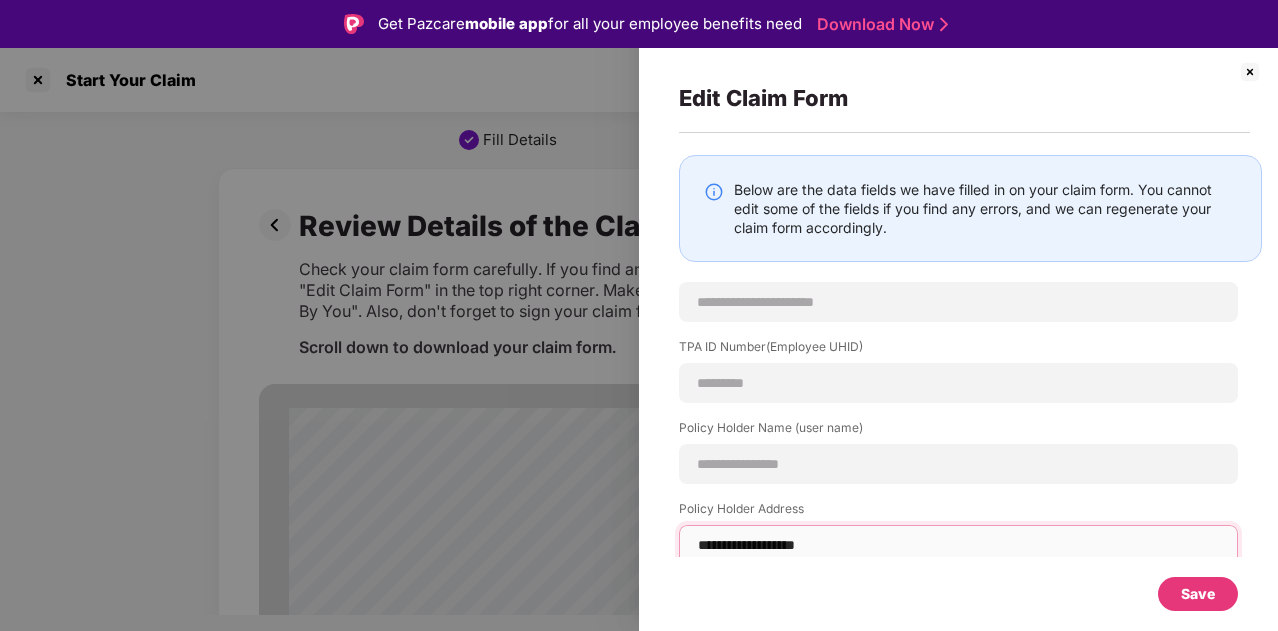 type on "**********" 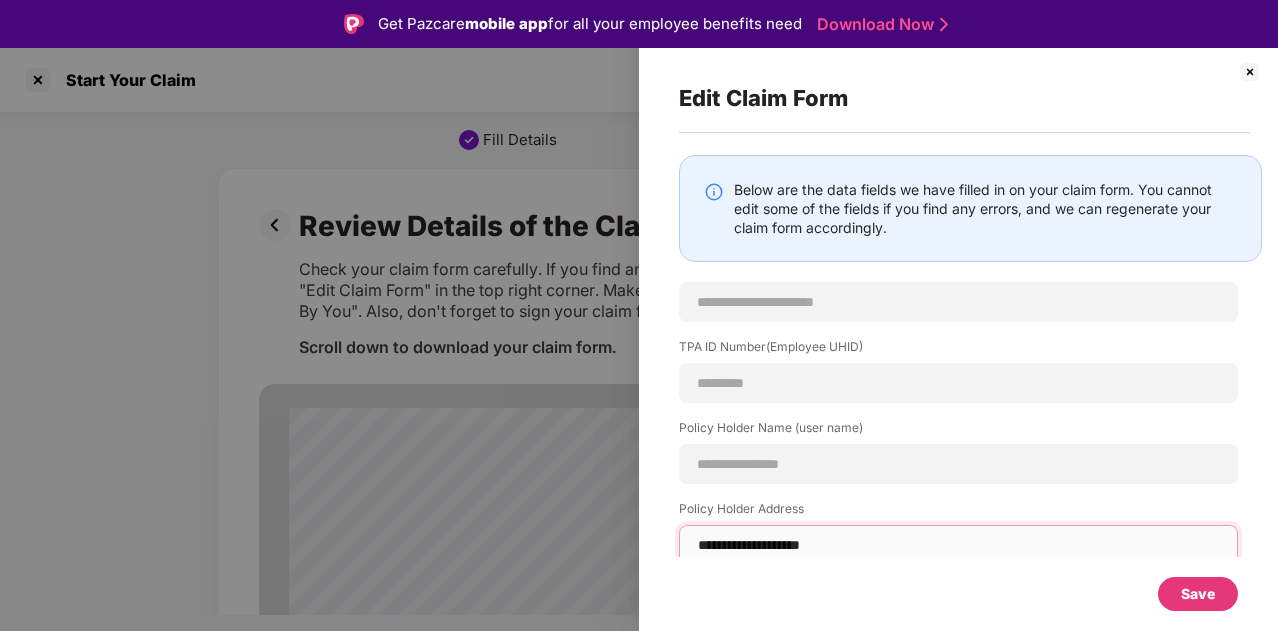 type on "**********" 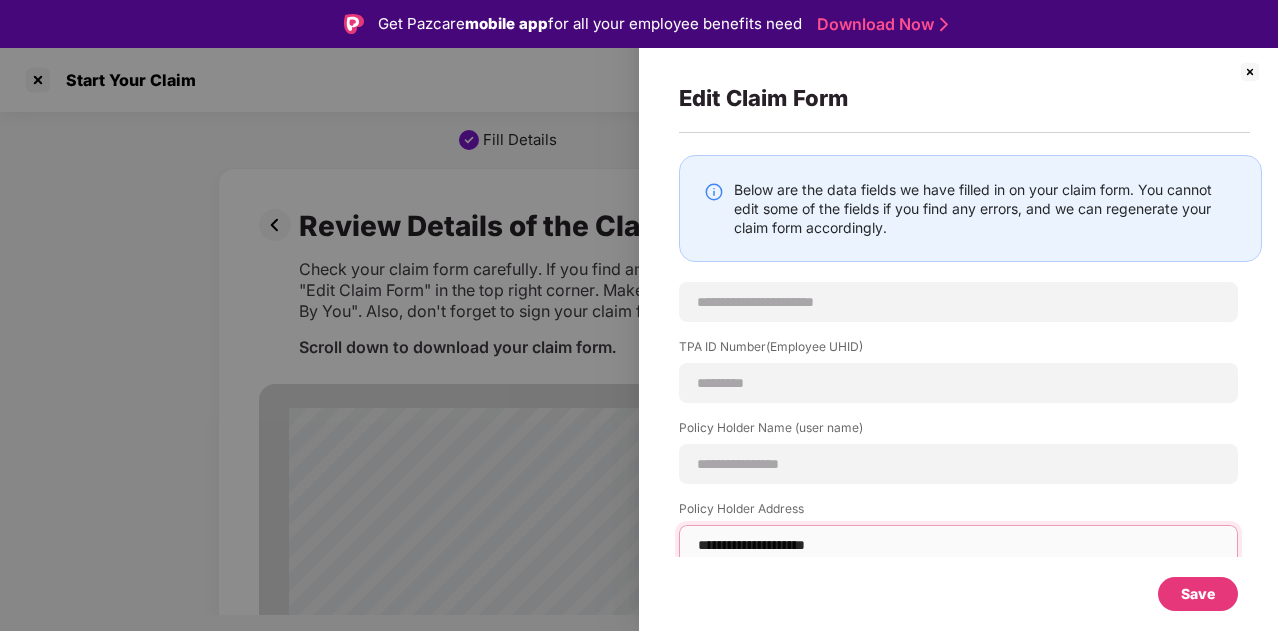 type on "**********" 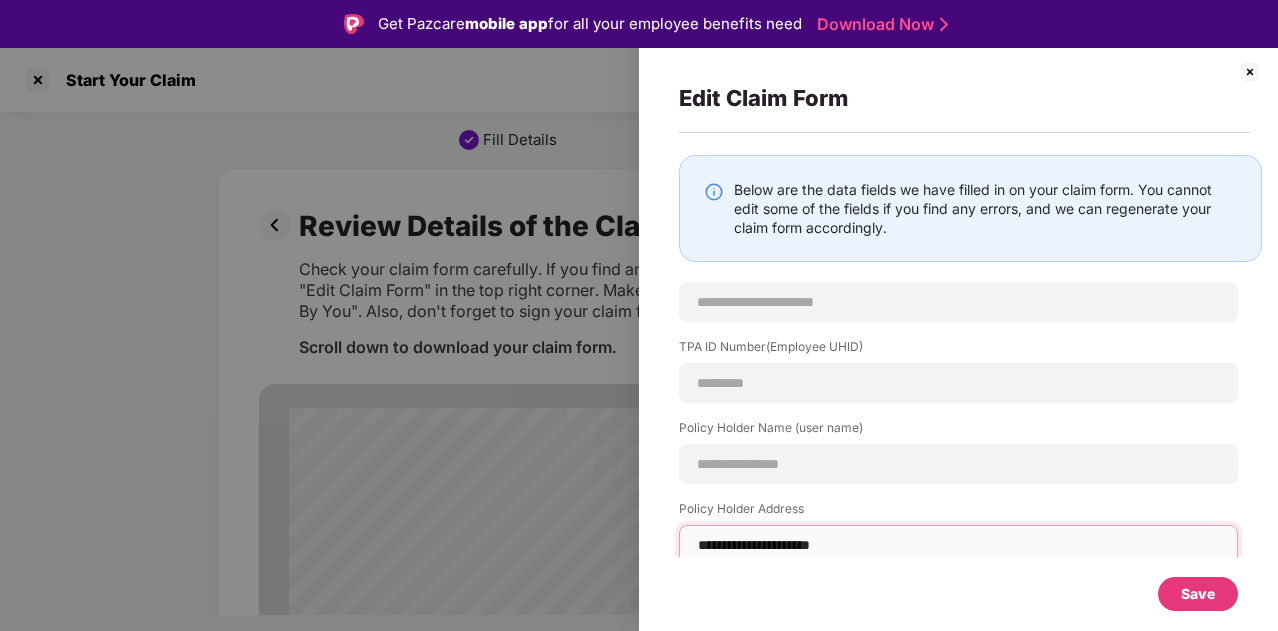type on "**********" 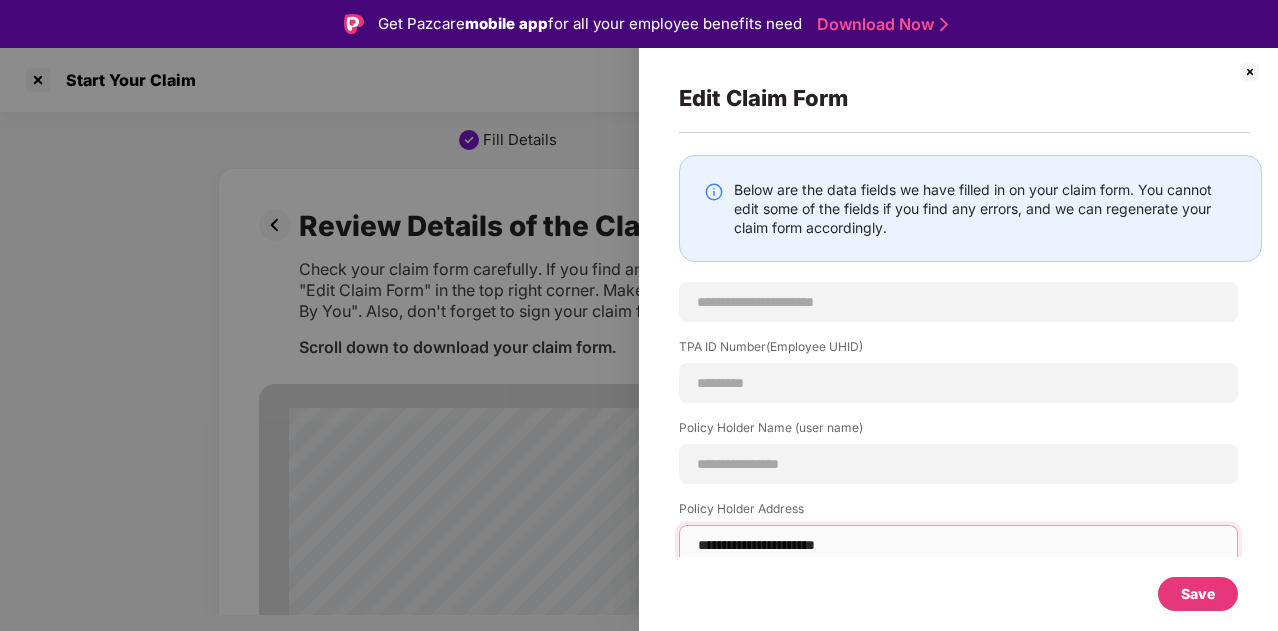 type on "**********" 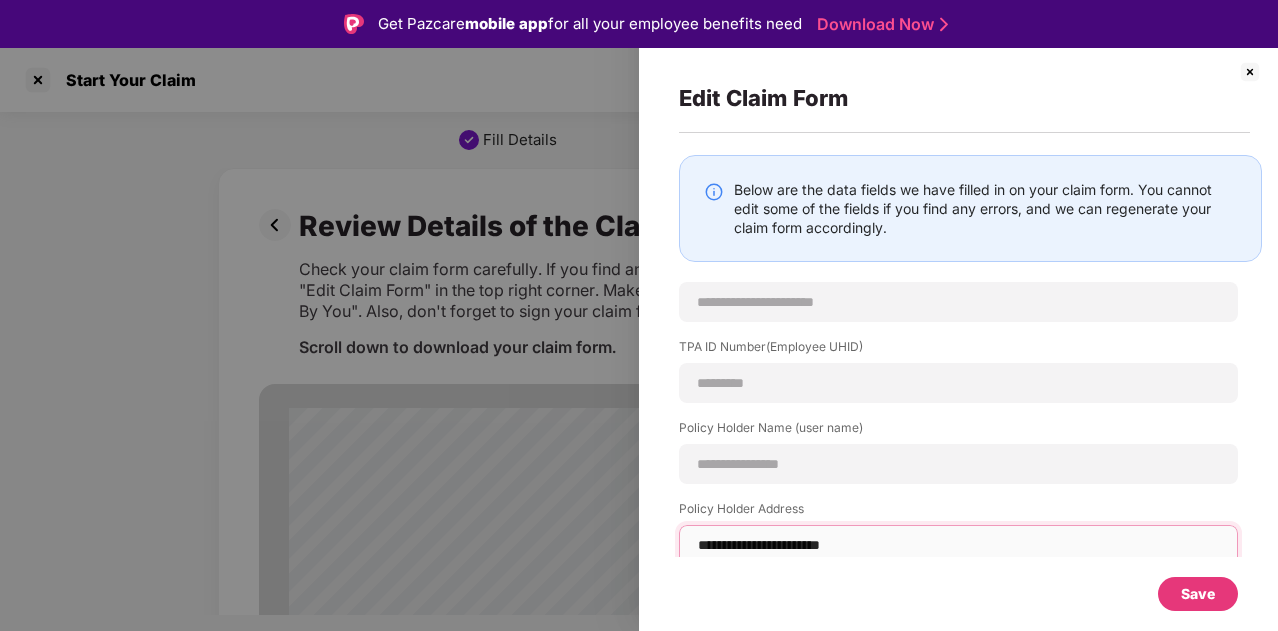 type on "**********" 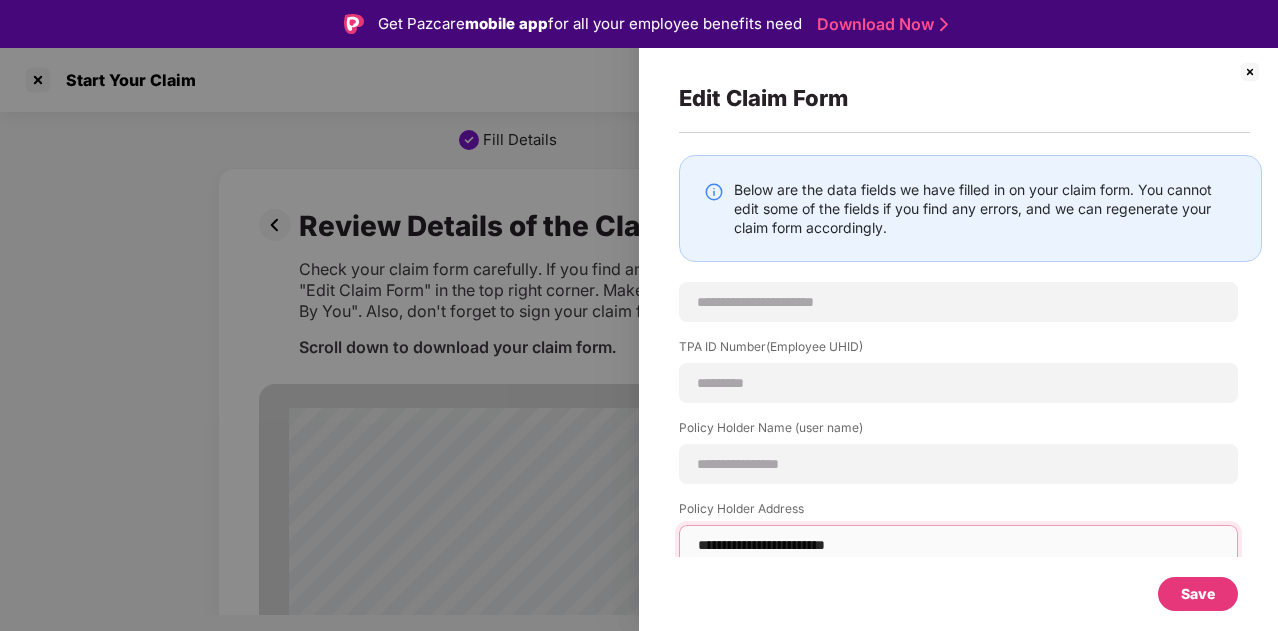 type on "**********" 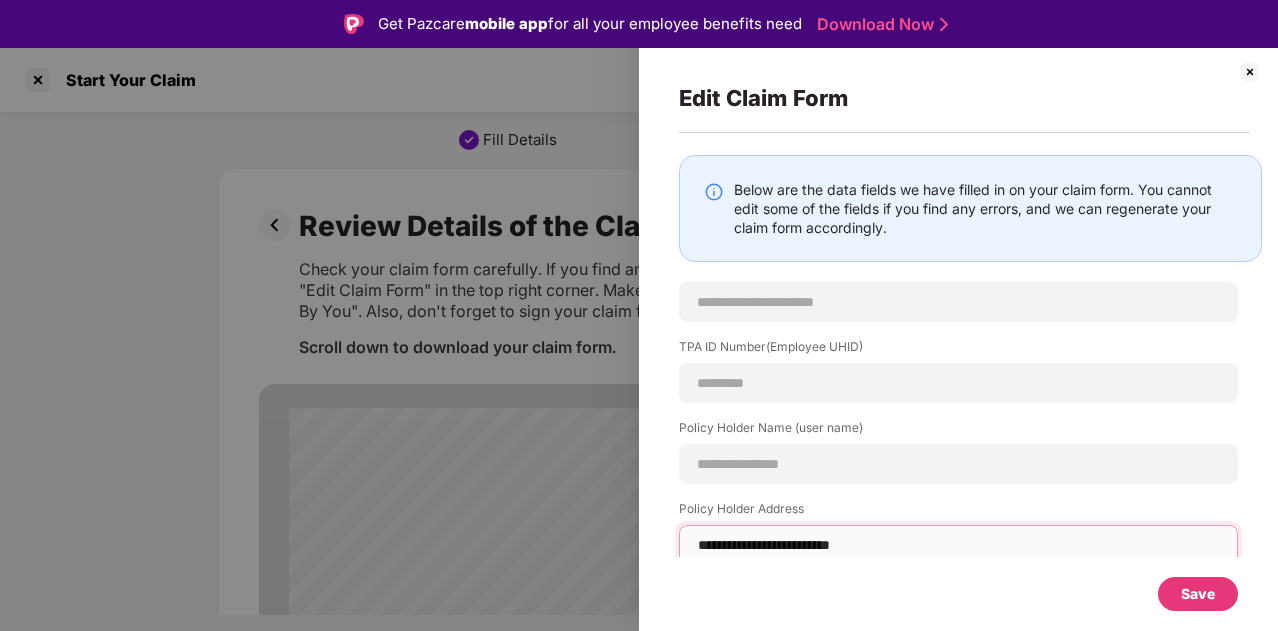 type on "**********" 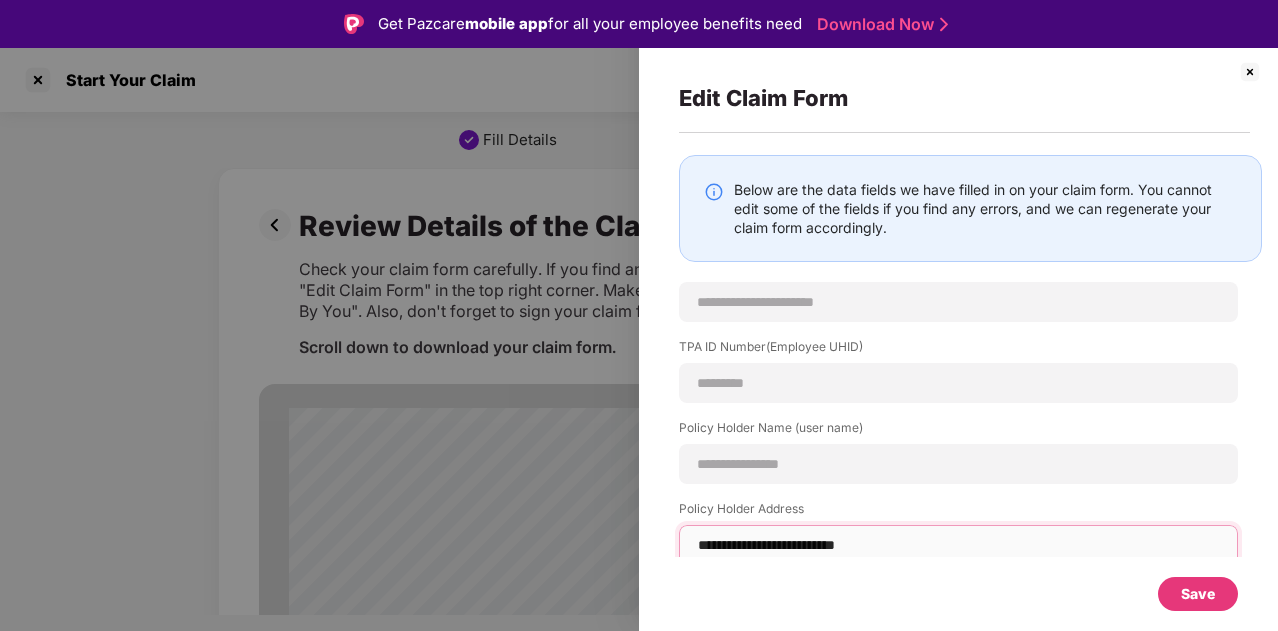 type on "**********" 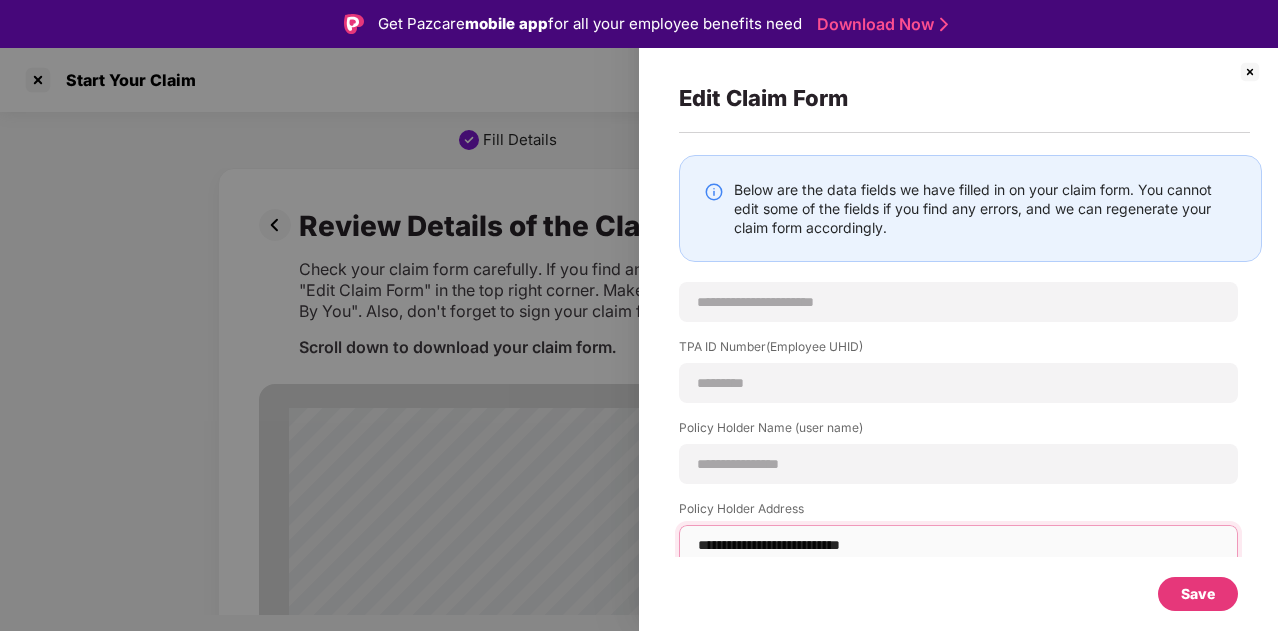 type on "**********" 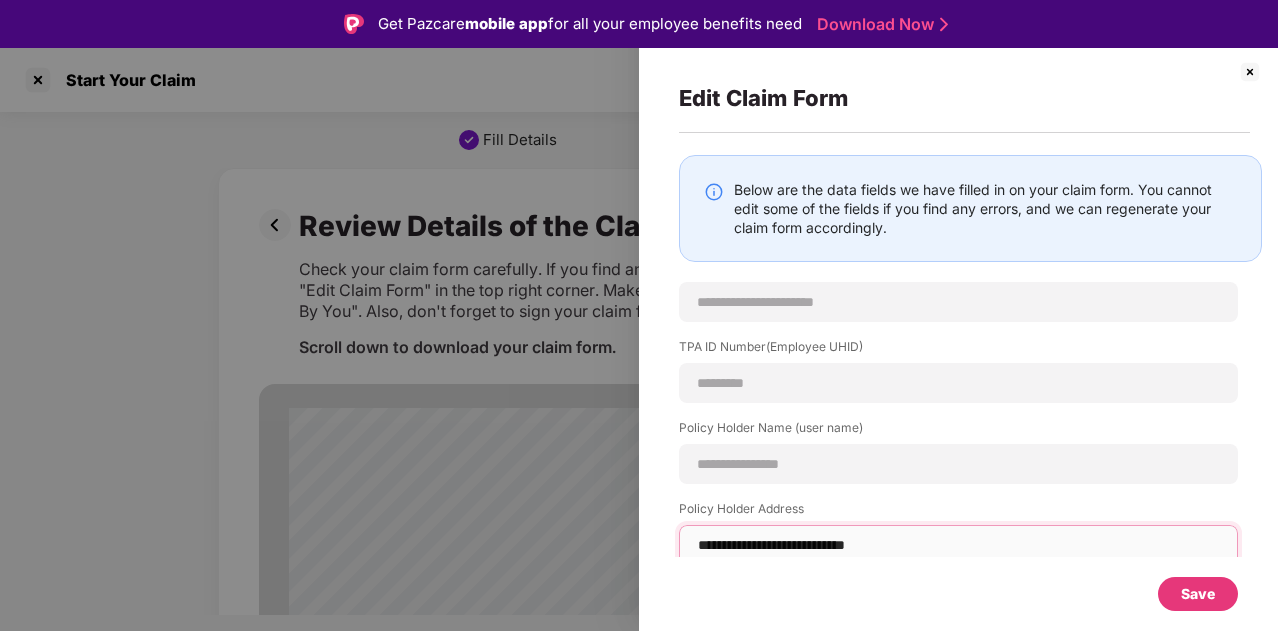 type on "**********" 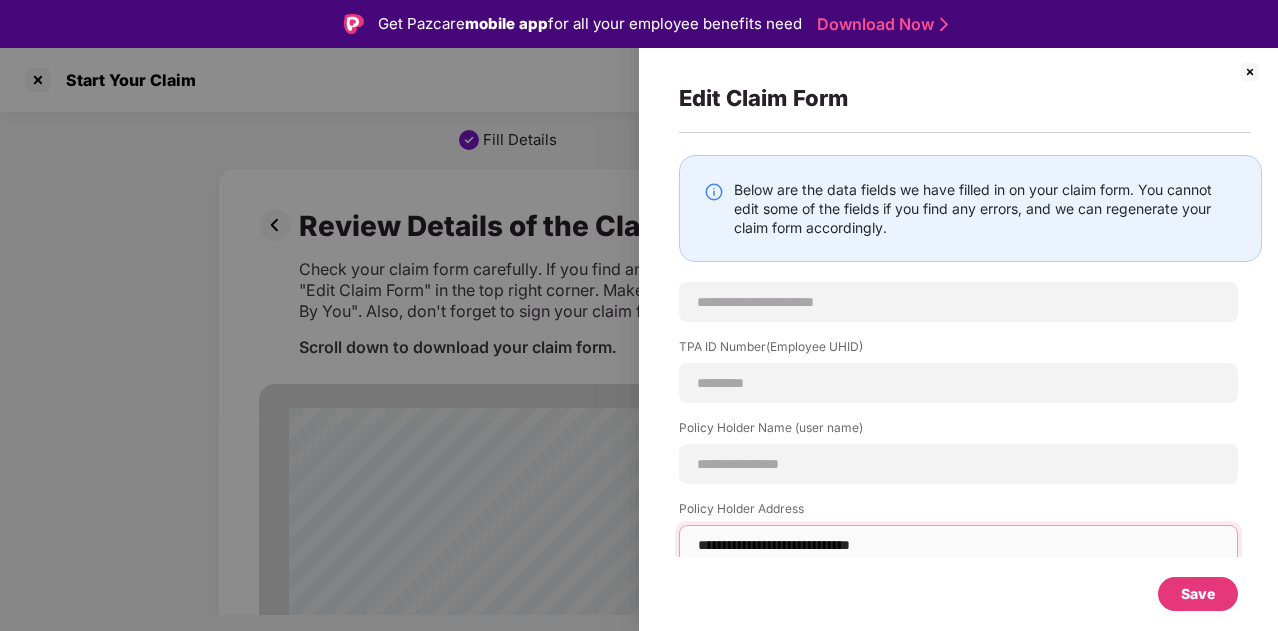type on "**********" 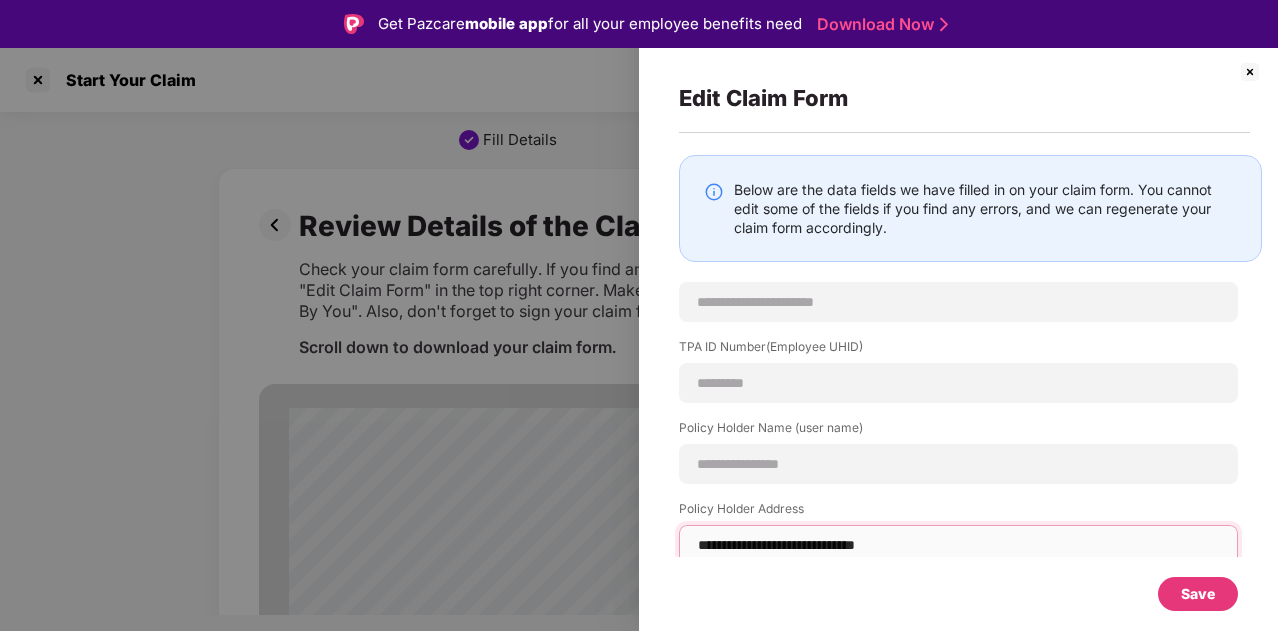 type on "**********" 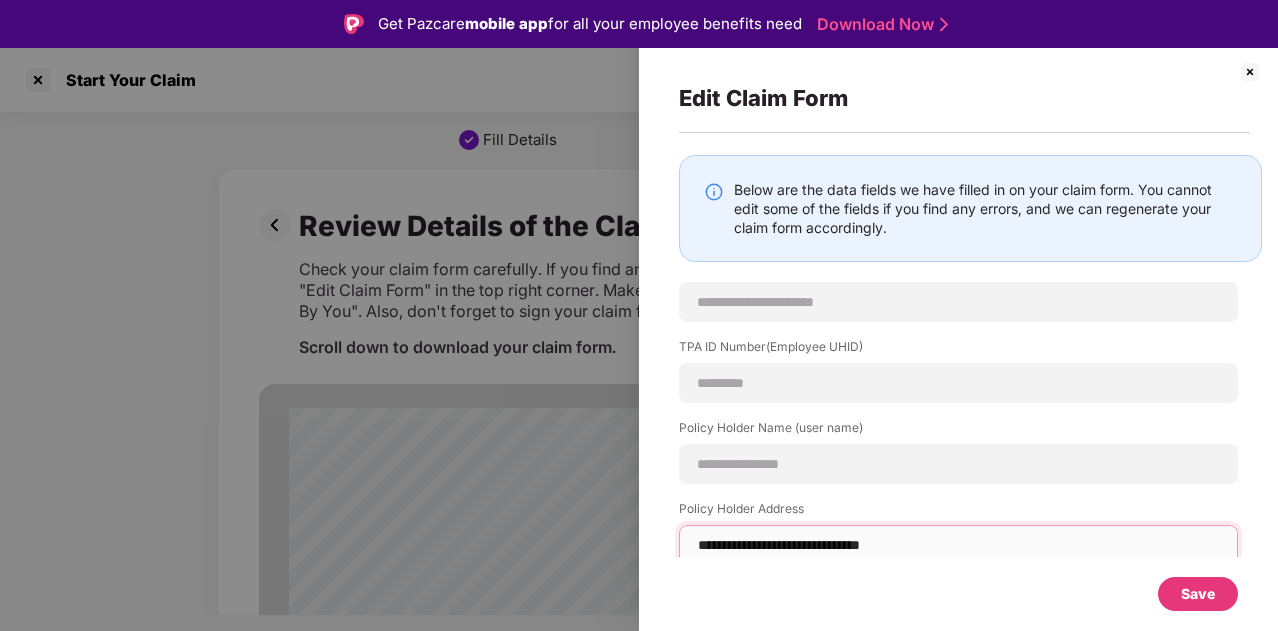 type on "**********" 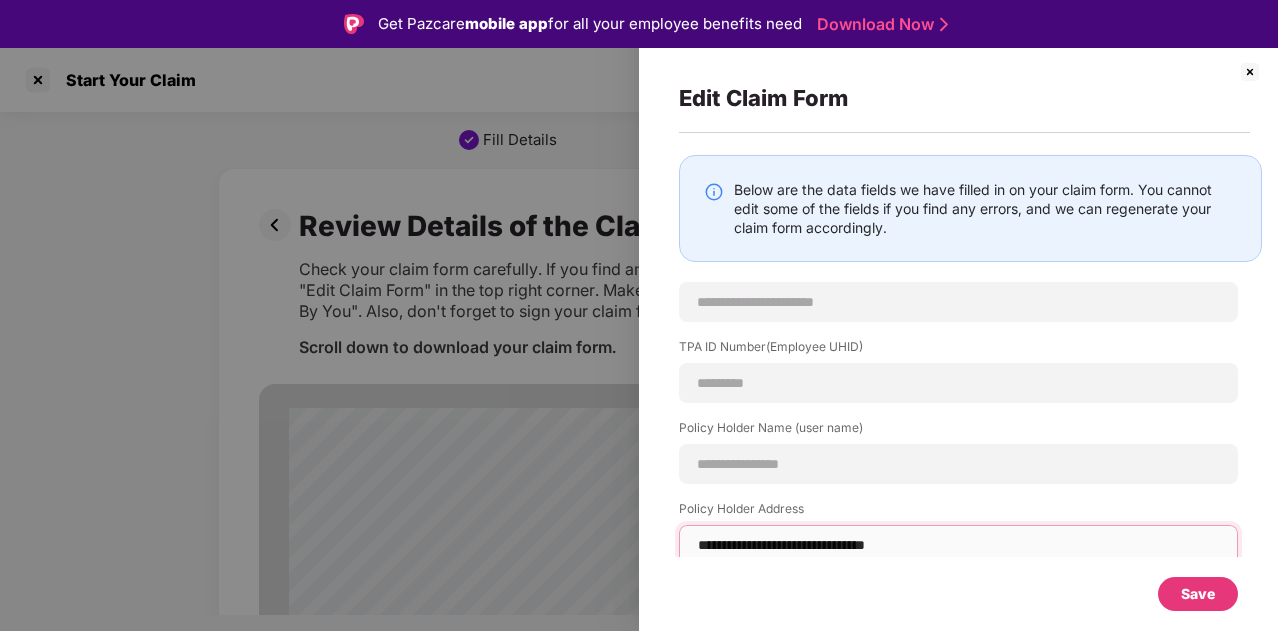 type on "**********" 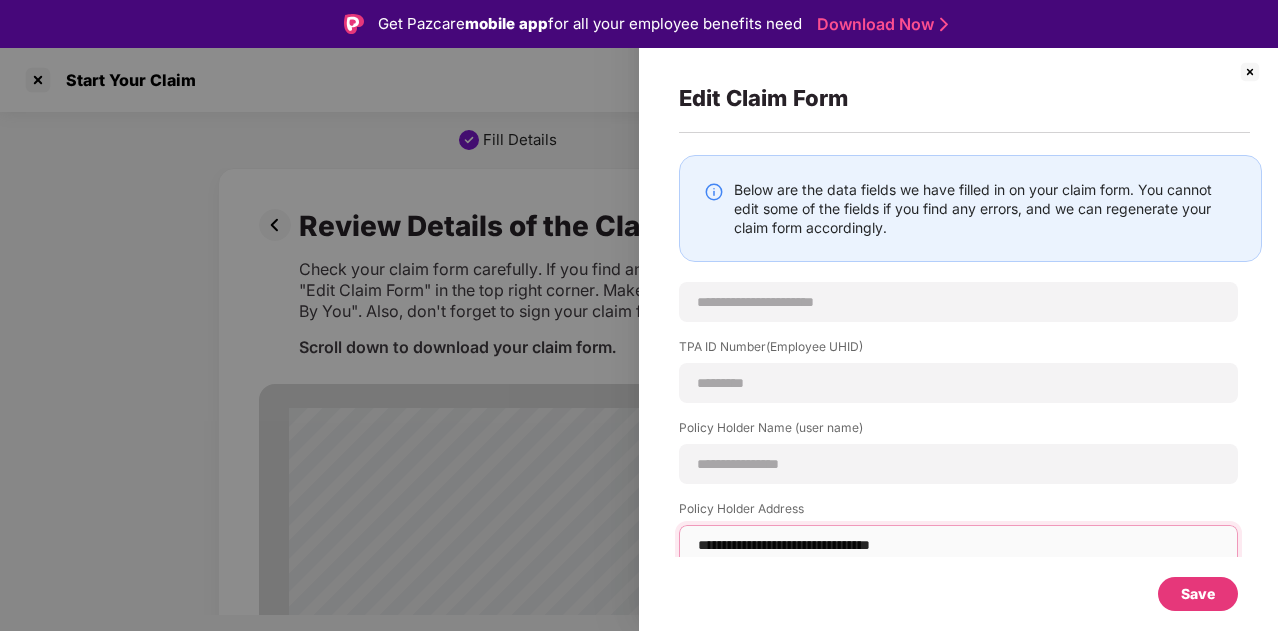 type on "**********" 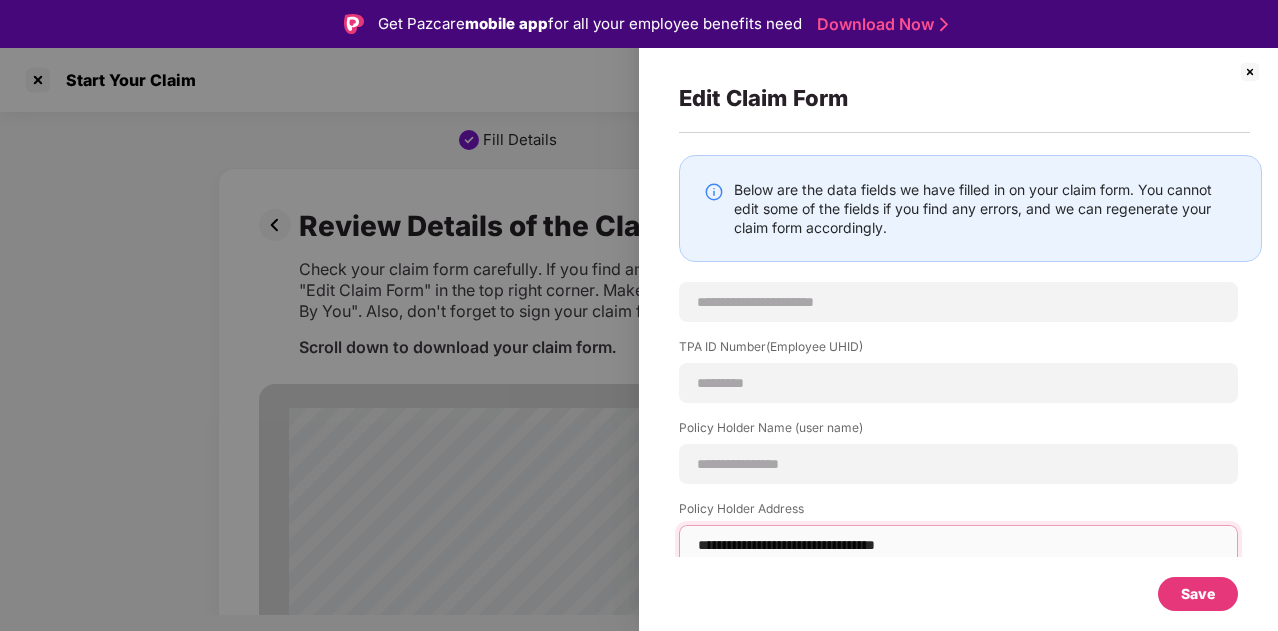 type on "**********" 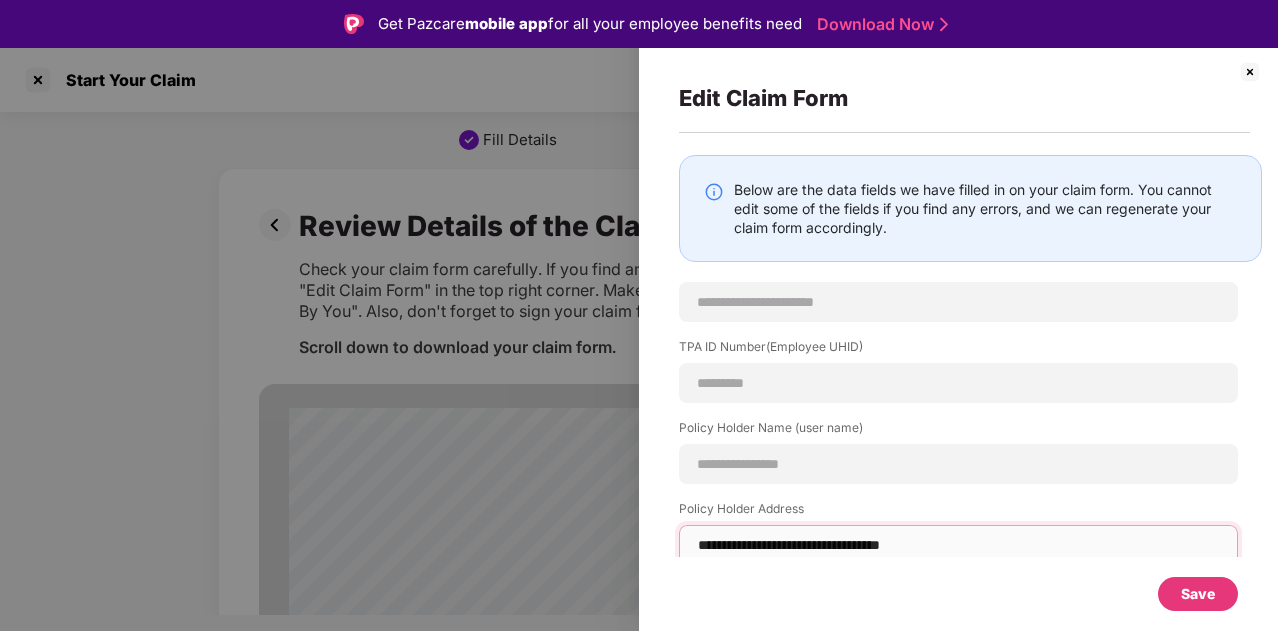 type on "**********" 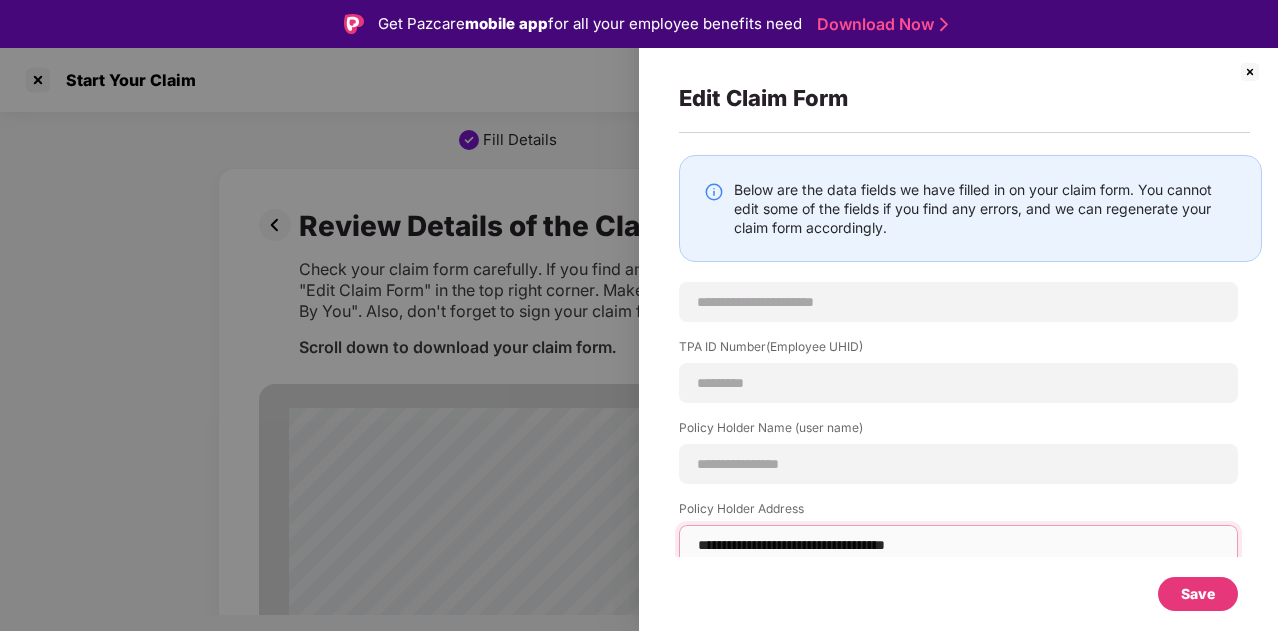 type on "**********" 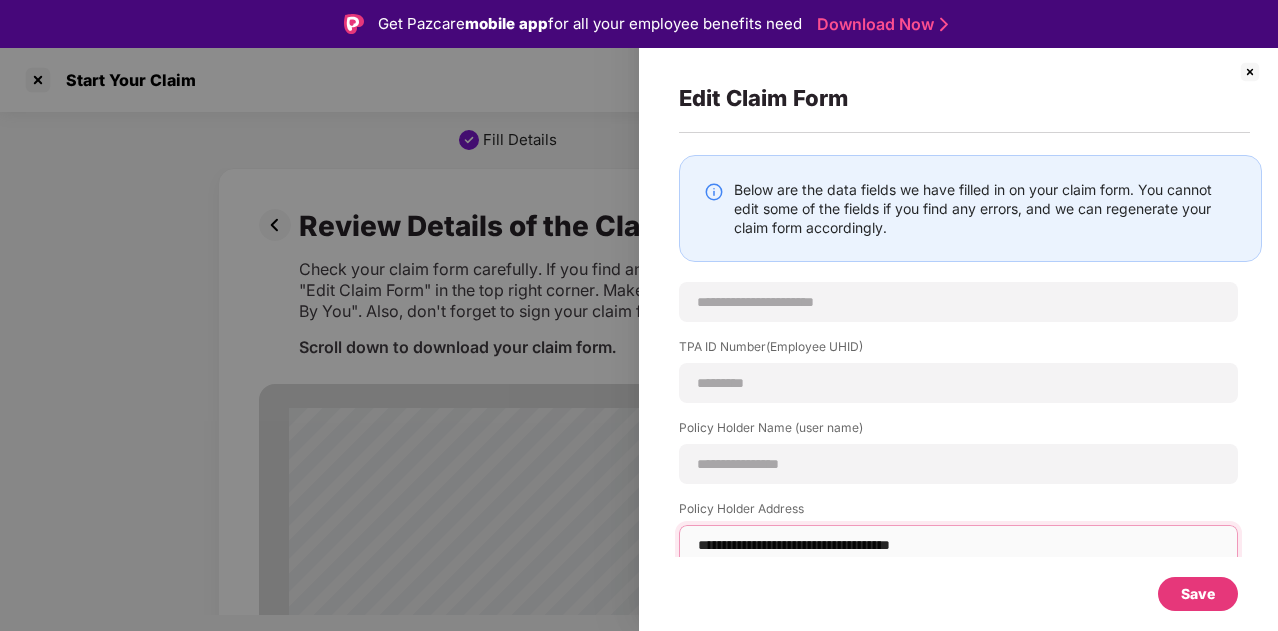 type on "**********" 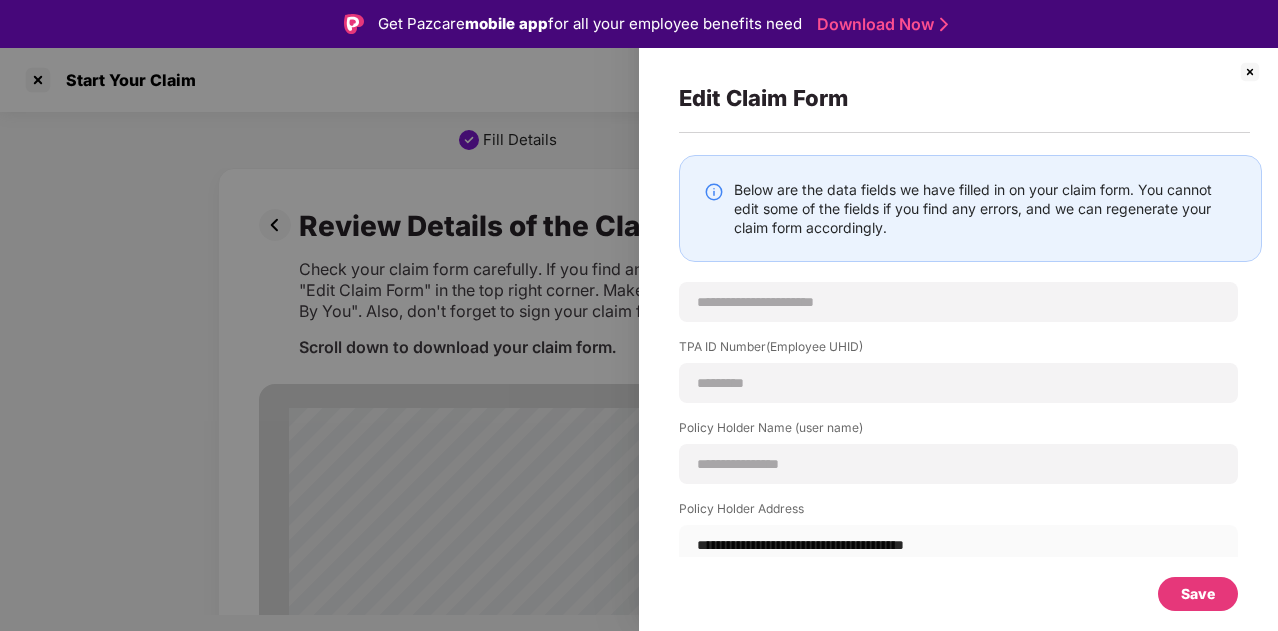 scroll, scrollTop: 1500, scrollLeft: 0, axis: vertical 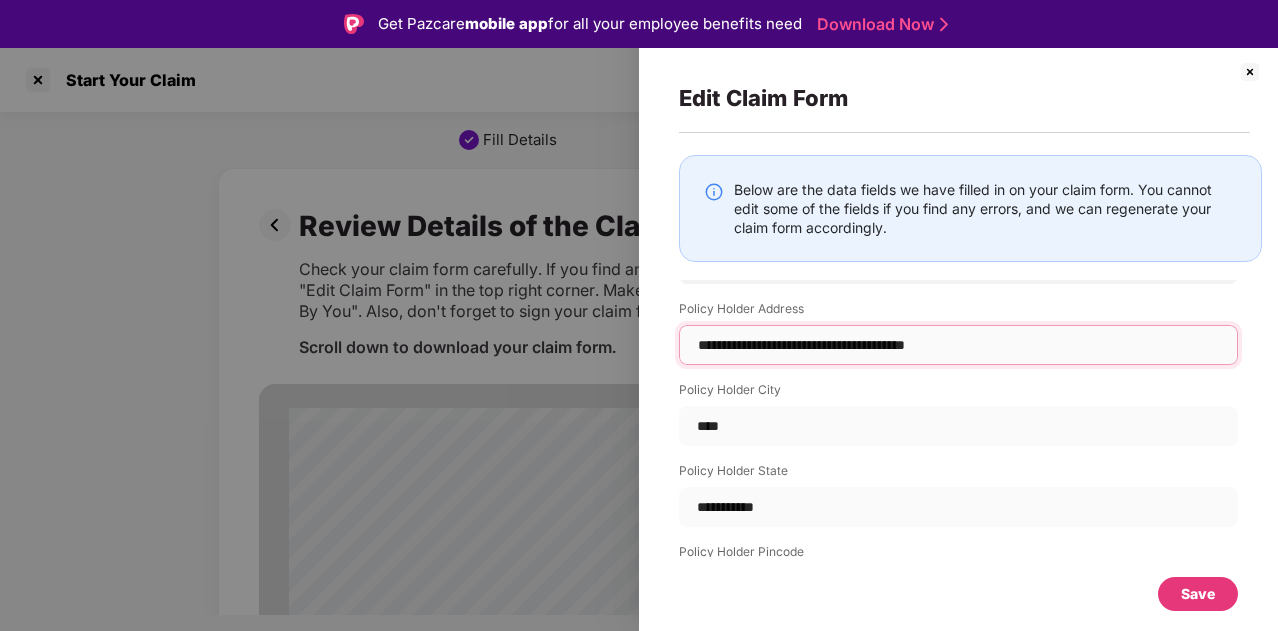 click on "**********" at bounding box center [958, 345] 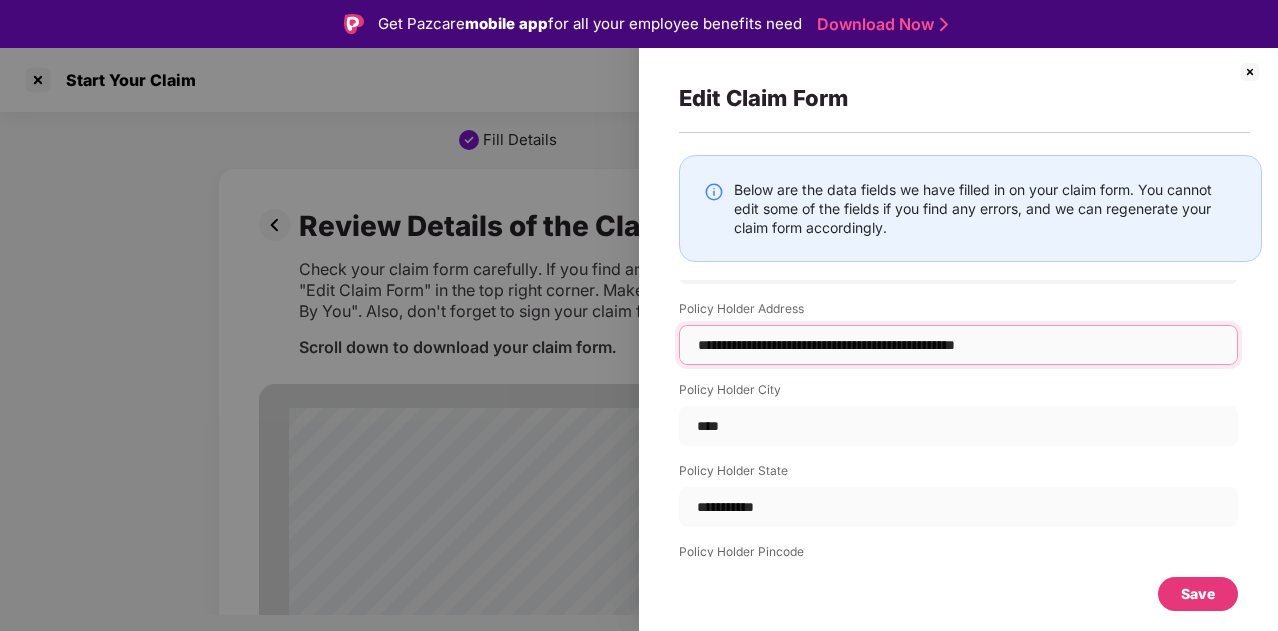 click on "**********" at bounding box center [958, 345] 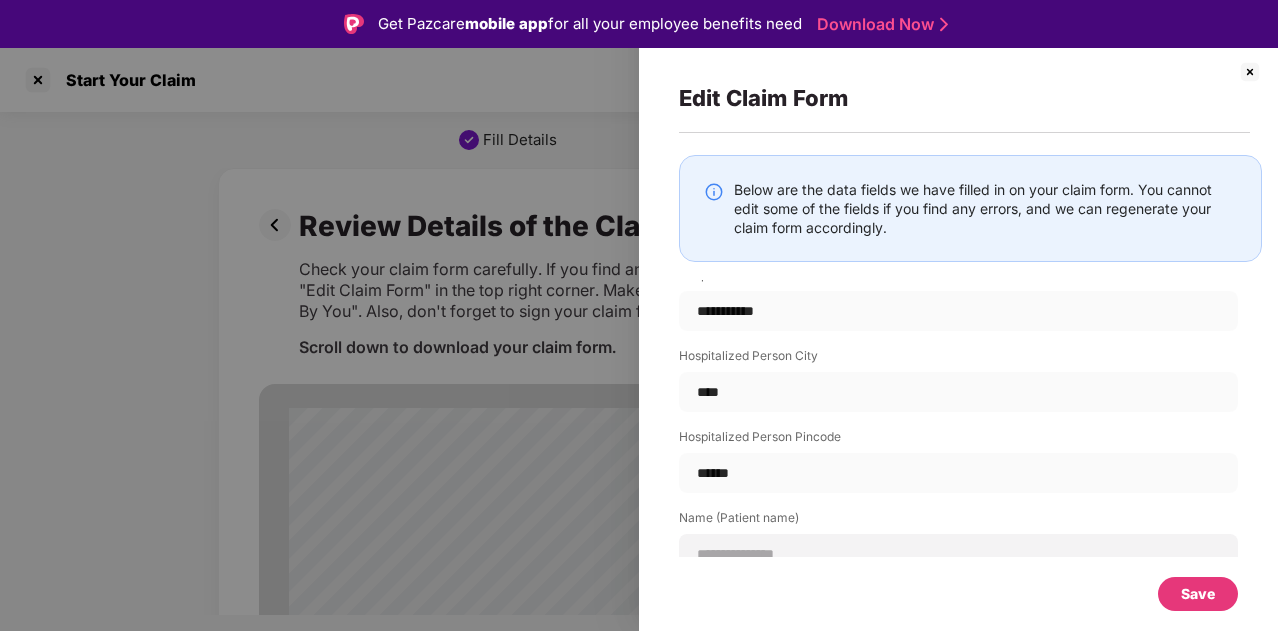 scroll, scrollTop: 2000, scrollLeft: 0, axis: vertical 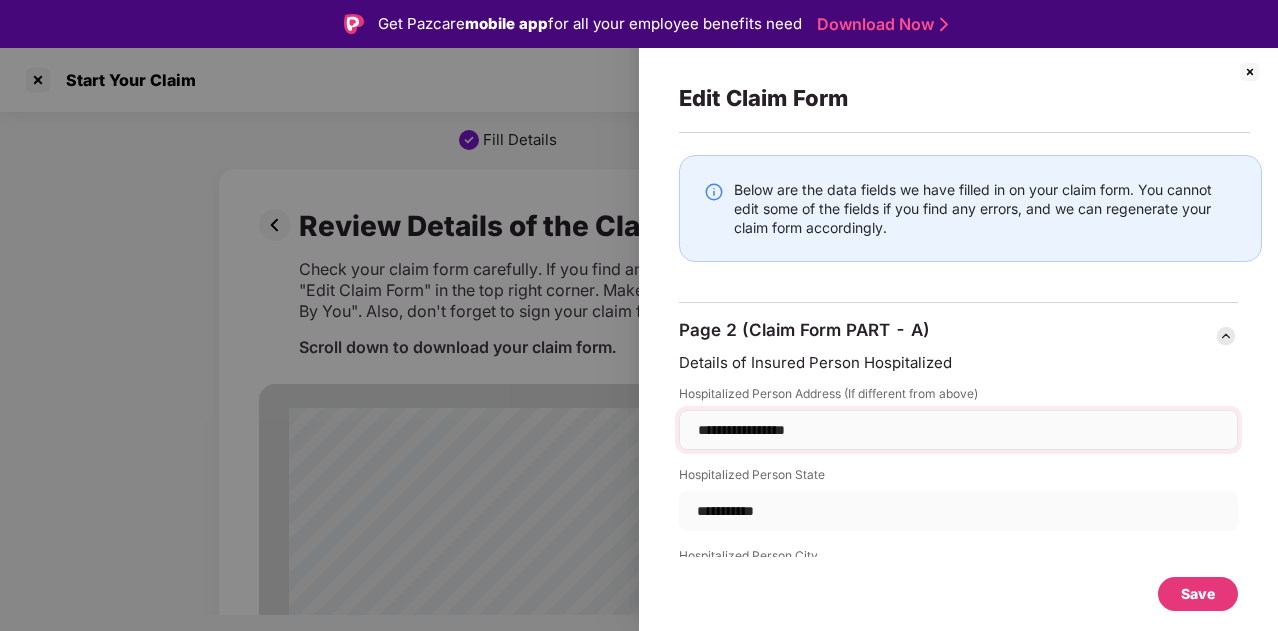 click on "**********" at bounding box center [958, 430] 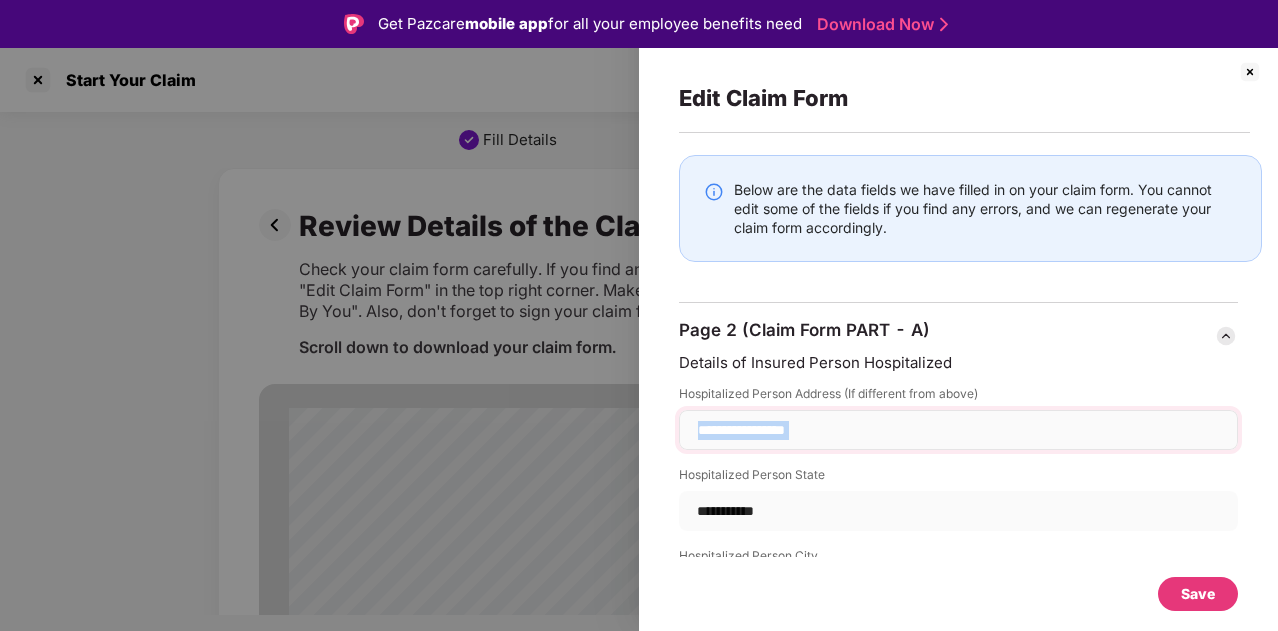 click on "**********" at bounding box center (958, 430) 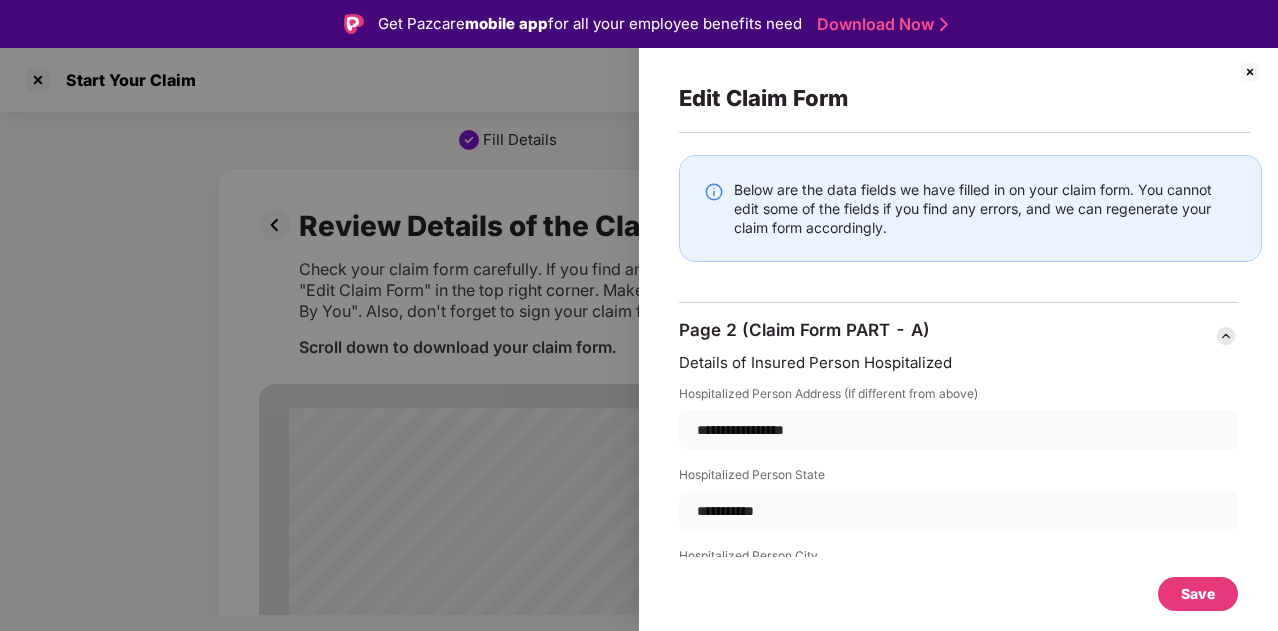 click on "Details of Insured Person Hospitalized" at bounding box center [958, 363] 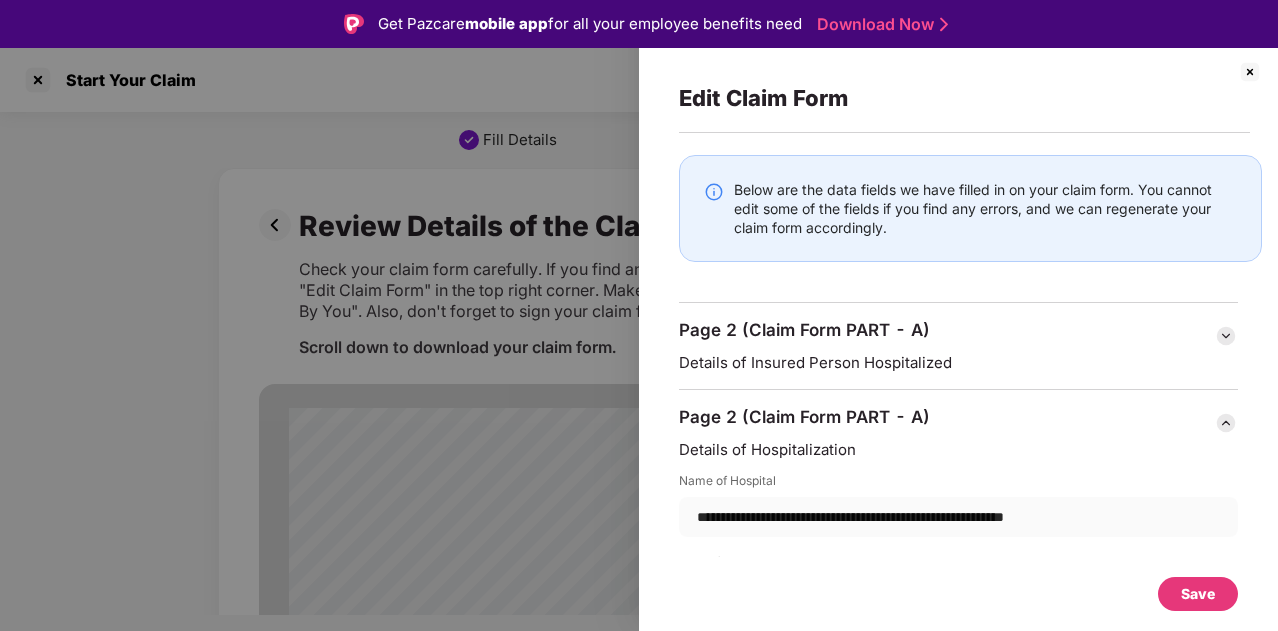 click at bounding box center [1226, 336] 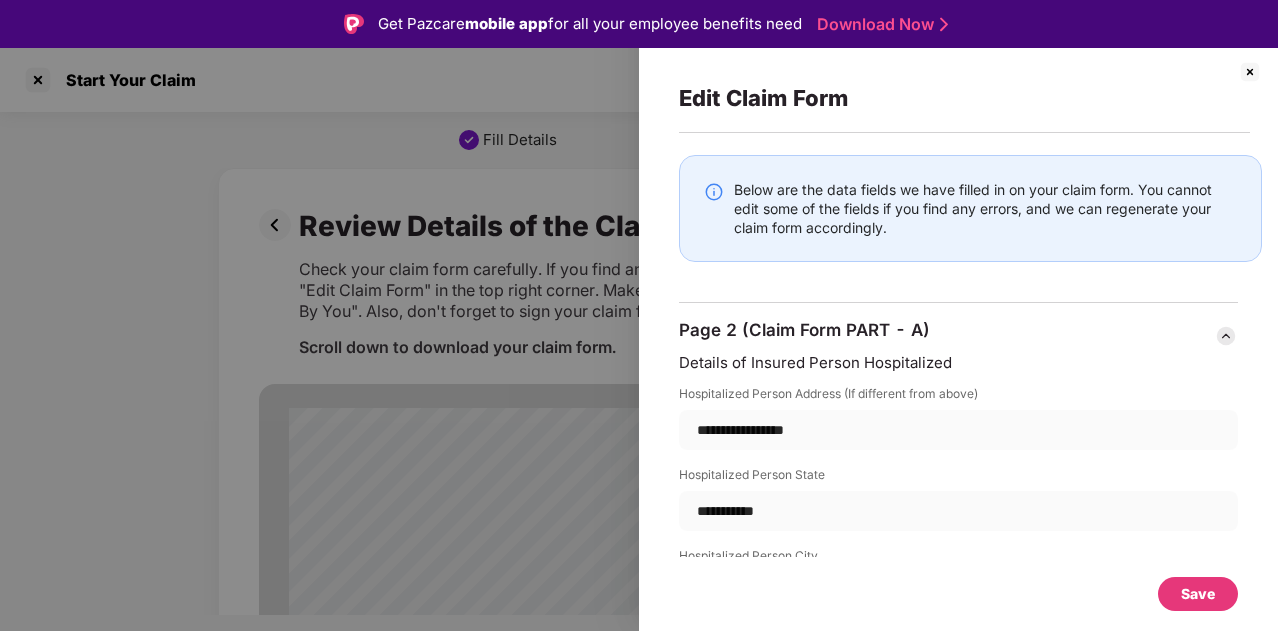 click at bounding box center (1226, 336) 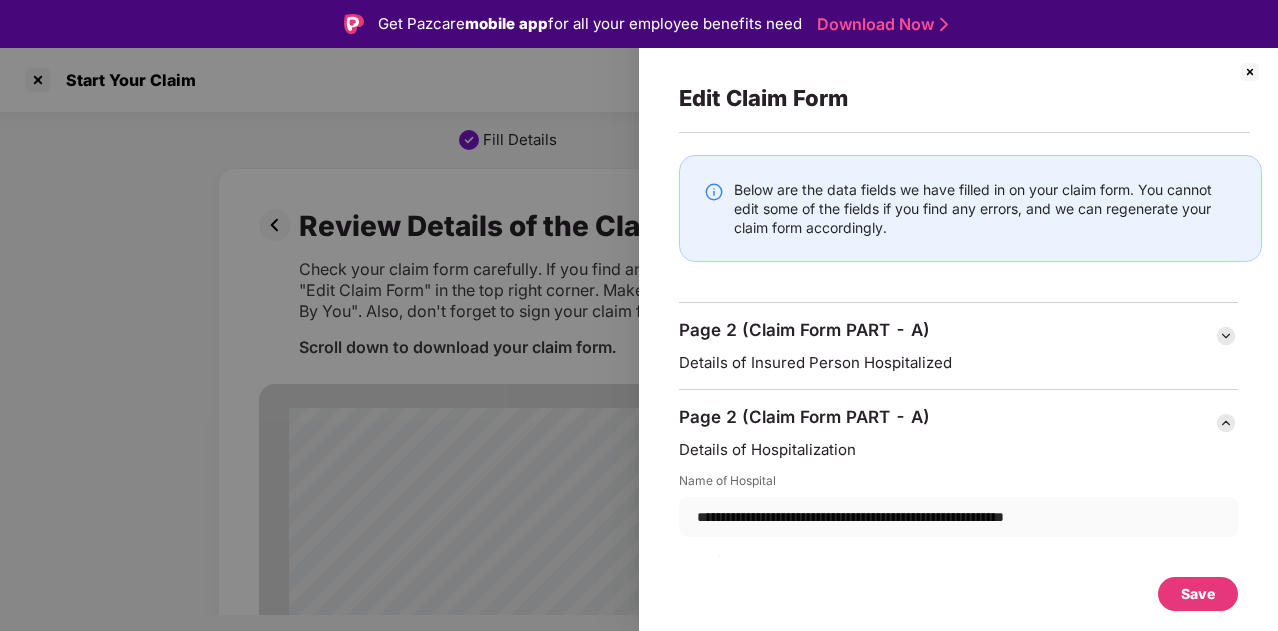click at bounding box center (1226, 423) 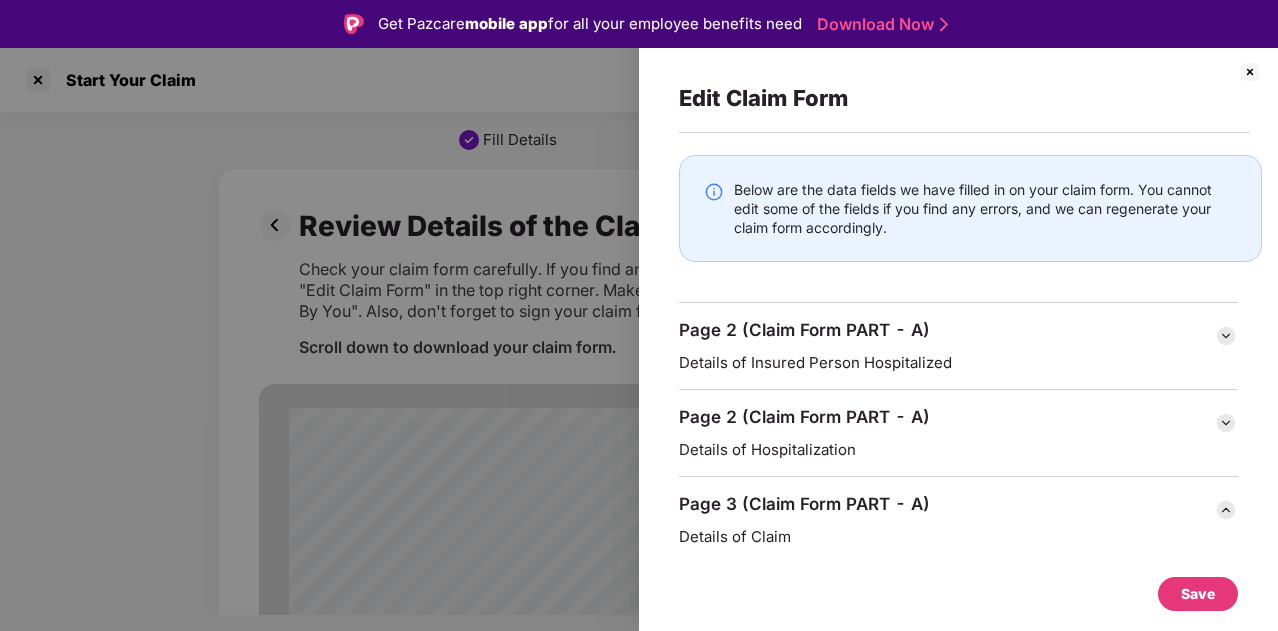 click at bounding box center [1226, 423] 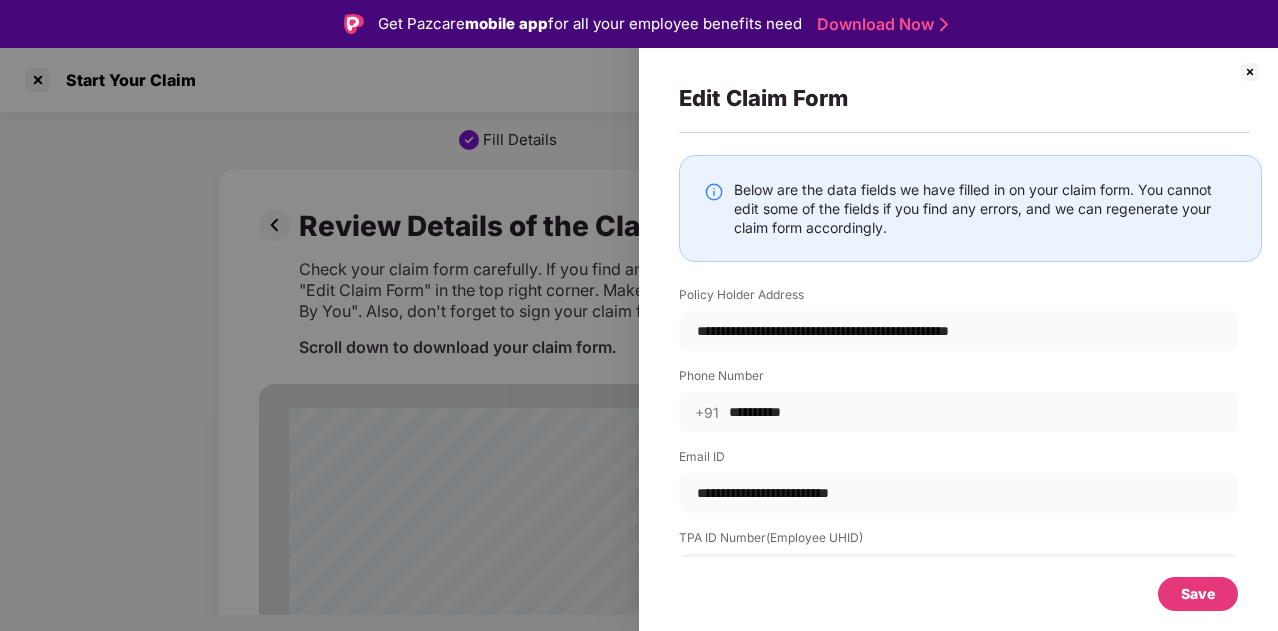 scroll, scrollTop: 0, scrollLeft: 0, axis: both 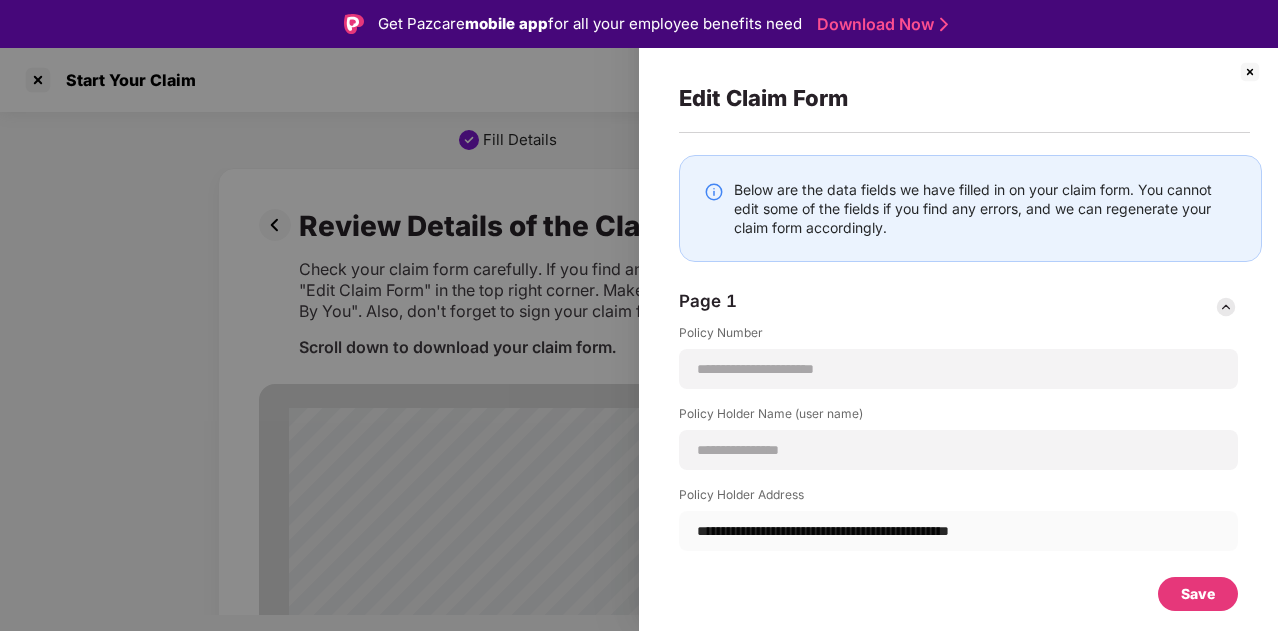 click on "Save" at bounding box center [1198, 594] 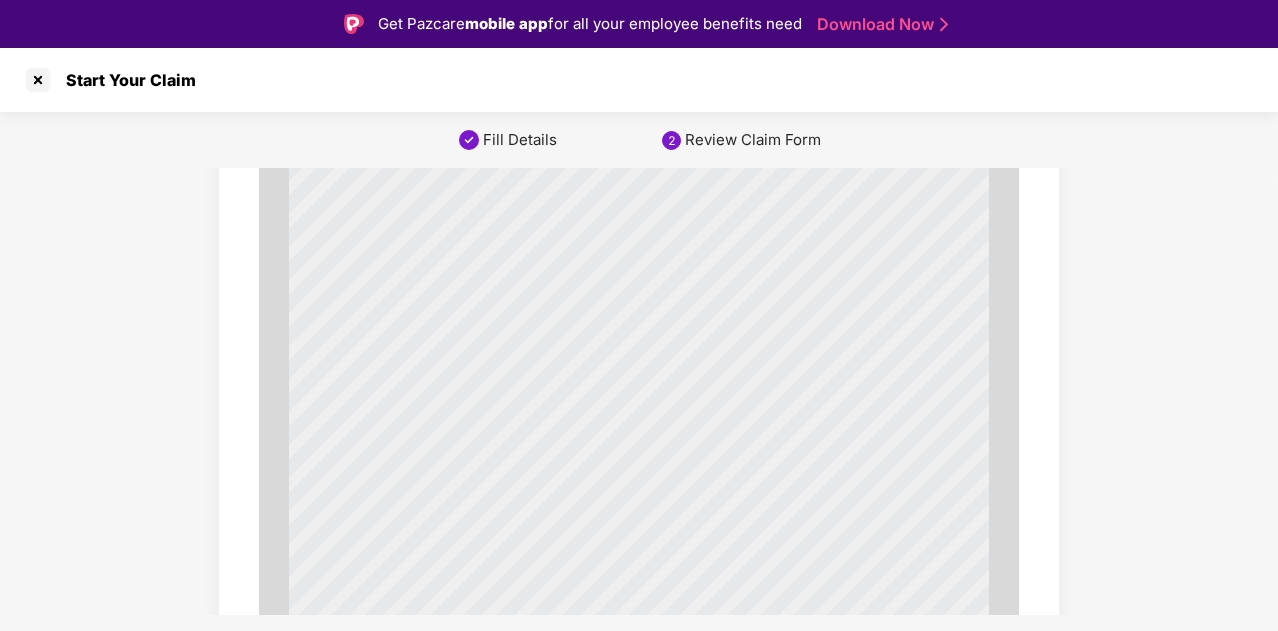 scroll, scrollTop: 6946, scrollLeft: 0, axis: vertical 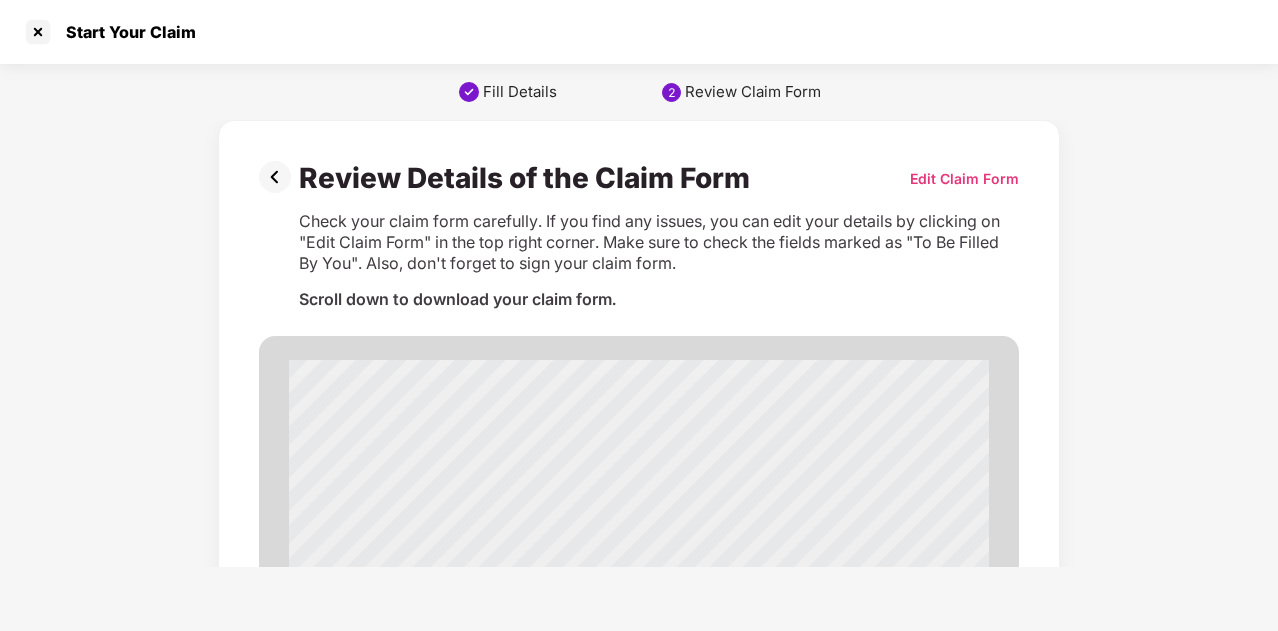 click on "Edit Claim Form" at bounding box center [964, 178] 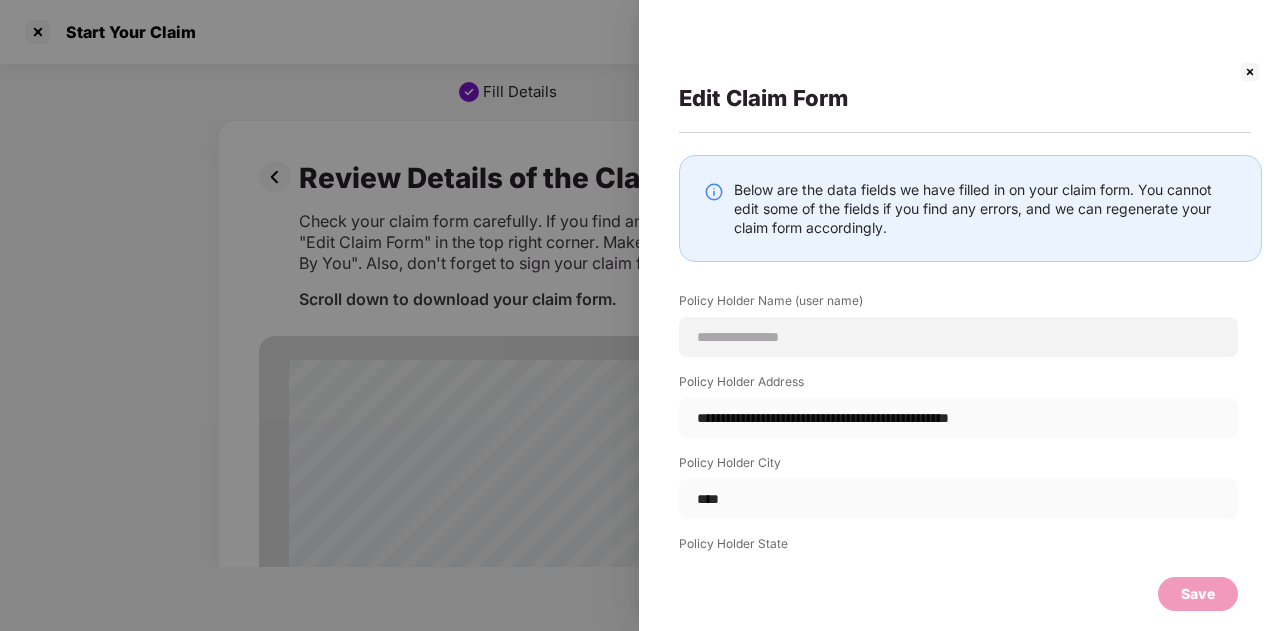 scroll, scrollTop: 1400, scrollLeft: 0, axis: vertical 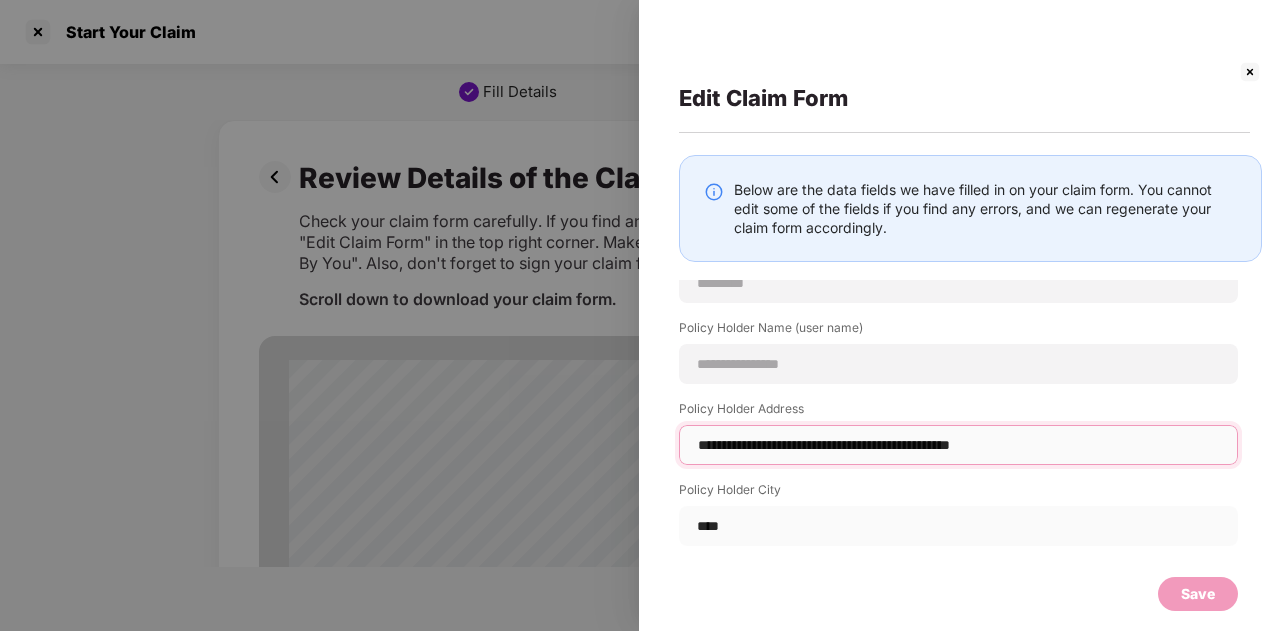 drag, startPoint x: 1126, startPoint y: 435, endPoint x: 624, endPoint y: 418, distance: 502.28778 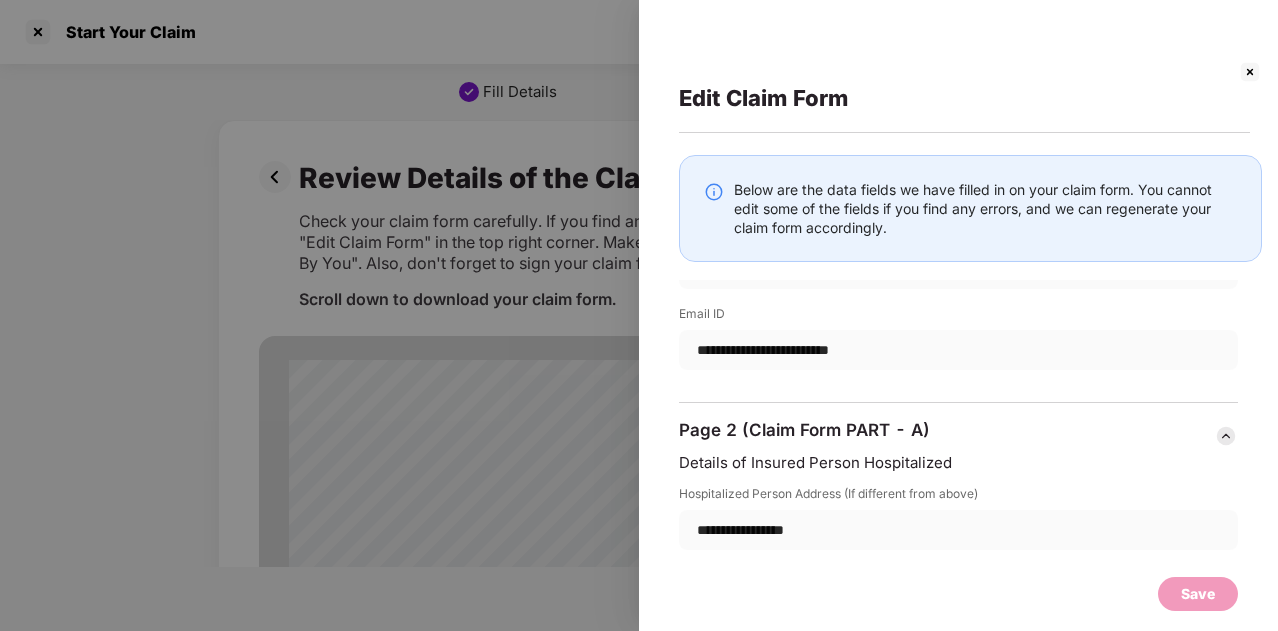 scroll, scrollTop: 2000, scrollLeft: 0, axis: vertical 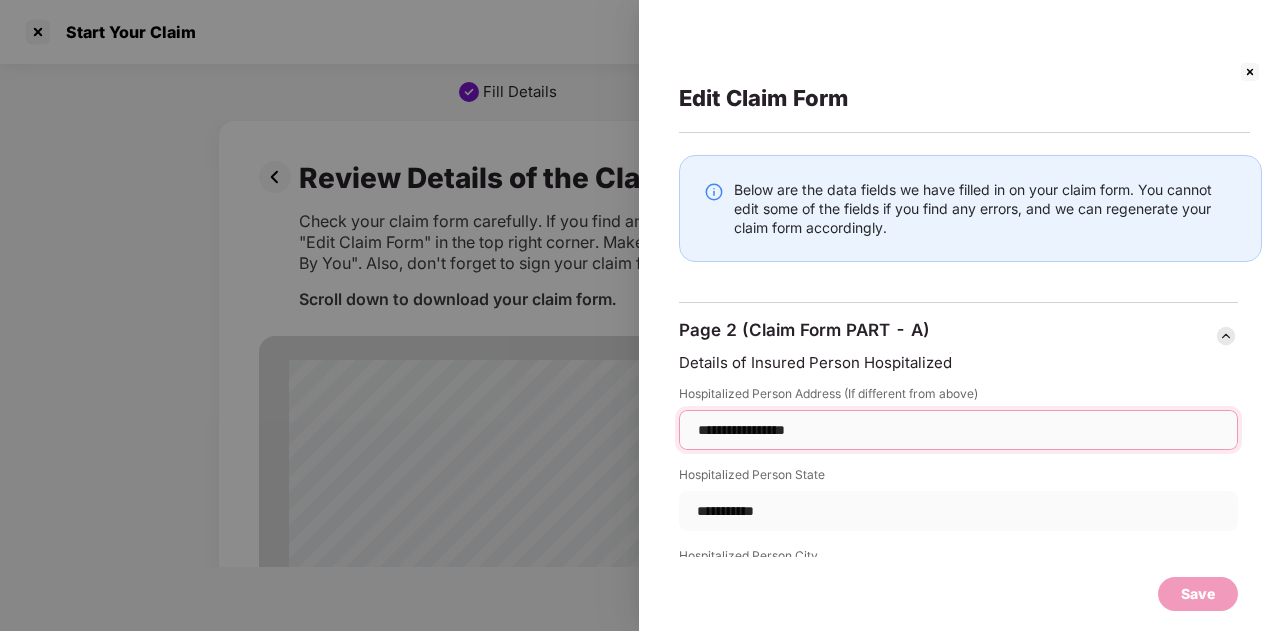 click on "**********" at bounding box center [958, 430] 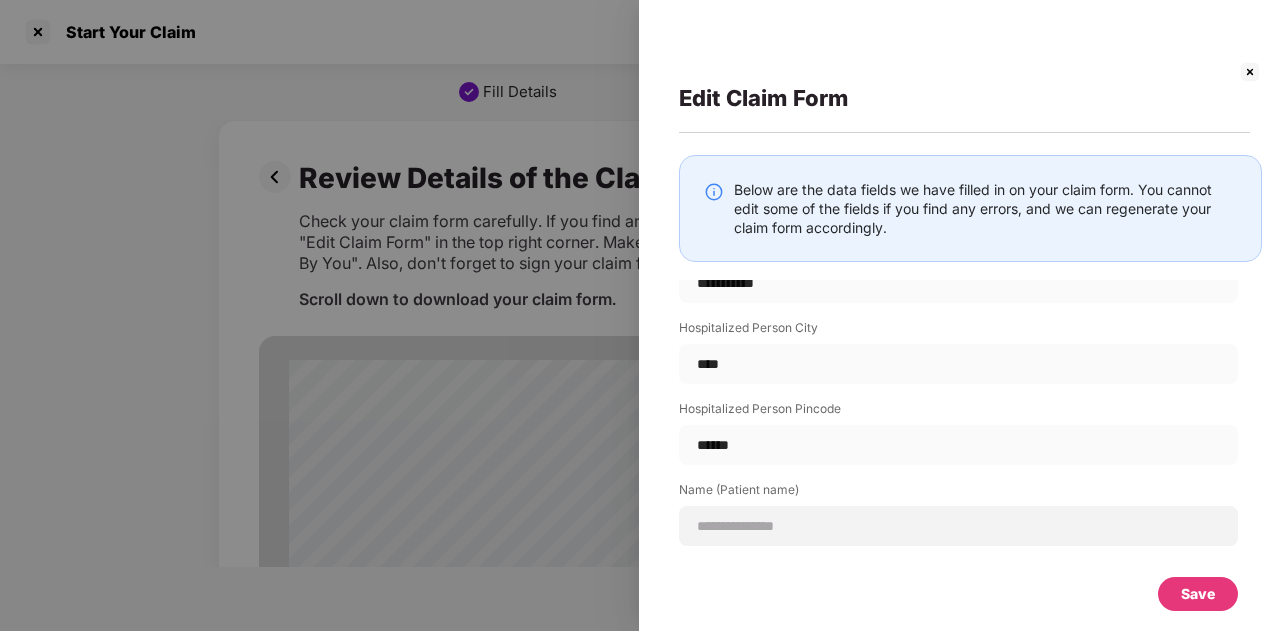 scroll, scrollTop: 2200, scrollLeft: 0, axis: vertical 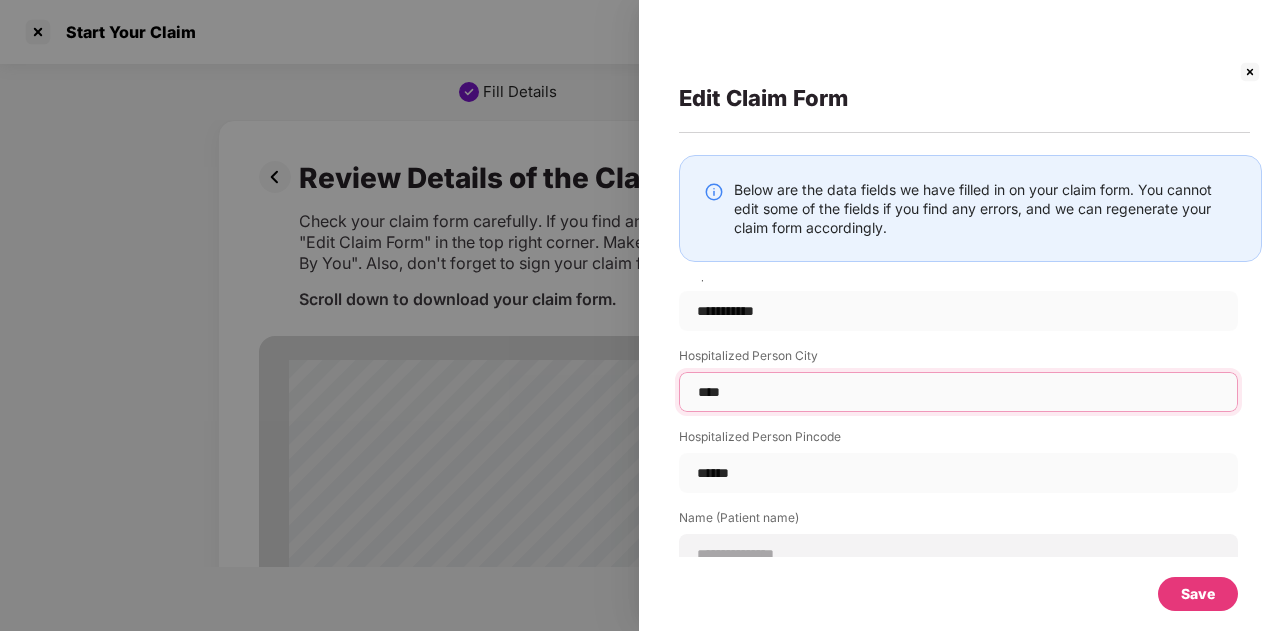 click on "****" at bounding box center (958, 392) 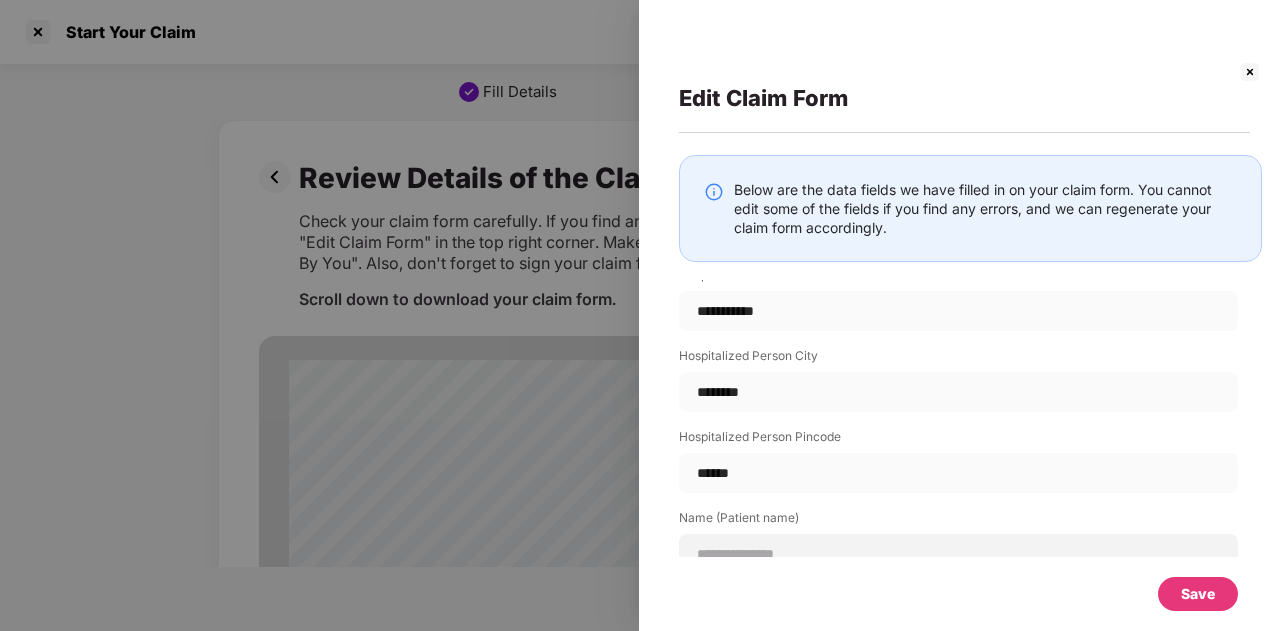 click on "Hospitalized Person City" at bounding box center [958, 359] 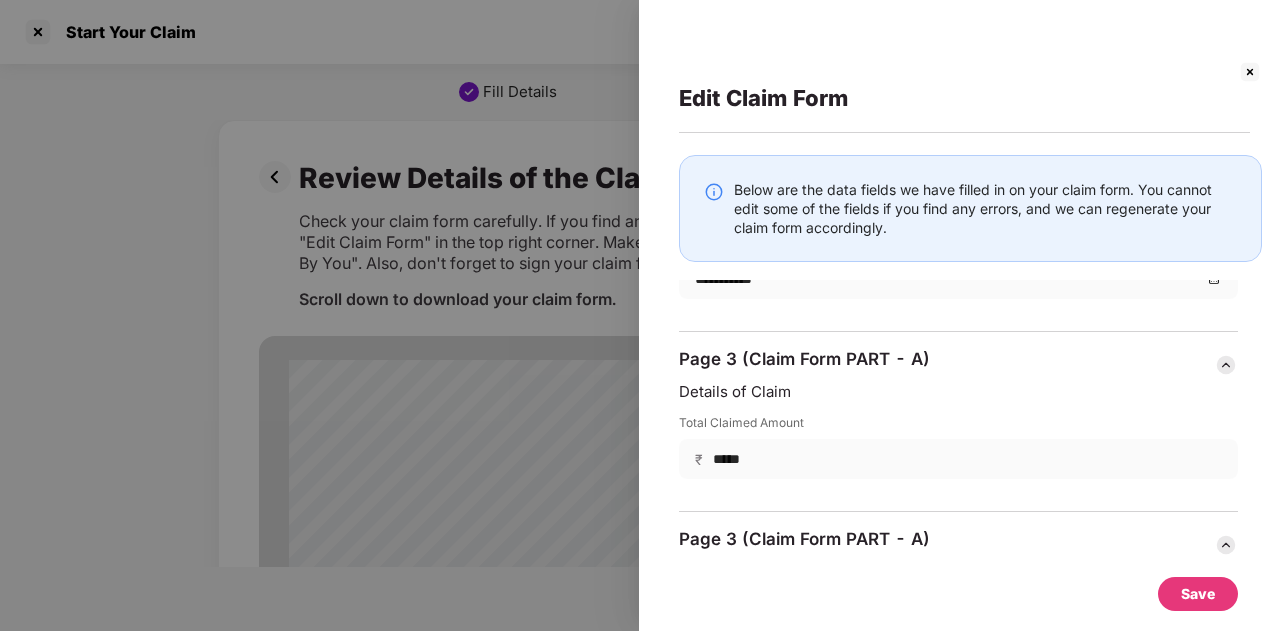 scroll, scrollTop: 3100, scrollLeft: 0, axis: vertical 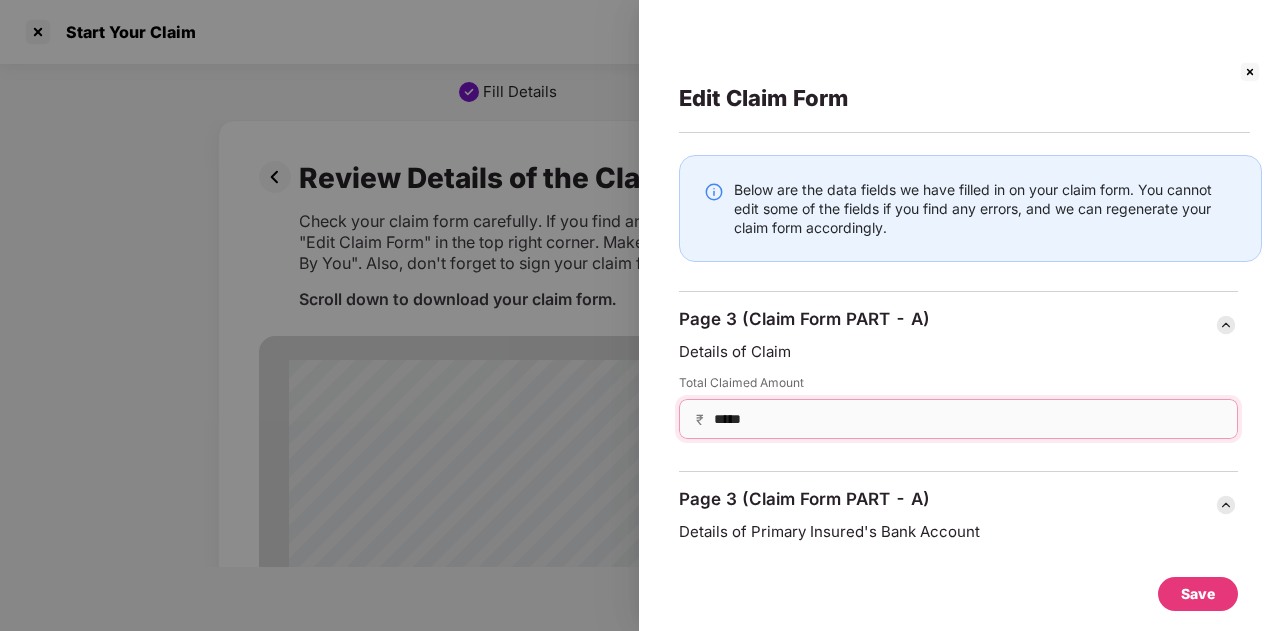 click on "*****" at bounding box center (966, 419) 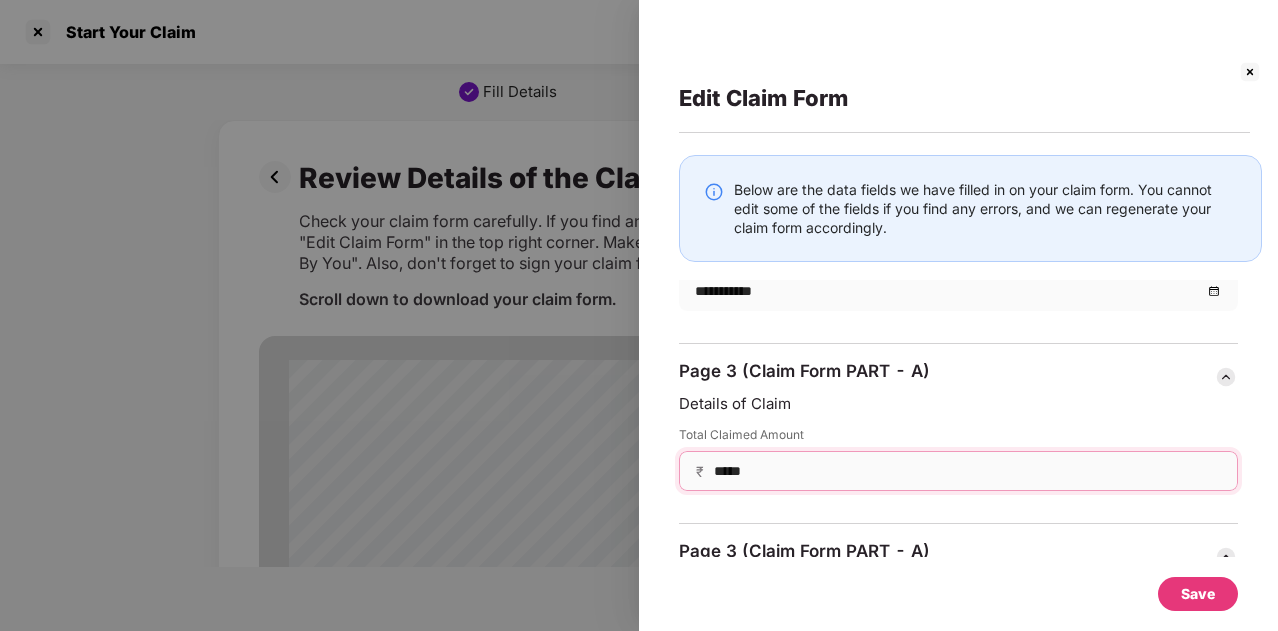 scroll, scrollTop: 3002, scrollLeft: 0, axis: vertical 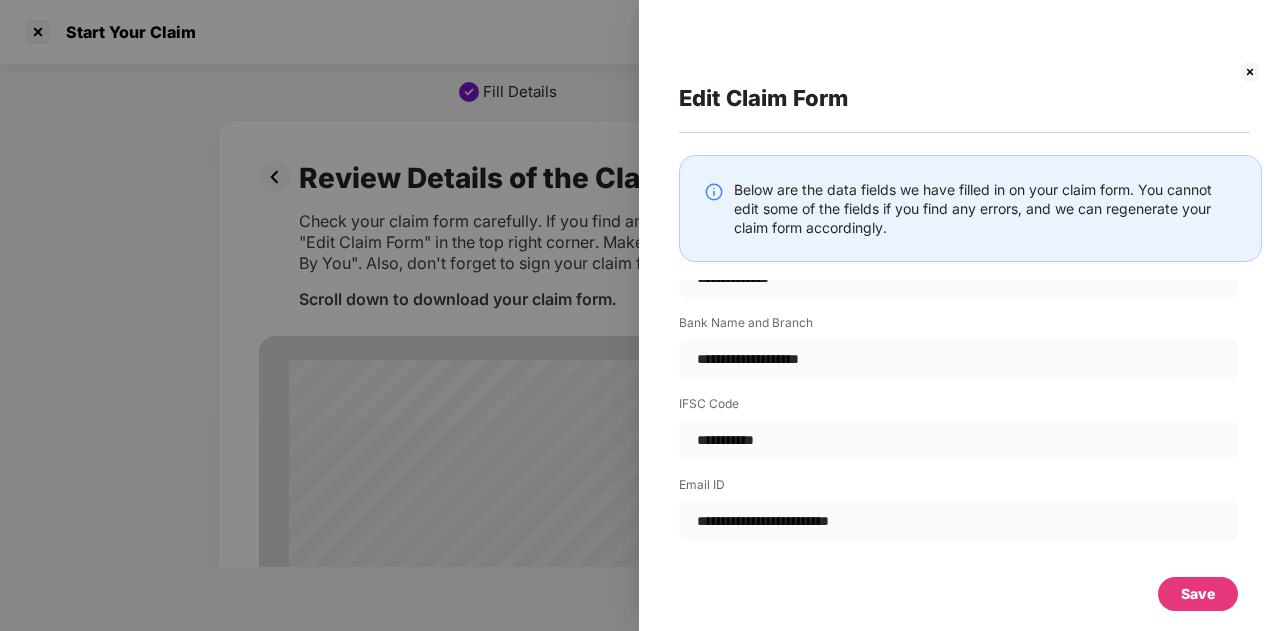 click on "Save" at bounding box center (1198, 594) 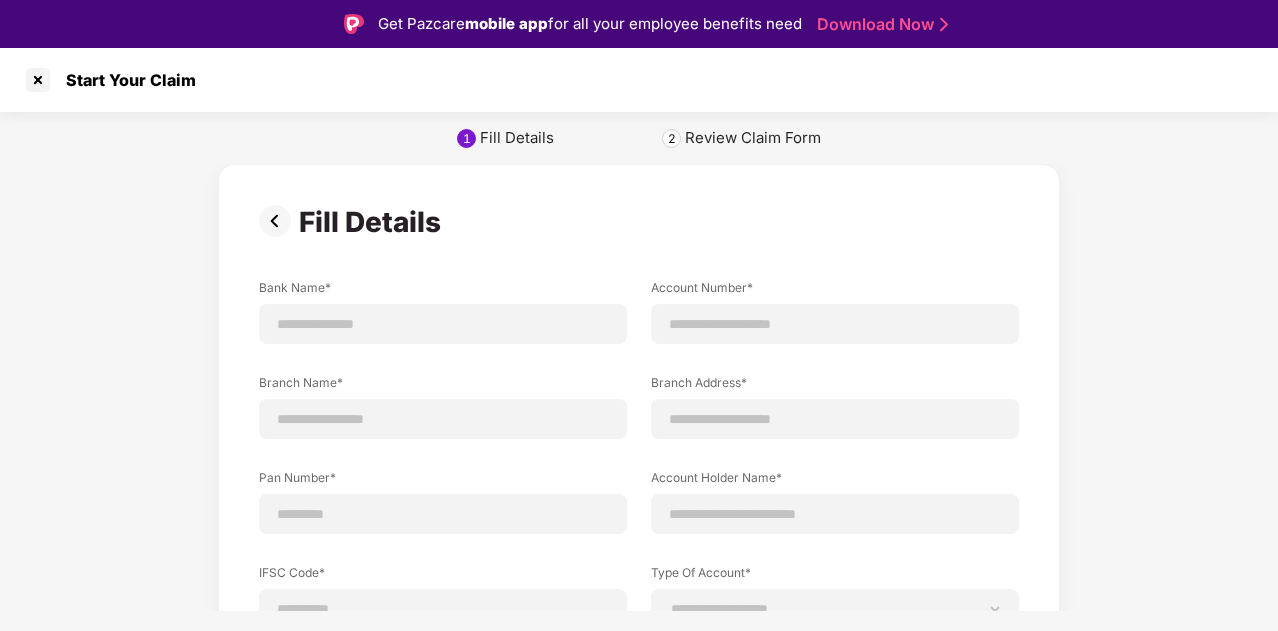 scroll, scrollTop: 48, scrollLeft: 0, axis: vertical 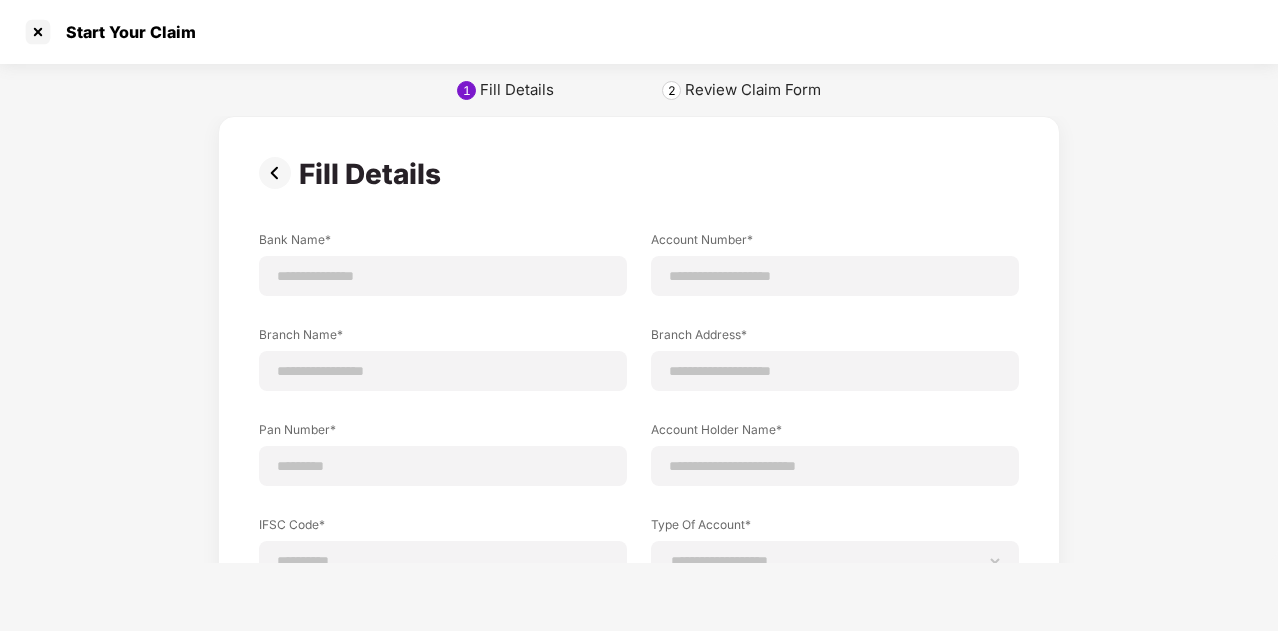 click at bounding box center [279, 173] 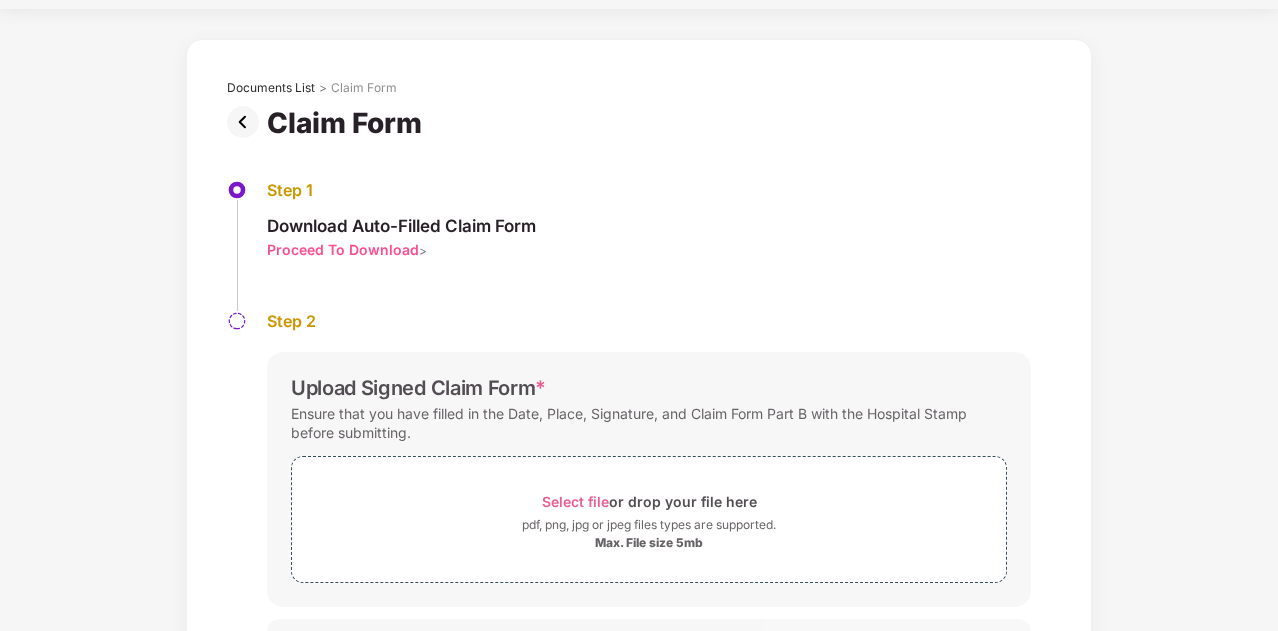 scroll, scrollTop: 0, scrollLeft: 0, axis: both 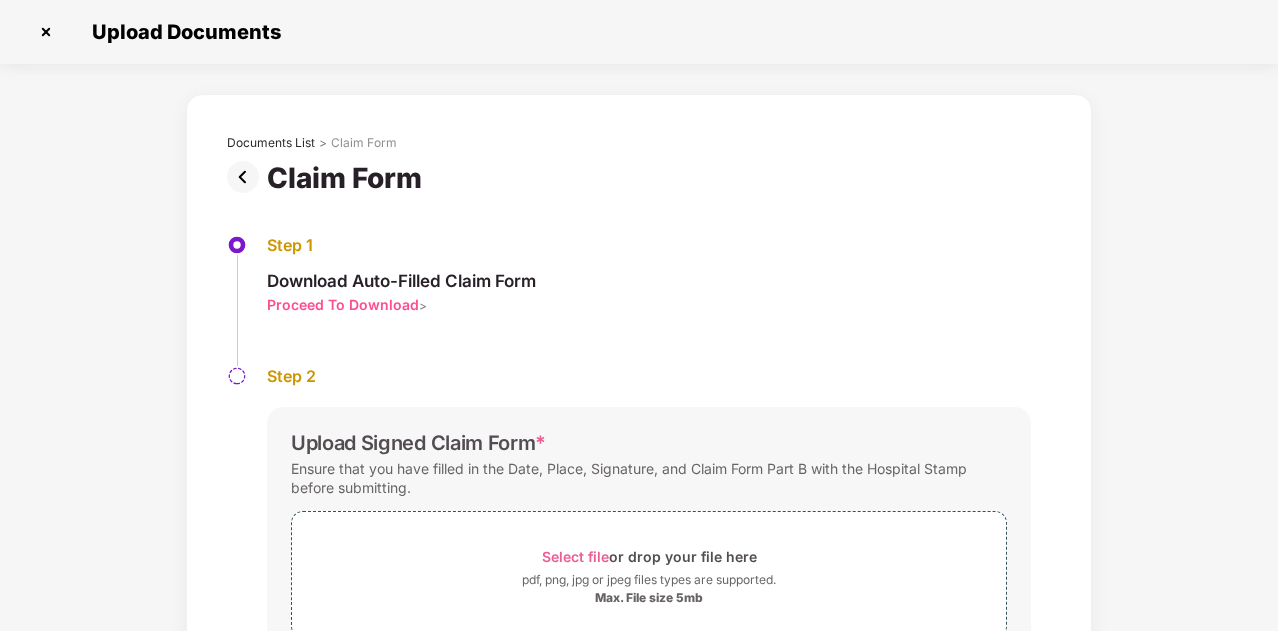 click at bounding box center (247, 177) 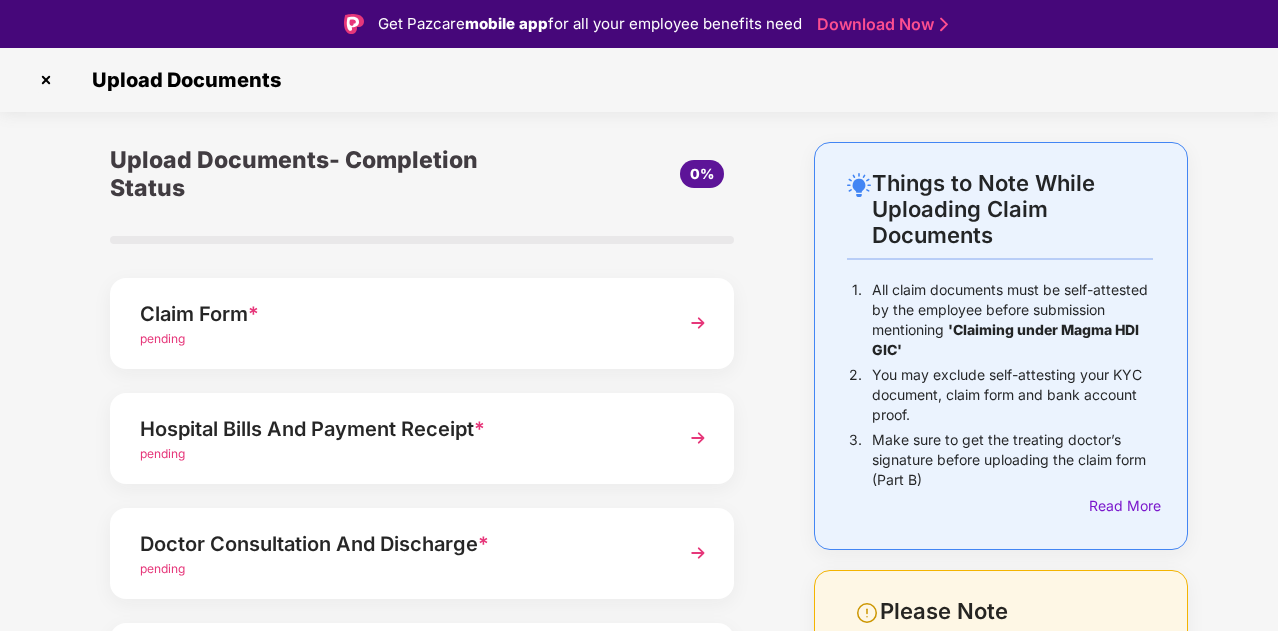 scroll, scrollTop: 48, scrollLeft: 0, axis: vertical 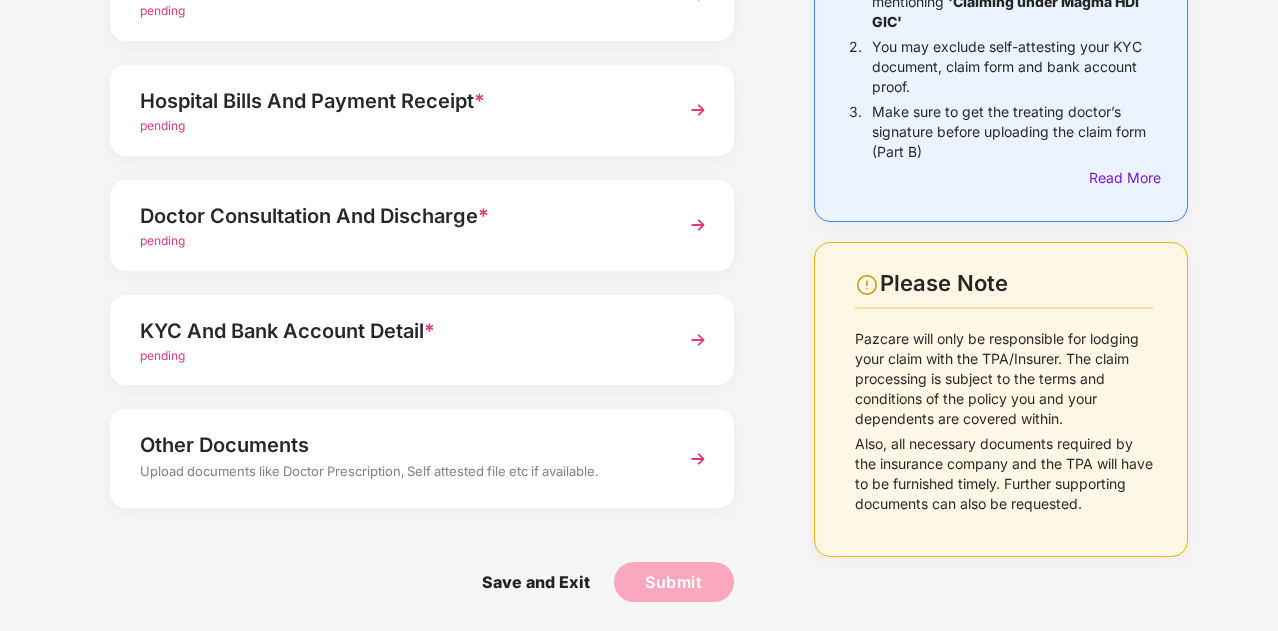 click on "Doctor Consultation And Discharge *" at bounding box center (398, 216) 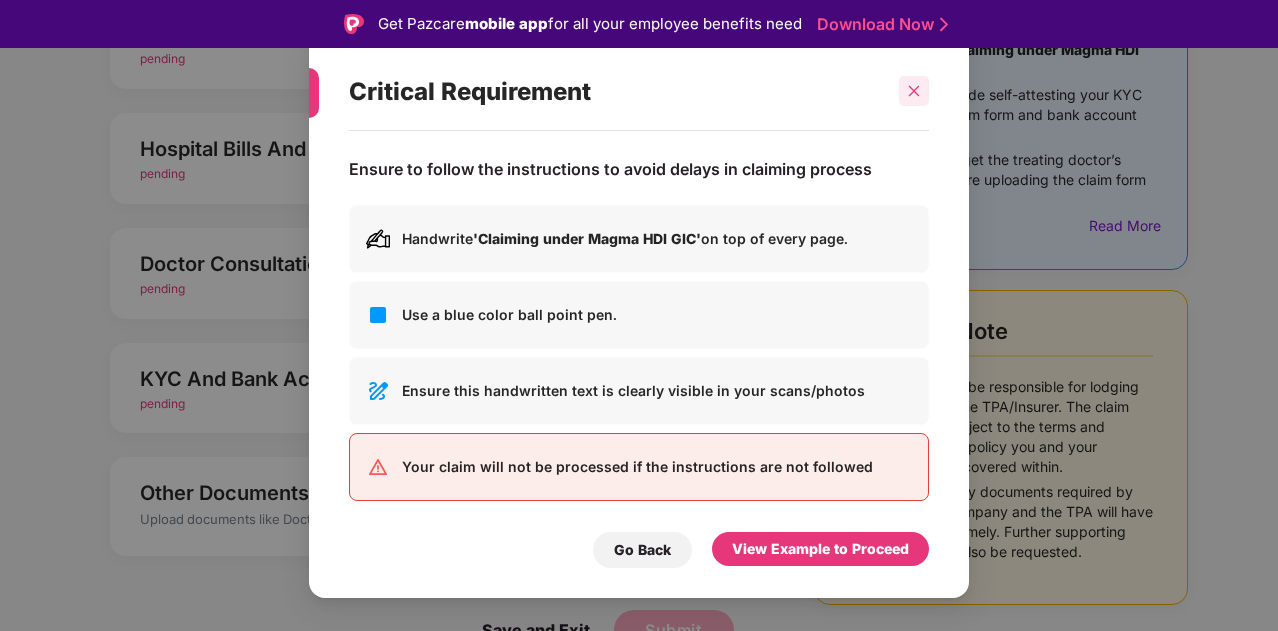 click 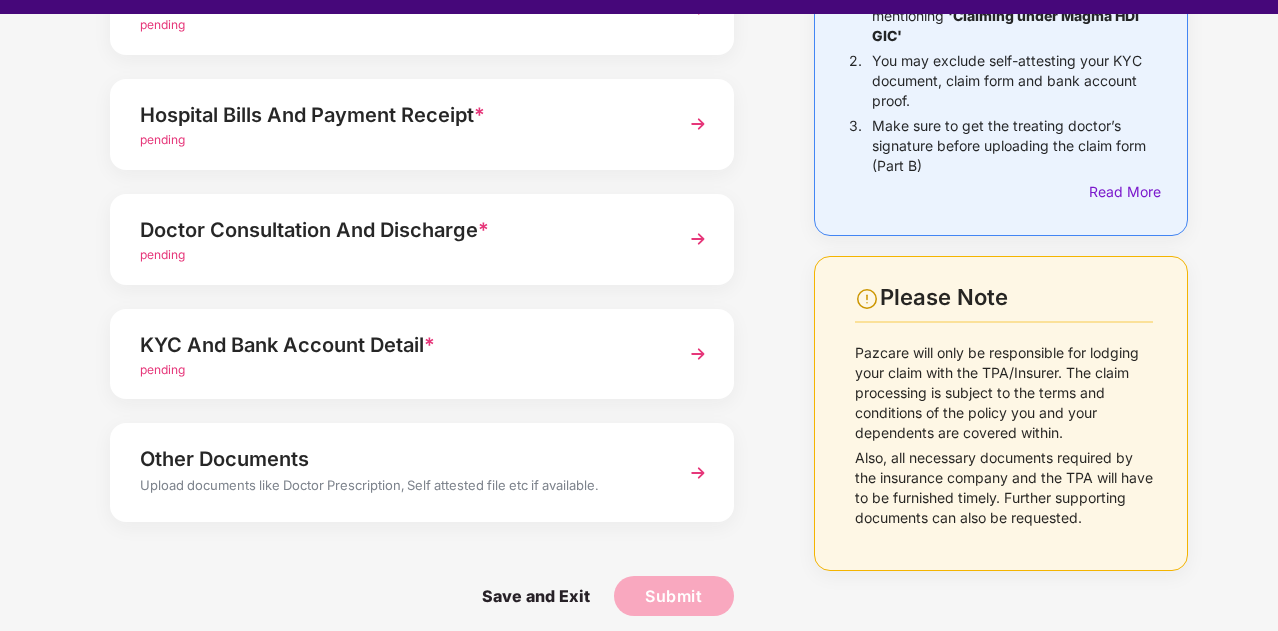scroll, scrollTop: 48, scrollLeft: 0, axis: vertical 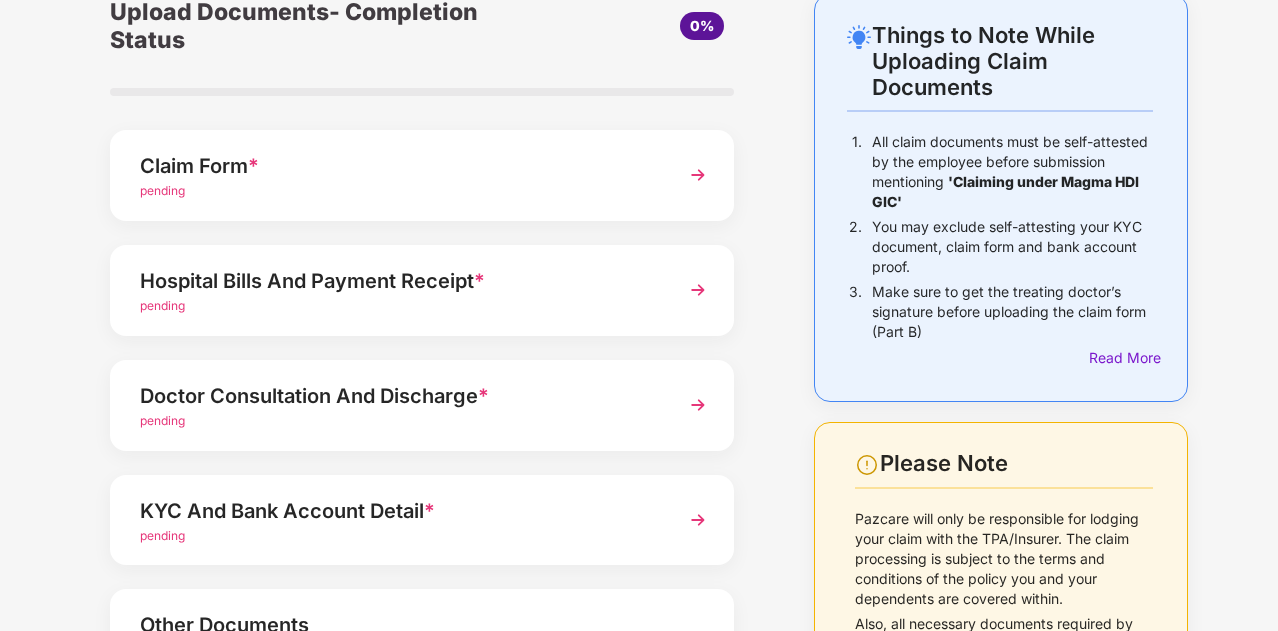 click on "Hospital Bills And Payment Receipt * pending" at bounding box center (422, 290) 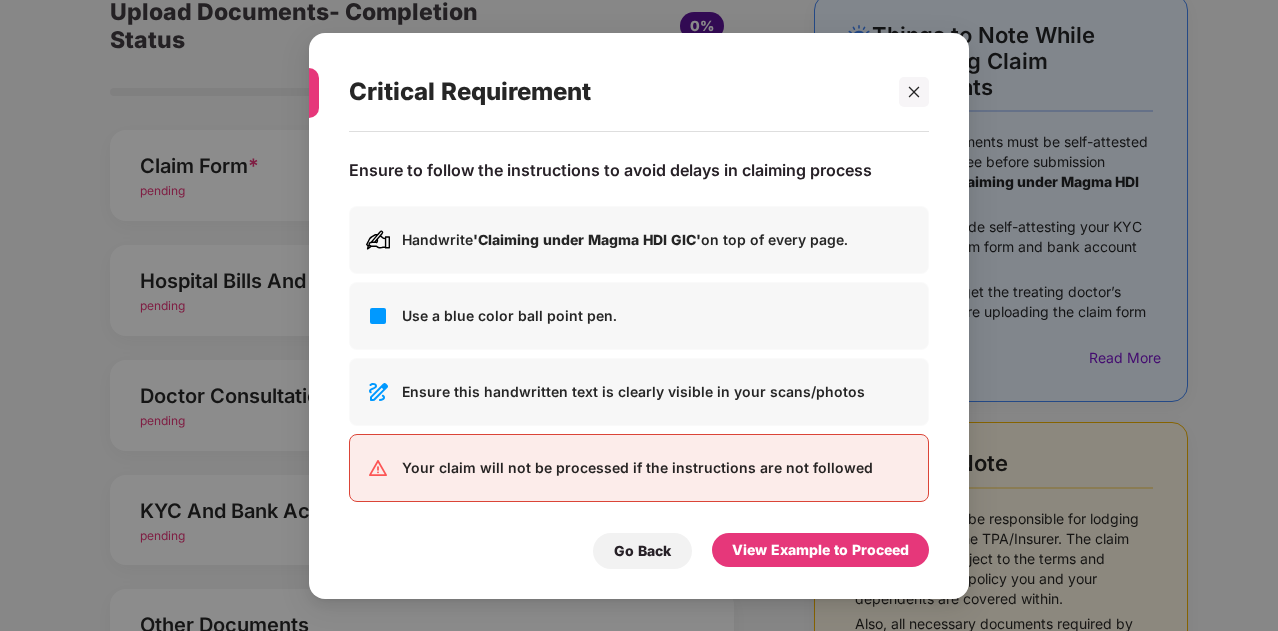 scroll, scrollTop: 0, scrollLeft: 0, axis: both 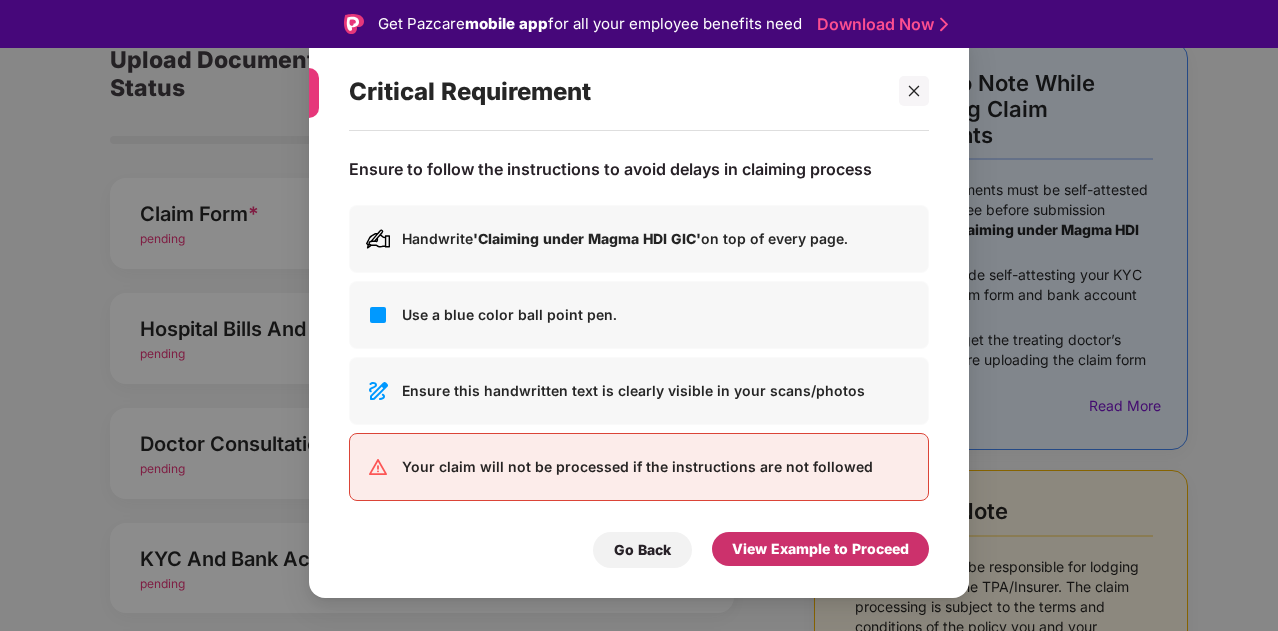 click on "View Example to Proceed" at bounding box center (820, 549) 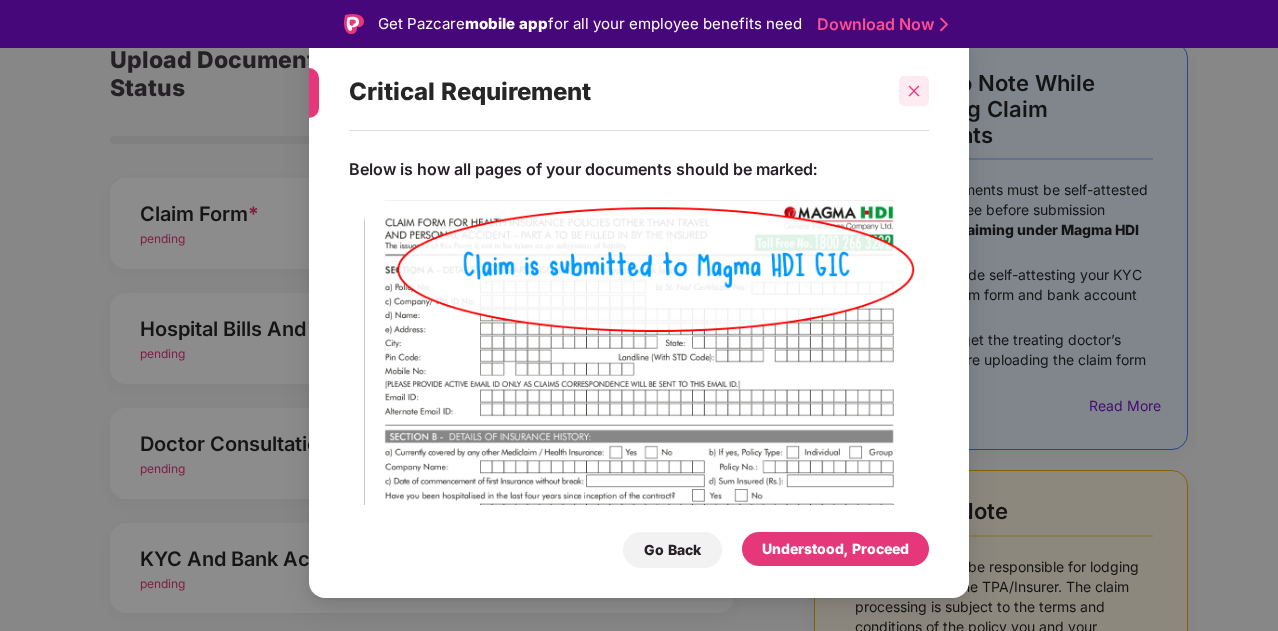 click at bounding box center [914, 91] 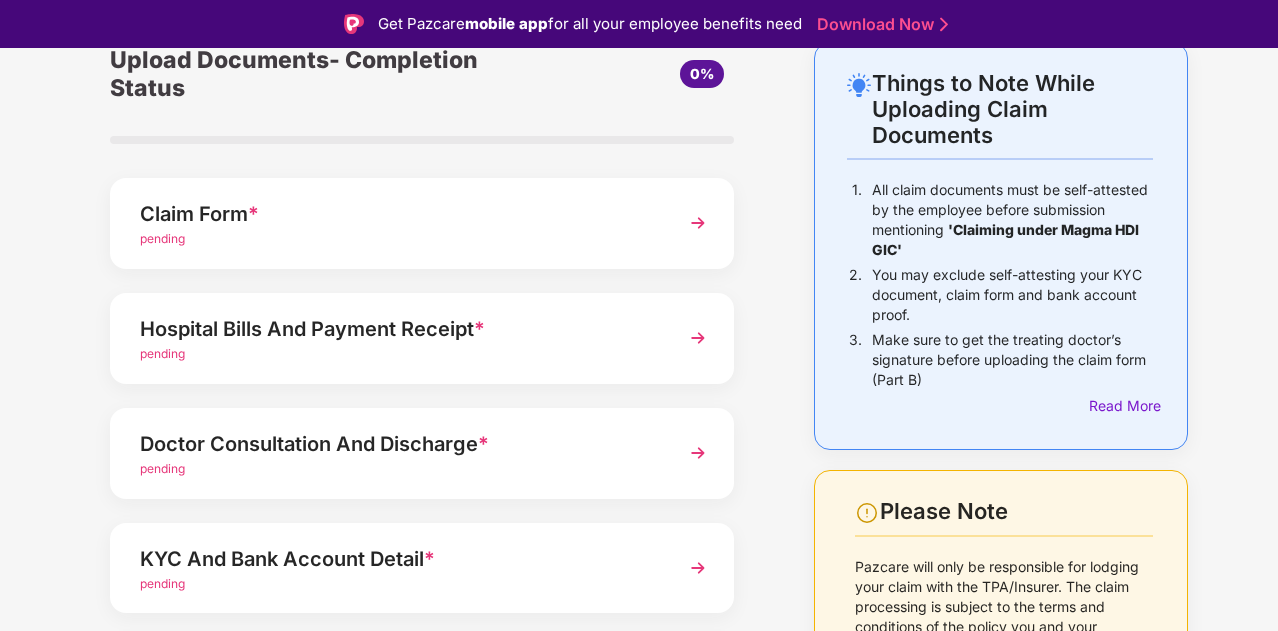 scroll, scrollTop: 280, scrollLeft: 0, axis: vertical 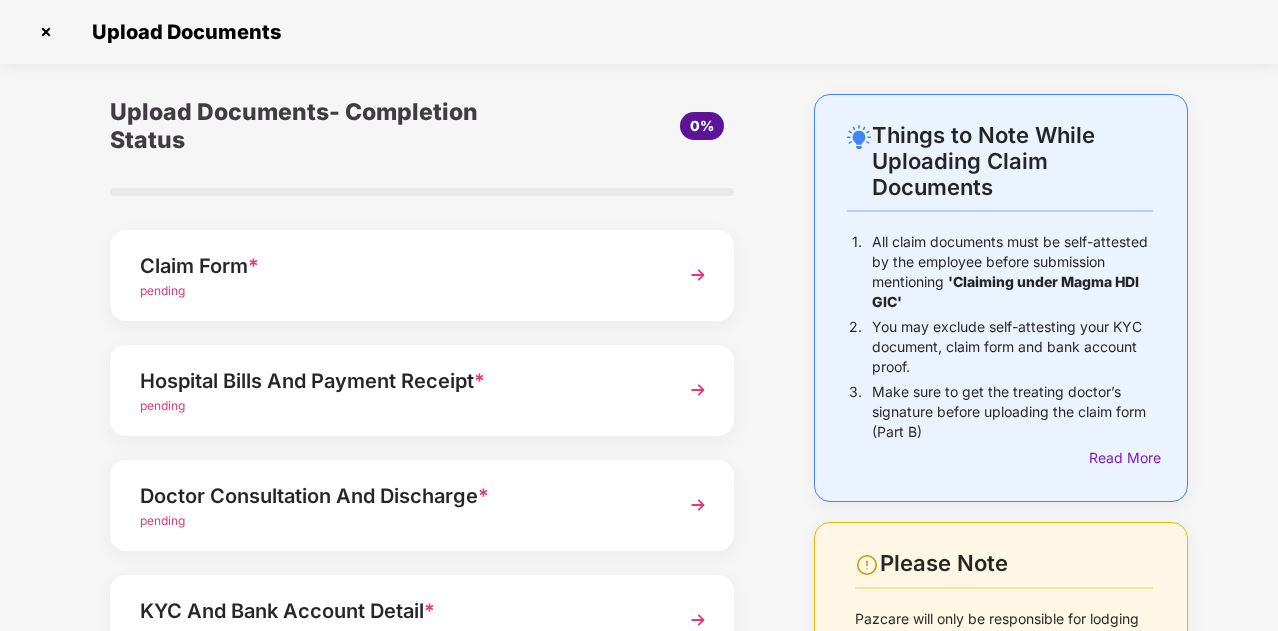 click at bounding box center [698, 275] 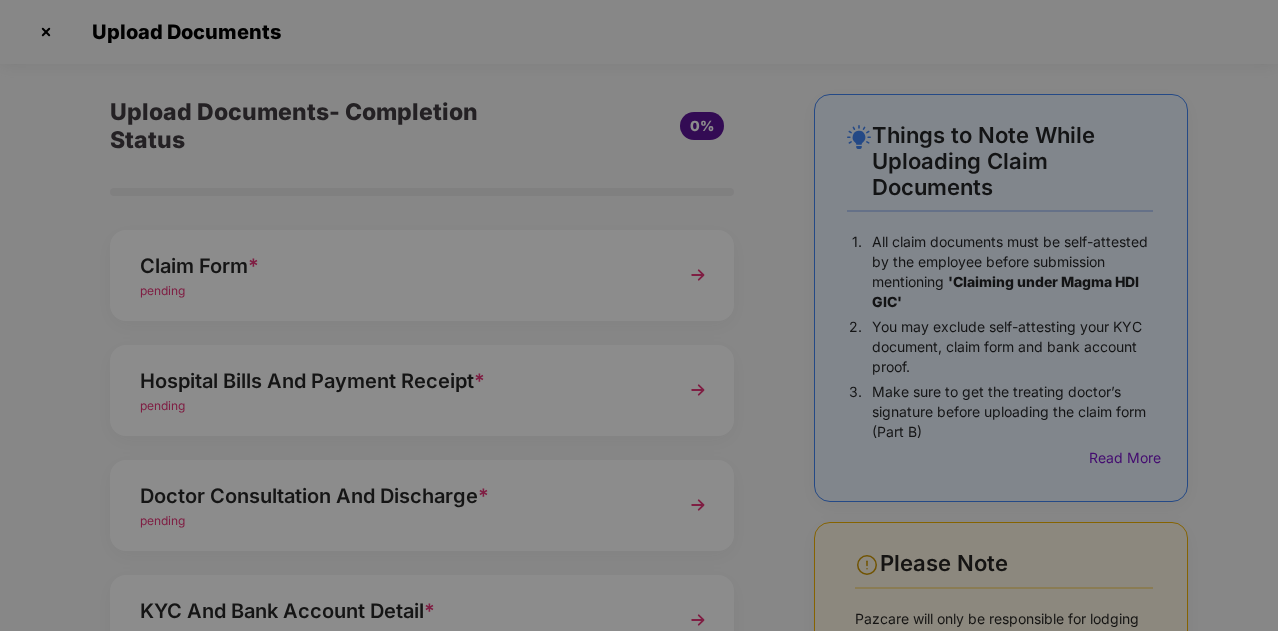 scroll, scrollTop: 0, scrollLeft: 0, axis: both 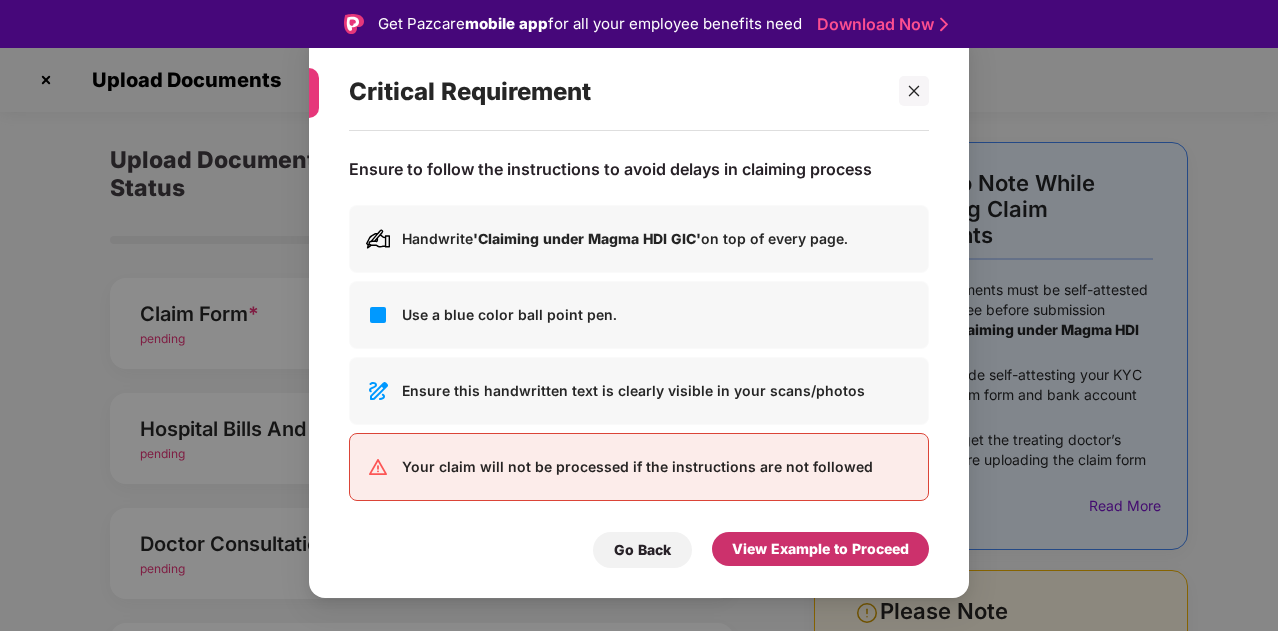 click on "View Example to Proceed" at bounding box center [820, 549] 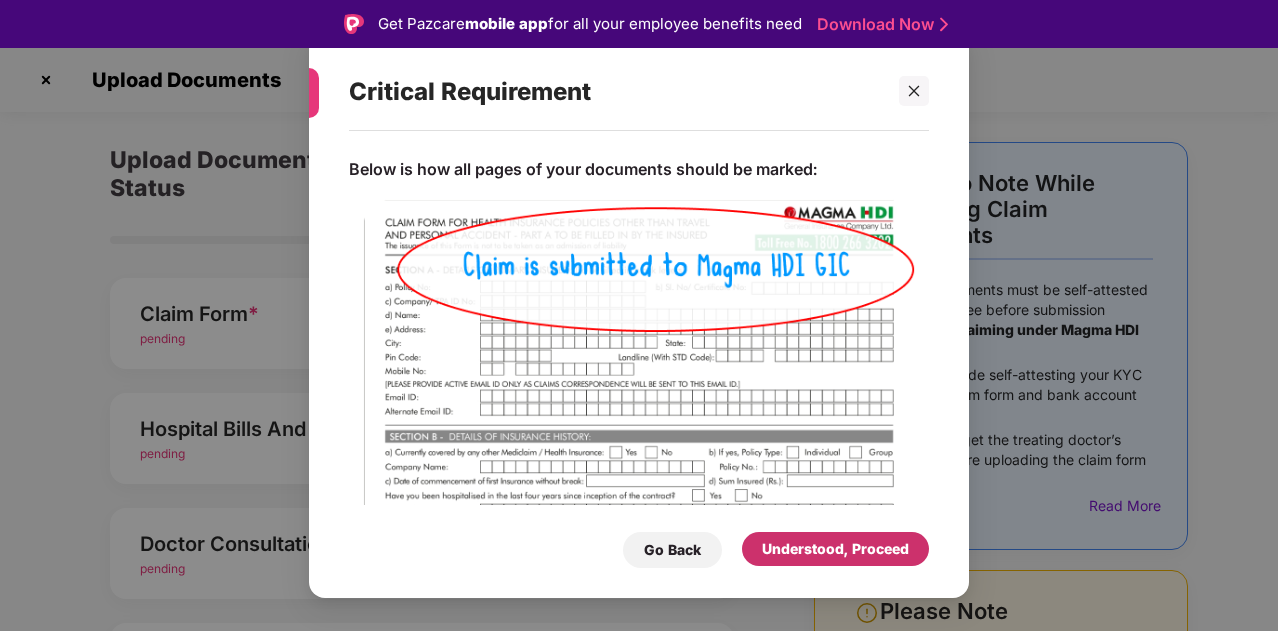 click on "Understood, Proceed" at bounding box center [835, 549] 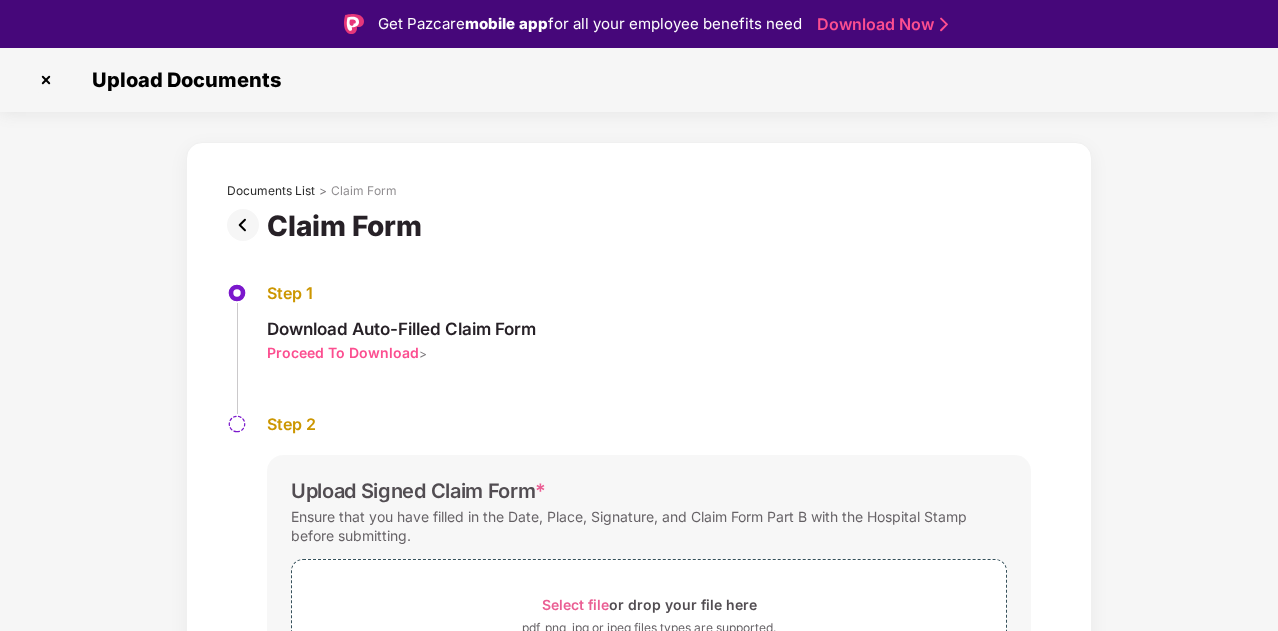 scroll, scrollTop: 140, scrollLeft: 0, axis: vertical 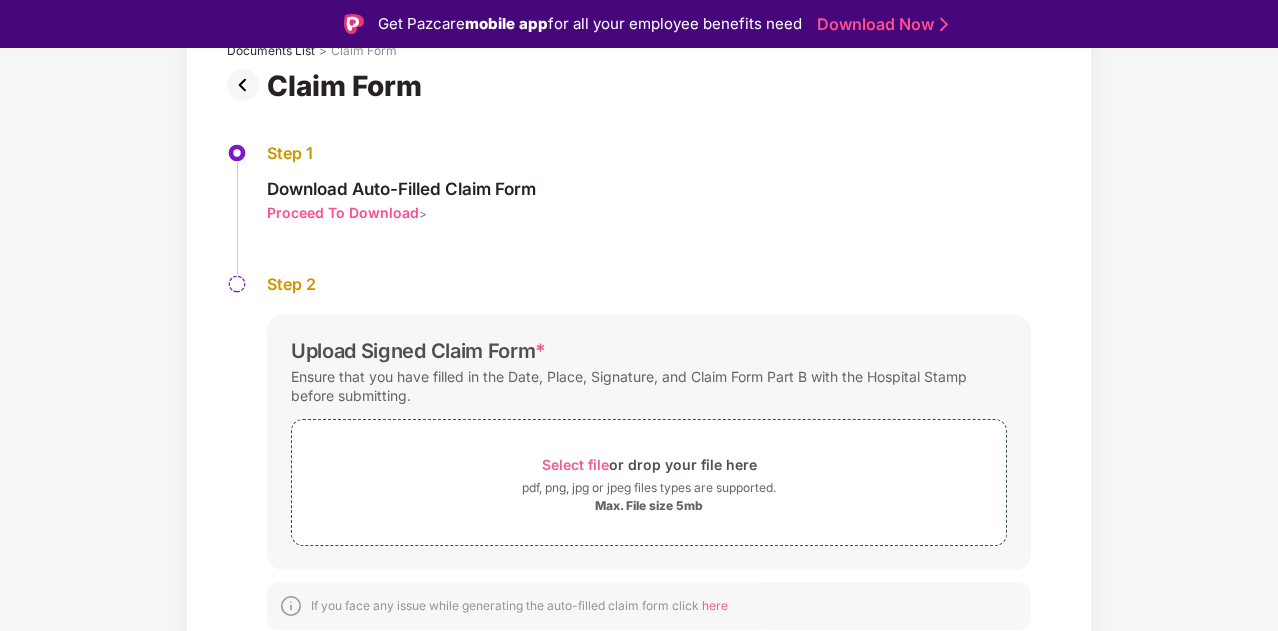 click on "Proceed To Download" at bounding box center (343, 212) 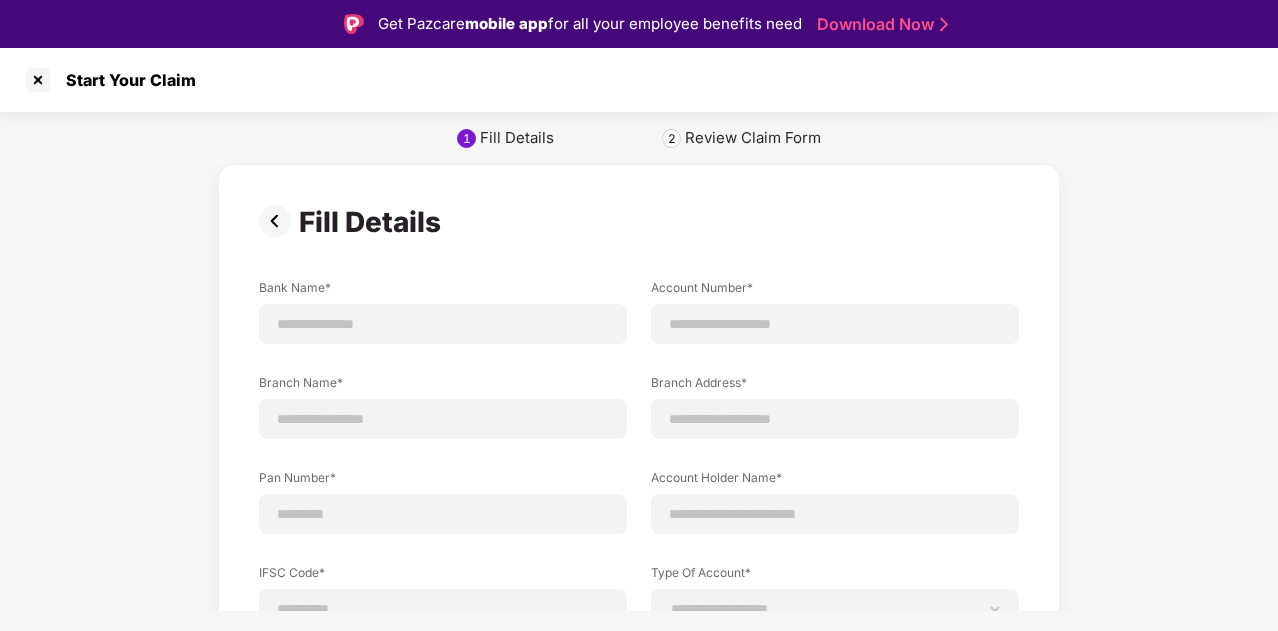scroll, scrollTop: 0, scrollLeft: 0, axis: both 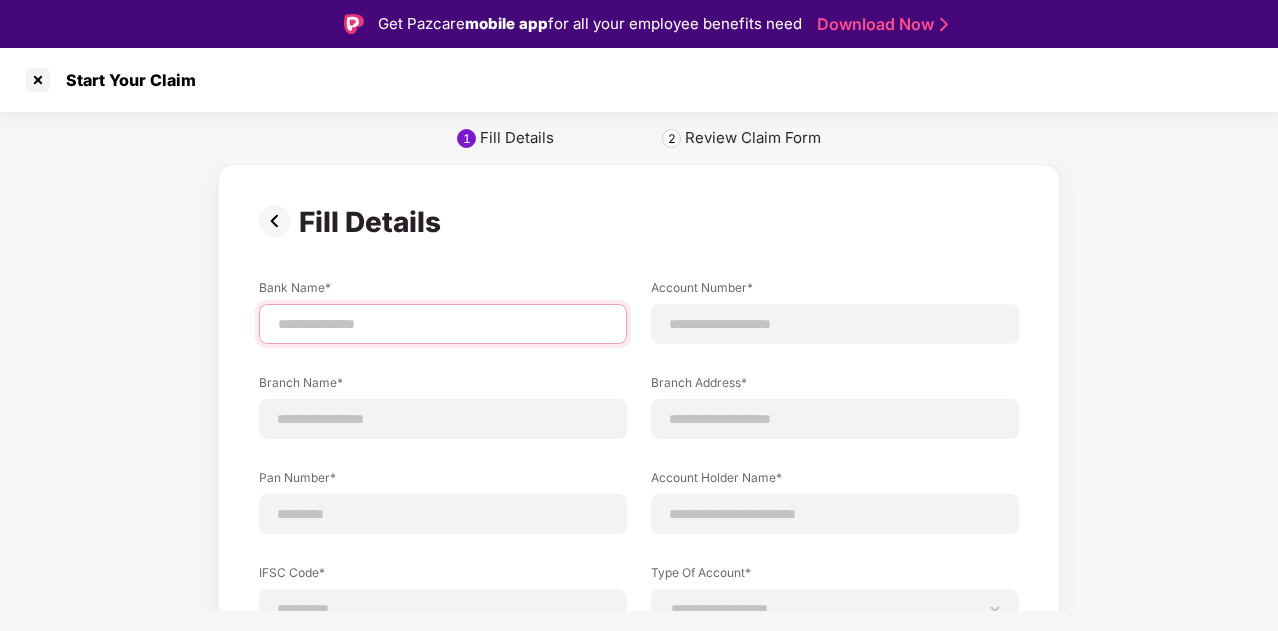 click at bounding box center [443, 324] 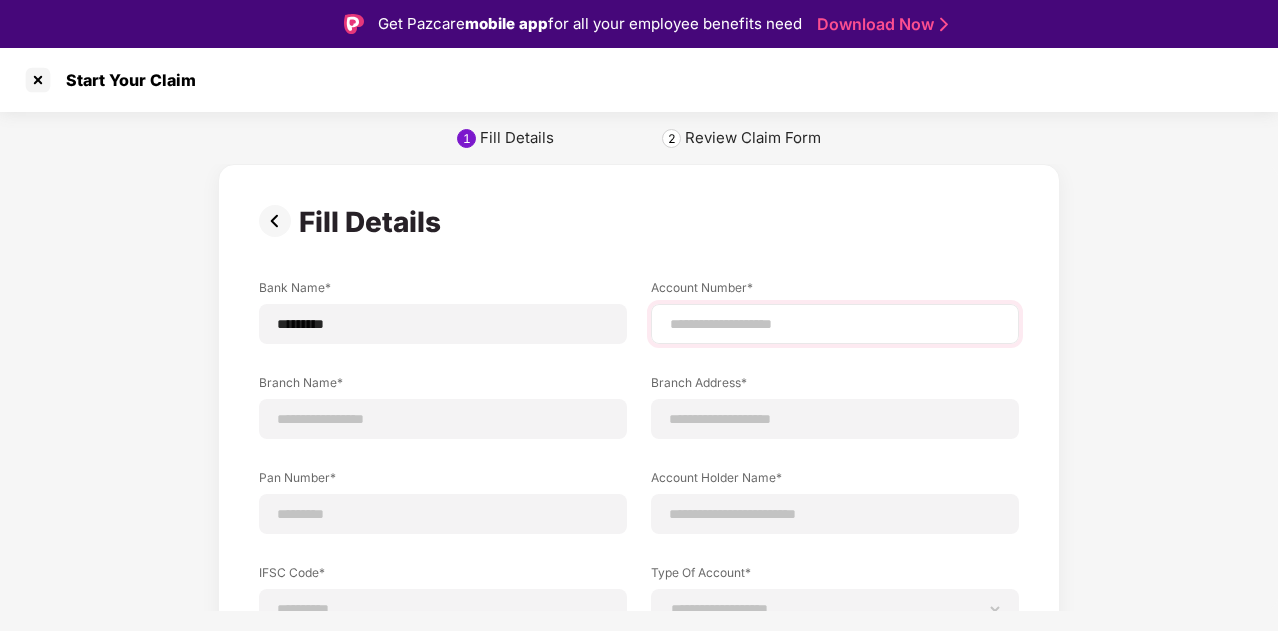 click at bounding box center [835, 324] 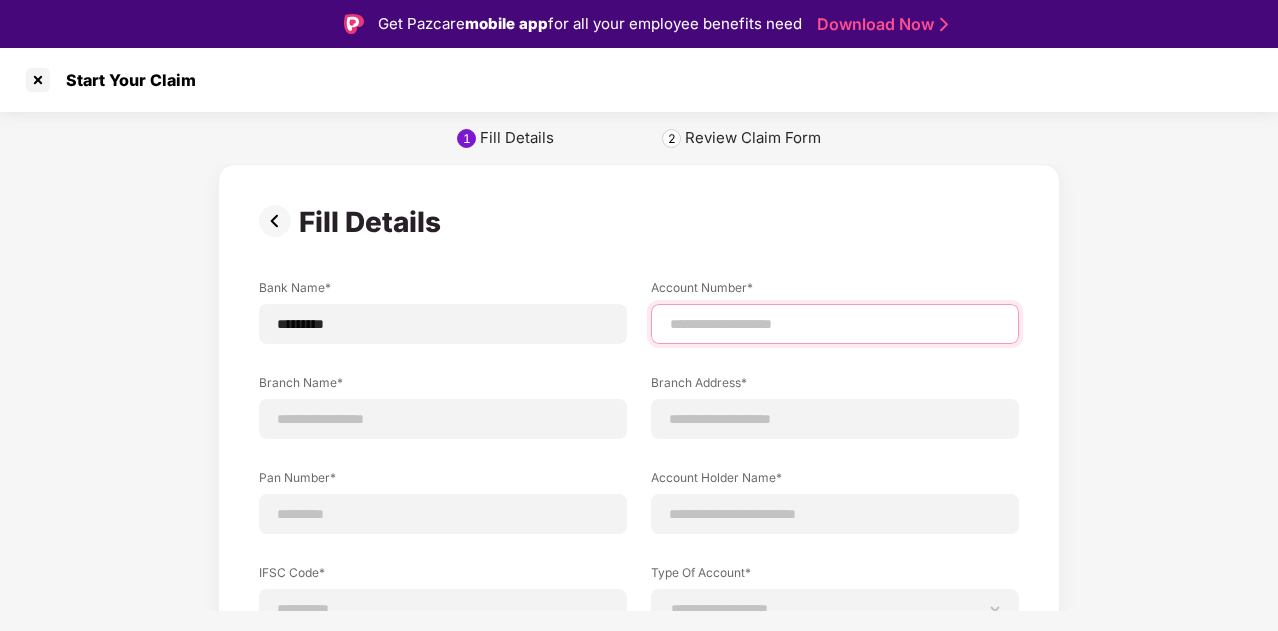 click at bounding box center [835, 324] 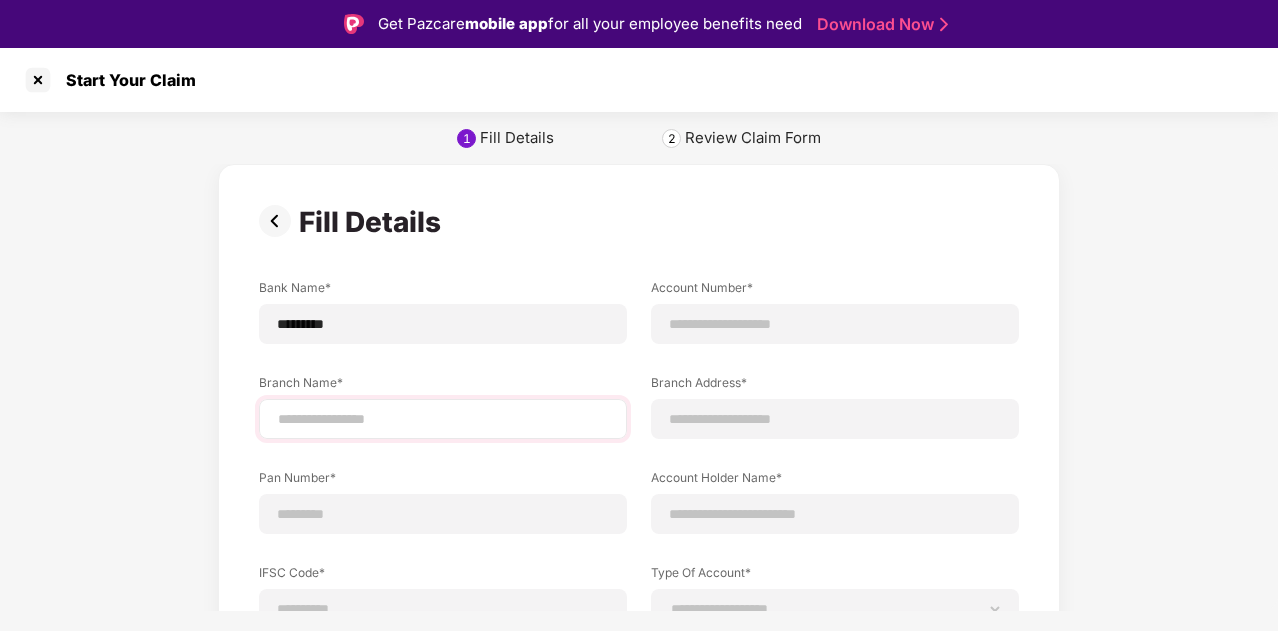 click at bounding box center [443, 419] 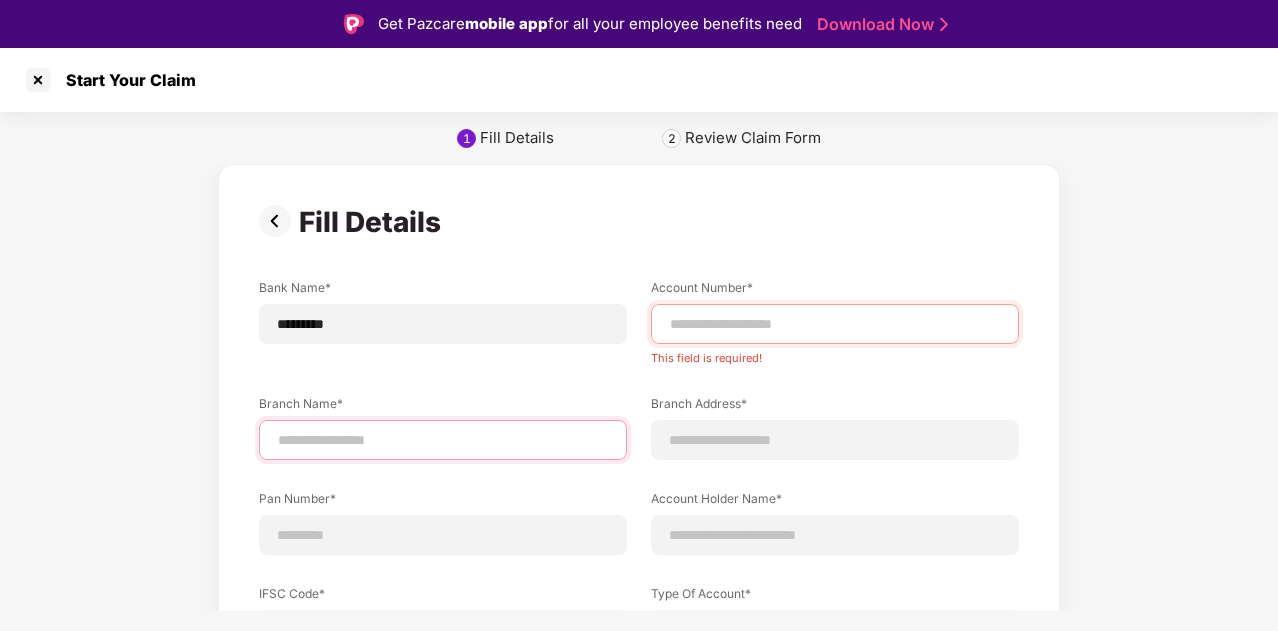 click at bounding box center [443, 440] 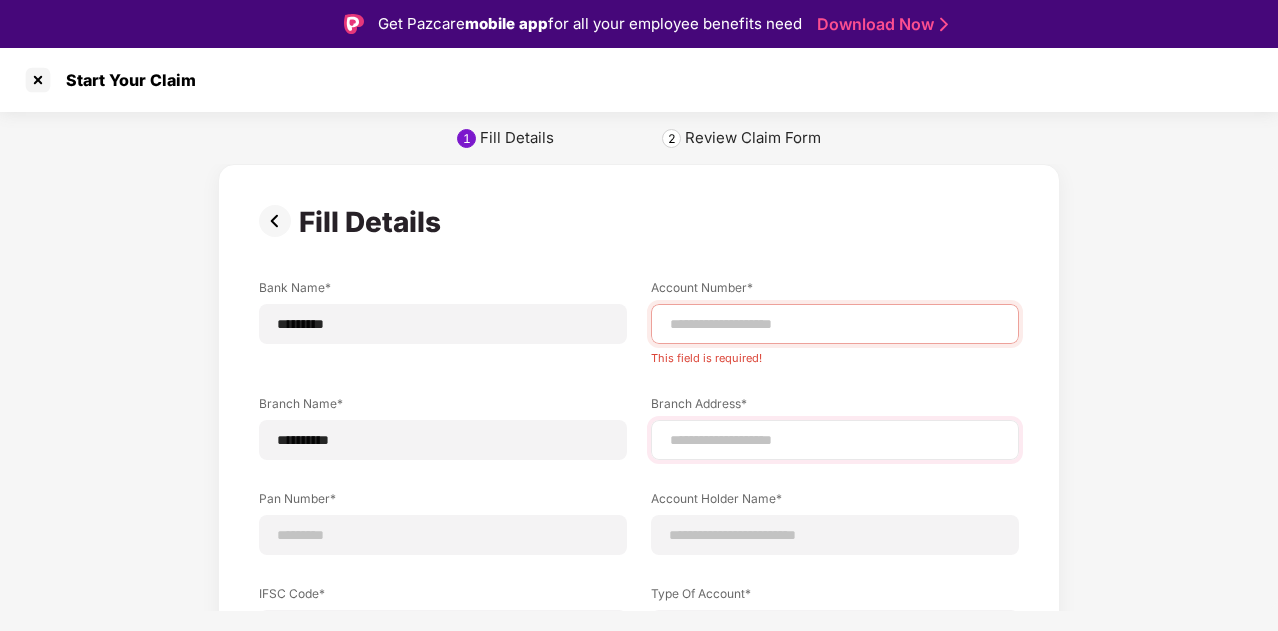 click at bounding box center [835, 440] 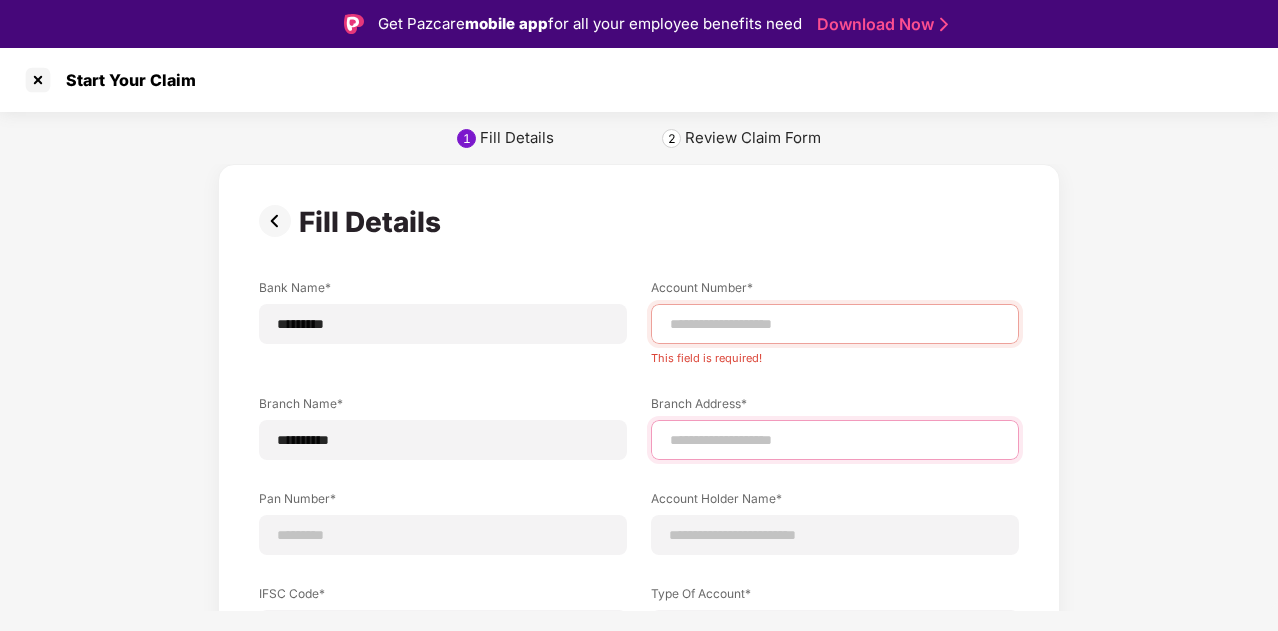 click at bounding box center [835, 440] 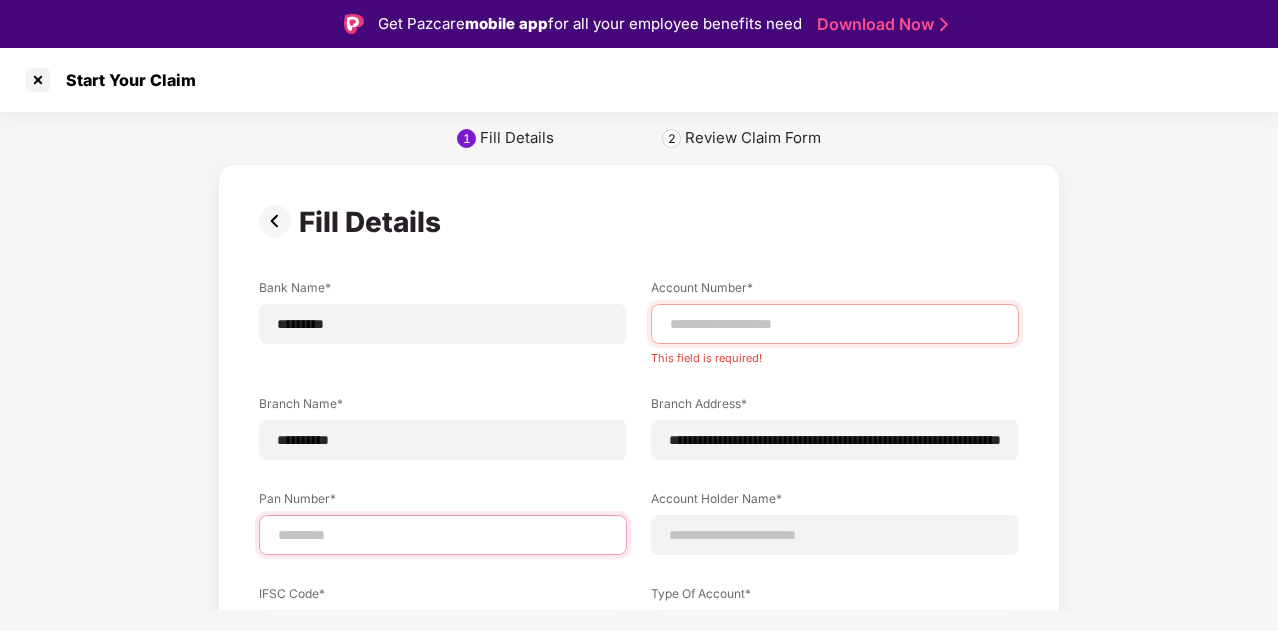 click at bounding box center (443, 535) 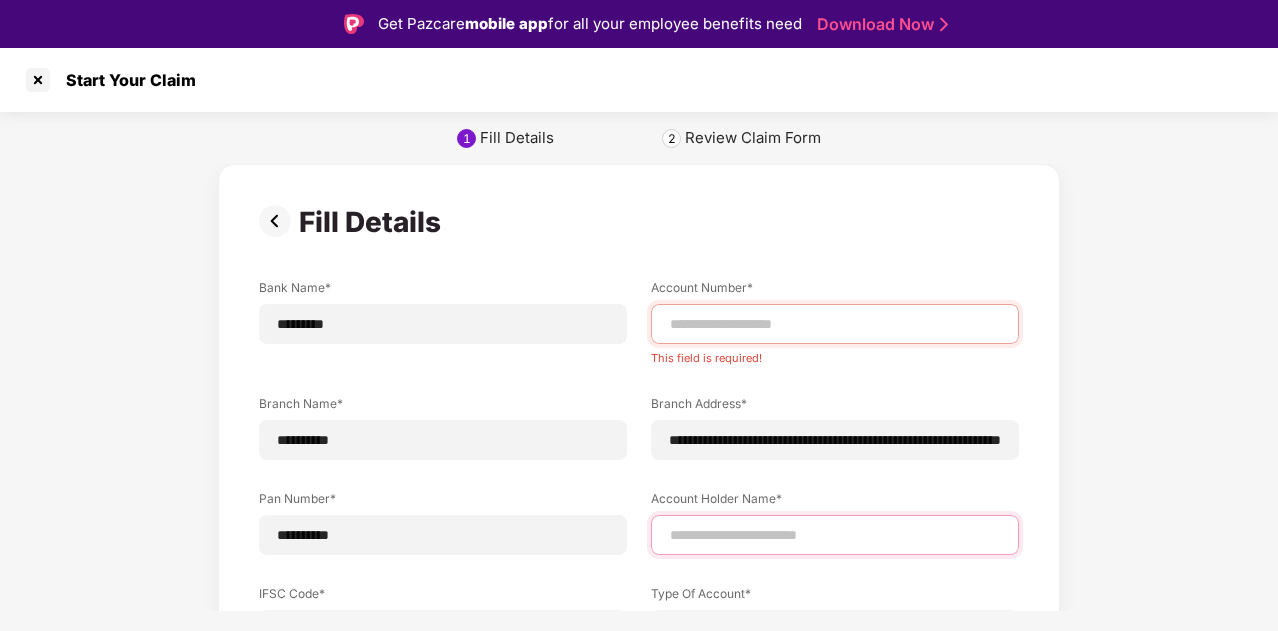 click at bounding box center (835, 535) 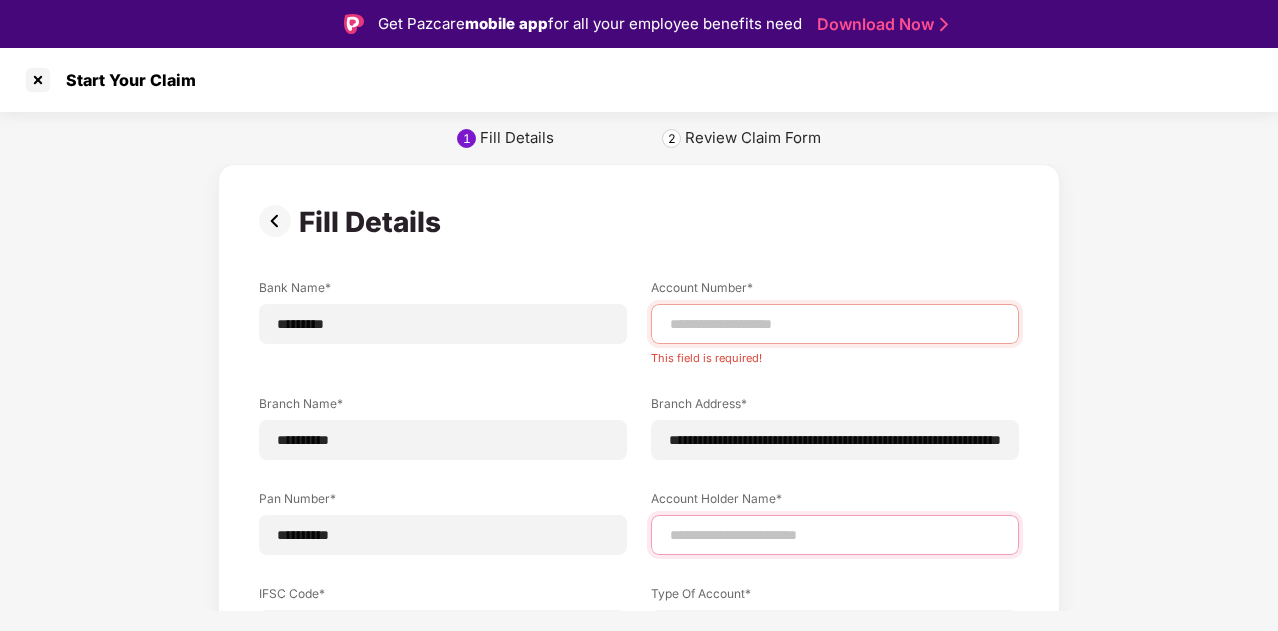type on "**********" 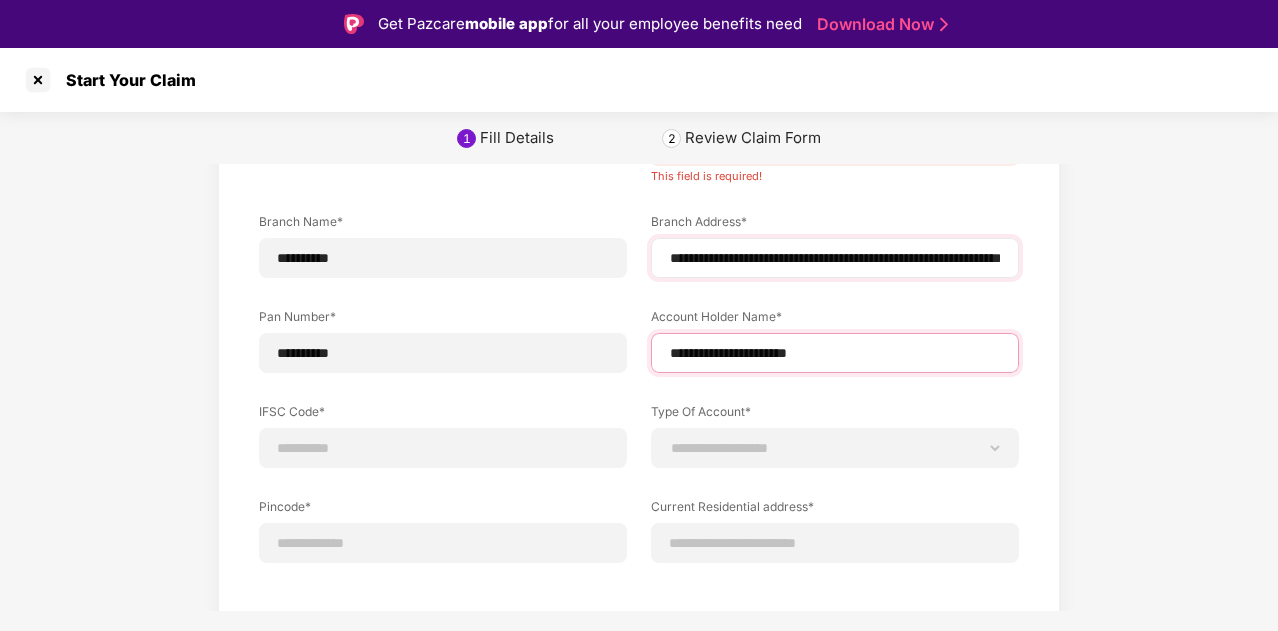 scroll, scrollTop: 200, scrollLeft: 0, axis: vertical 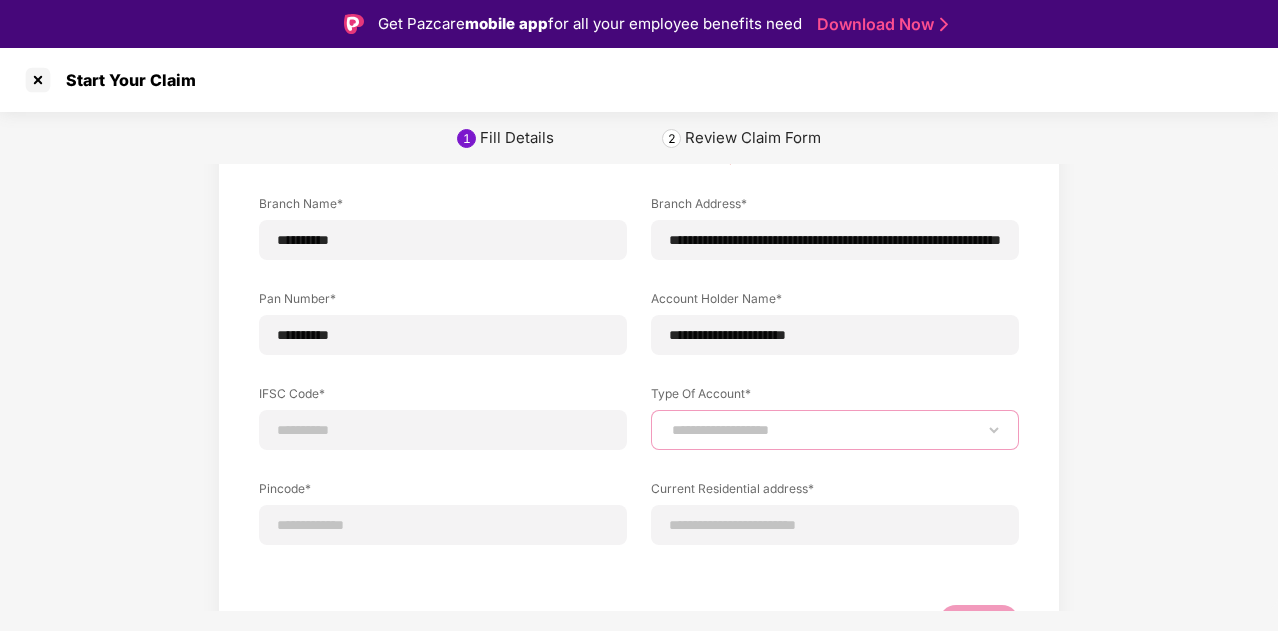 click on "**********" at bounding box center (835, 430) 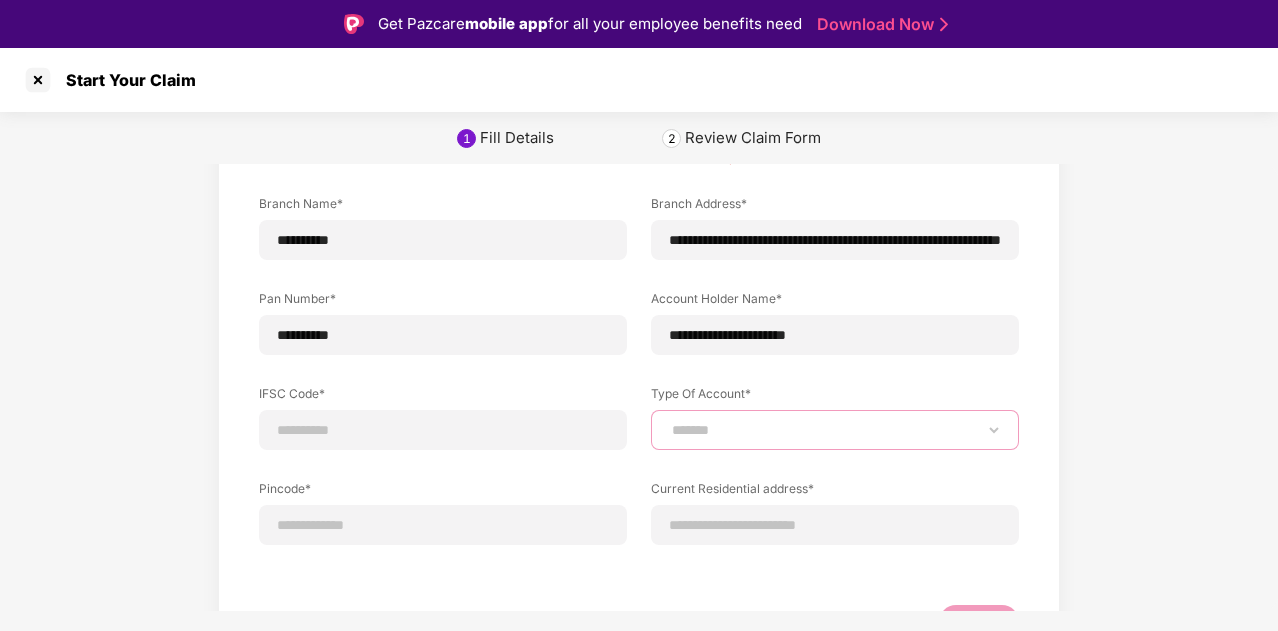 click on "**********" at bounding box center (835, 430) 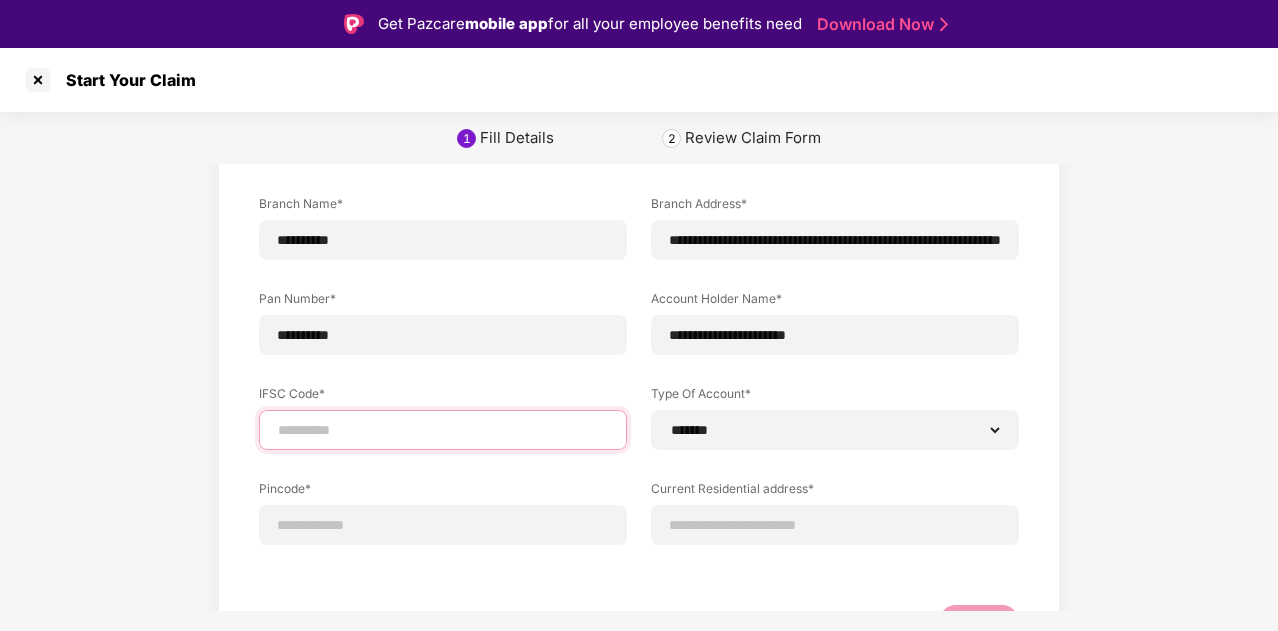 click at bounding box center (443, 430) 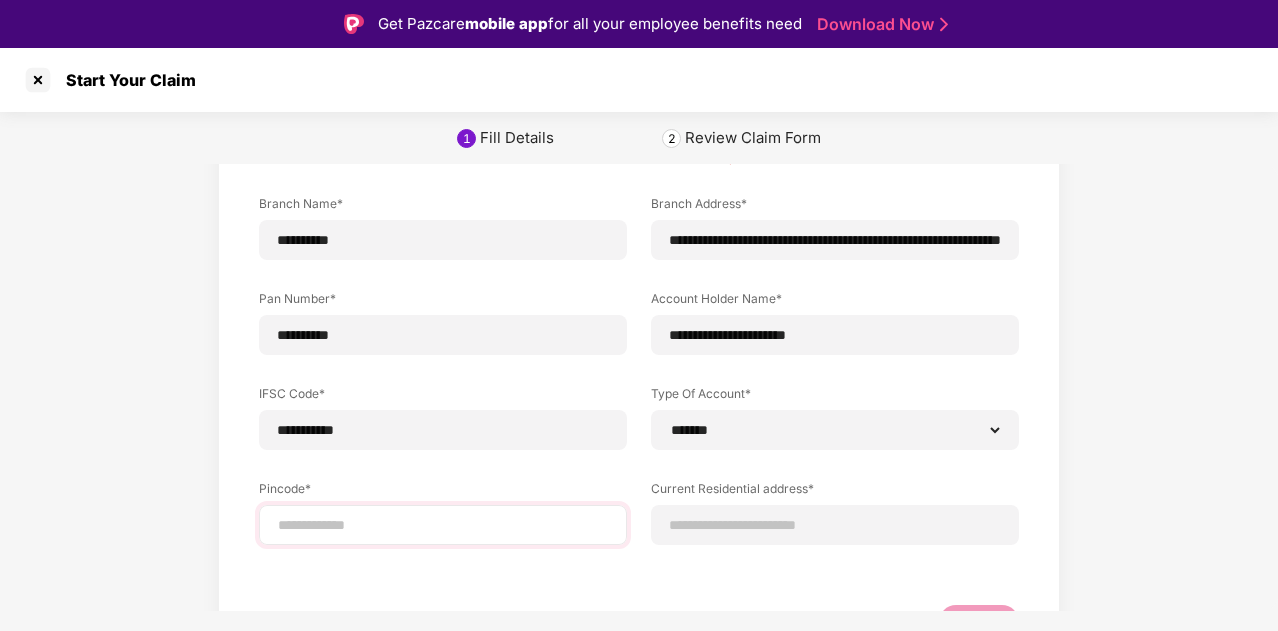 click at bounding box center (443, 525) 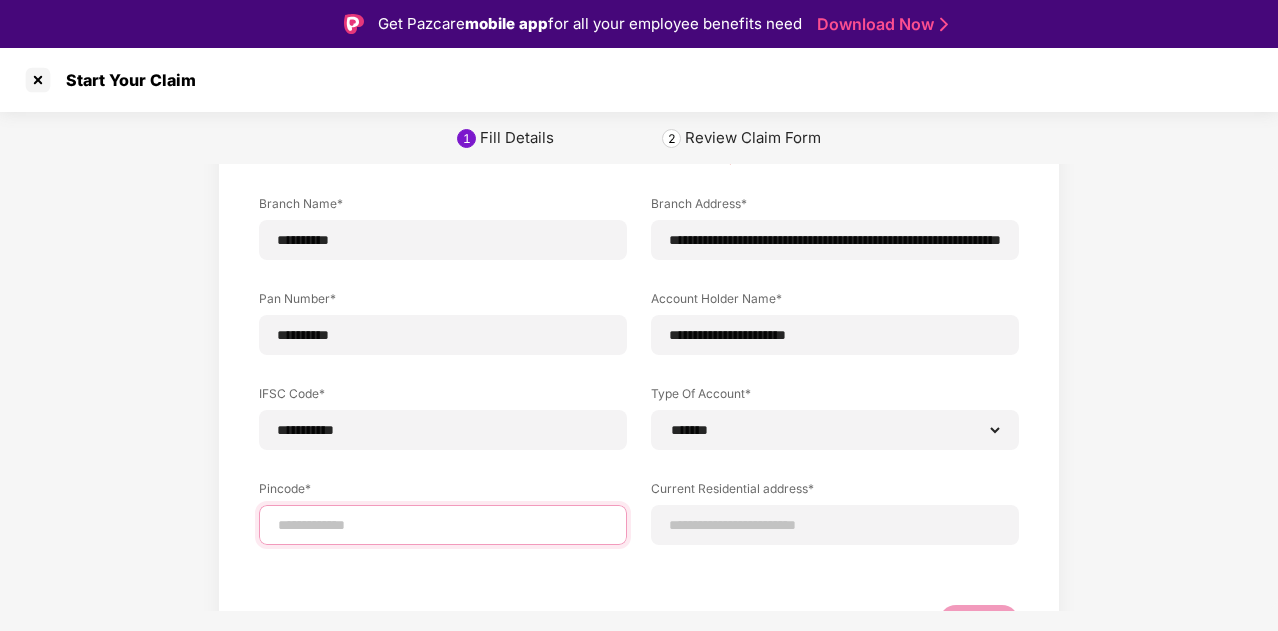 click at bounding box center (443, 525) 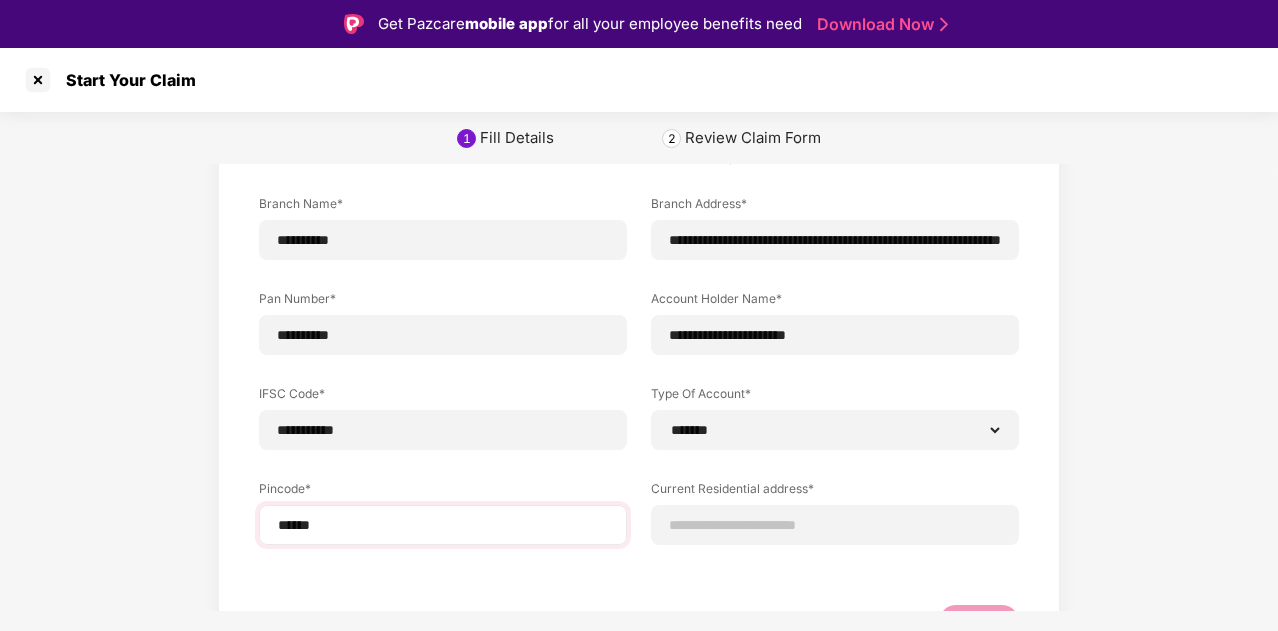 select on "*******" 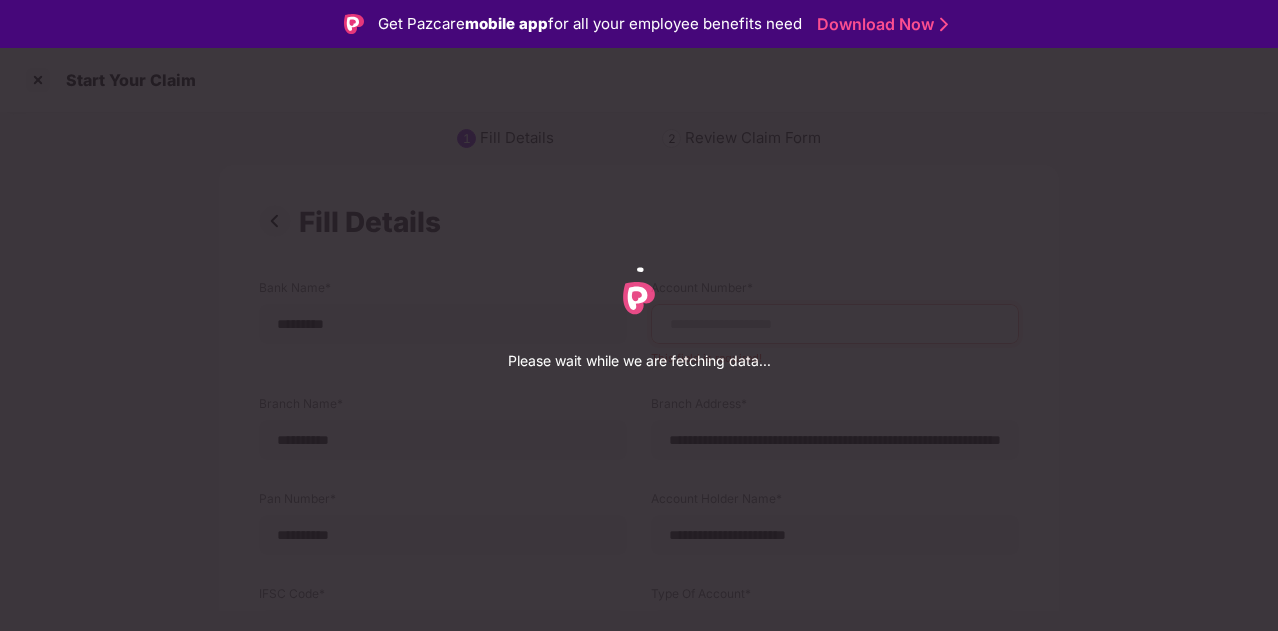select on "*******" 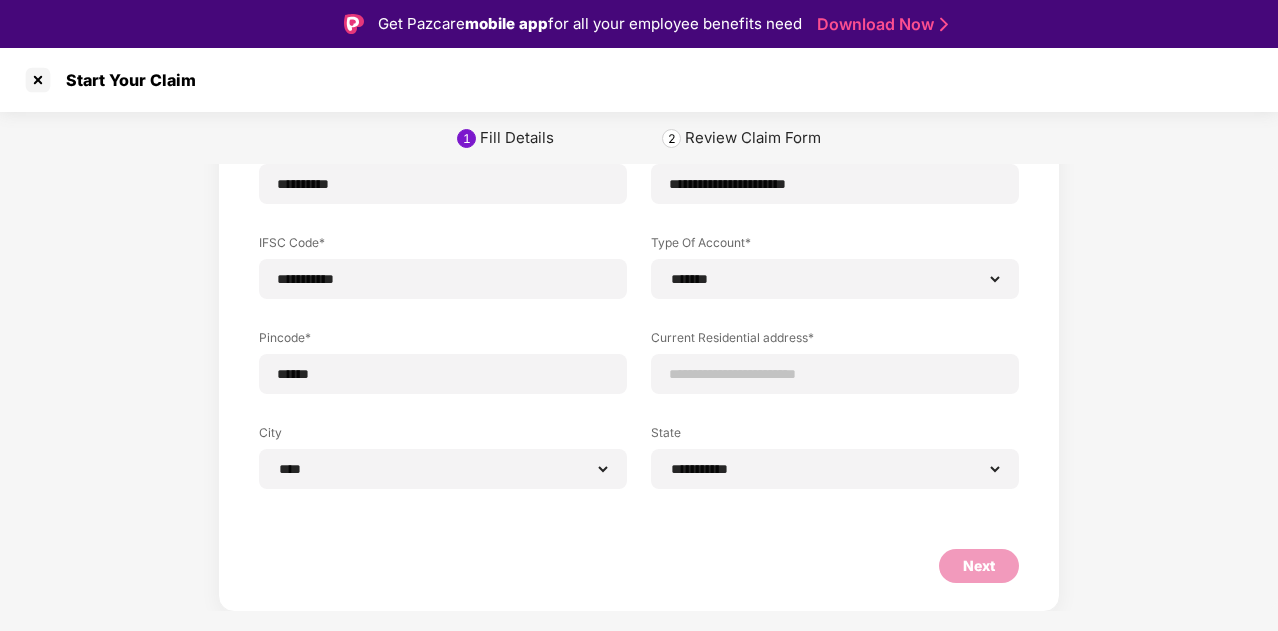 scroll, scrollTop: 0, scrollLeft: 0, axis: both 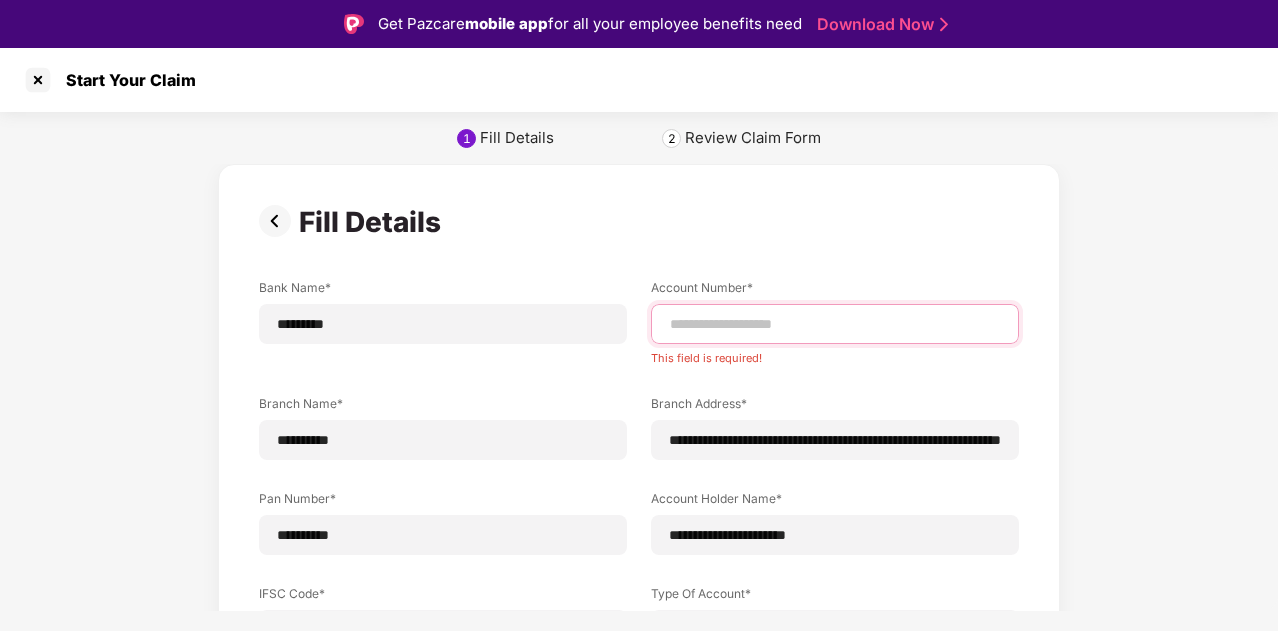 click at bounding box center (835, 324) 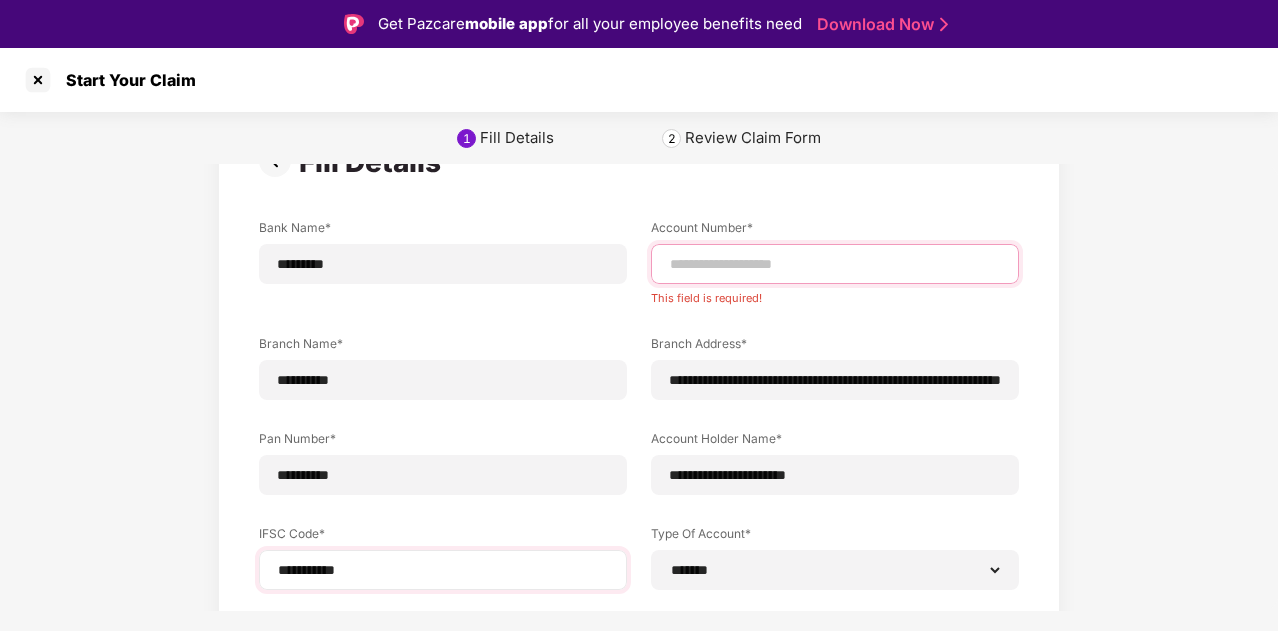 scroll, scrollTop: 0, scrollLeft: 0, axis: both 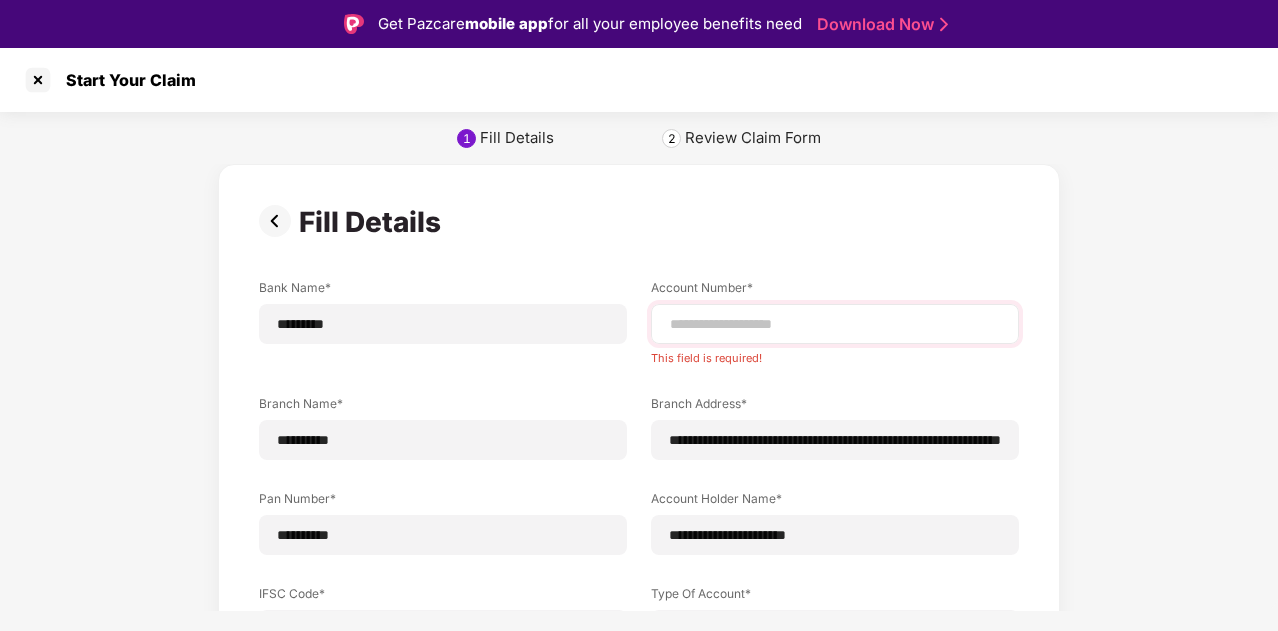 click at bounding box center [835, 324] 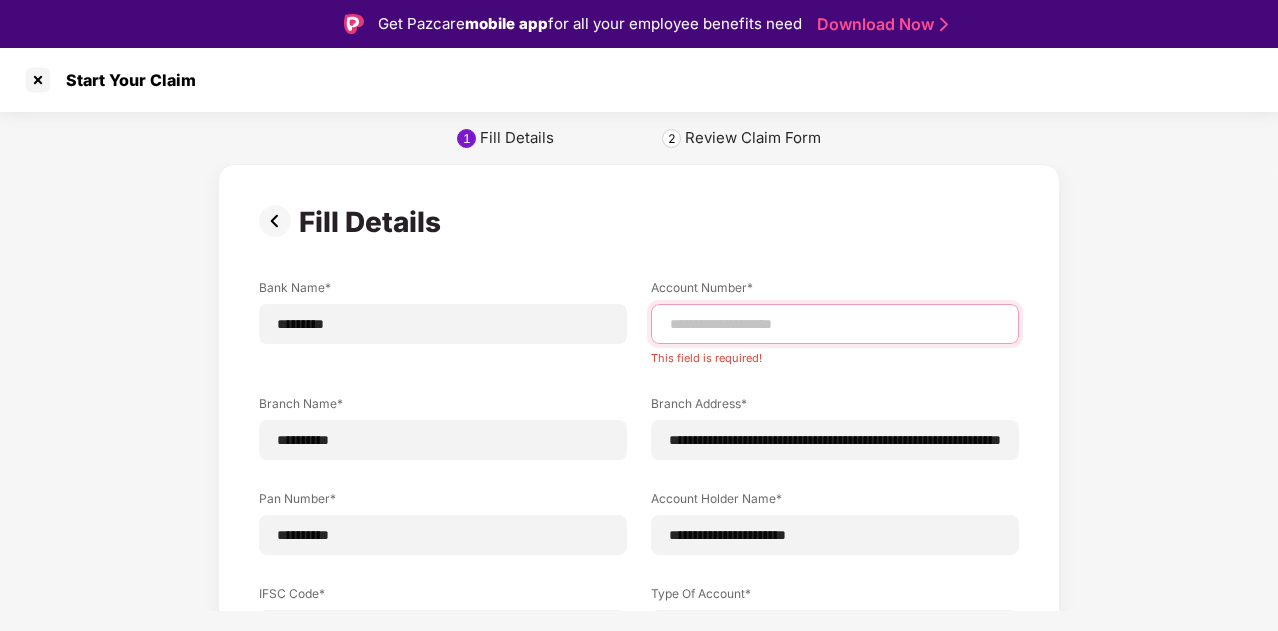 click at bounding box center (835, 324) 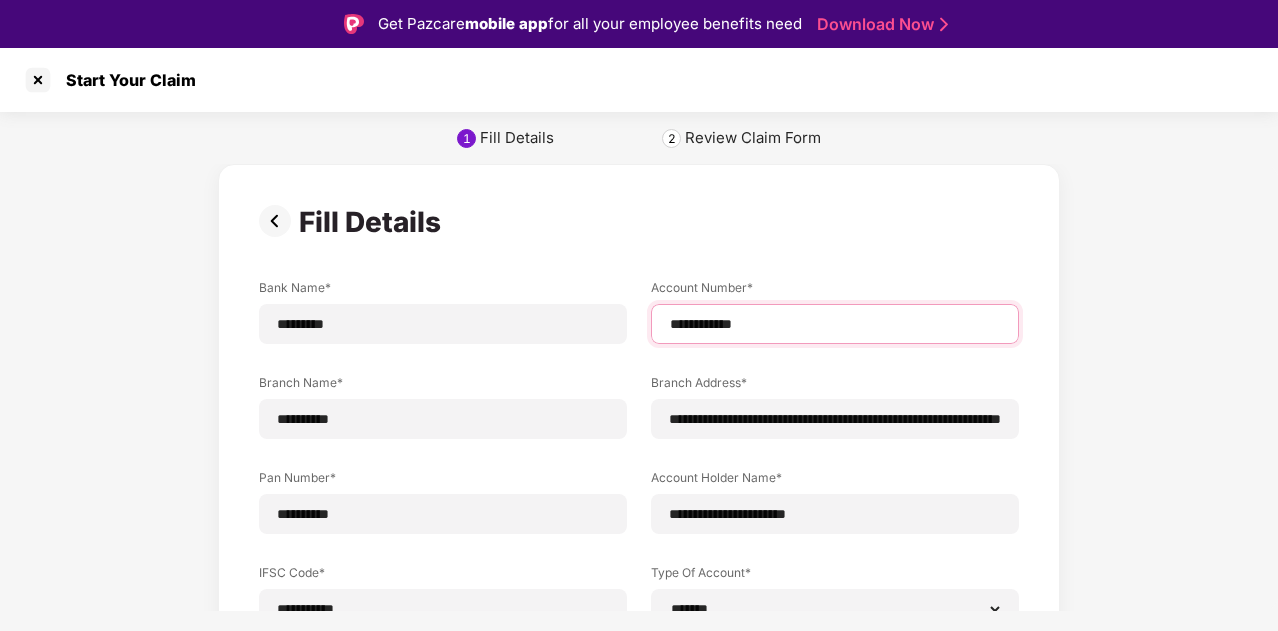 type on "**********" 